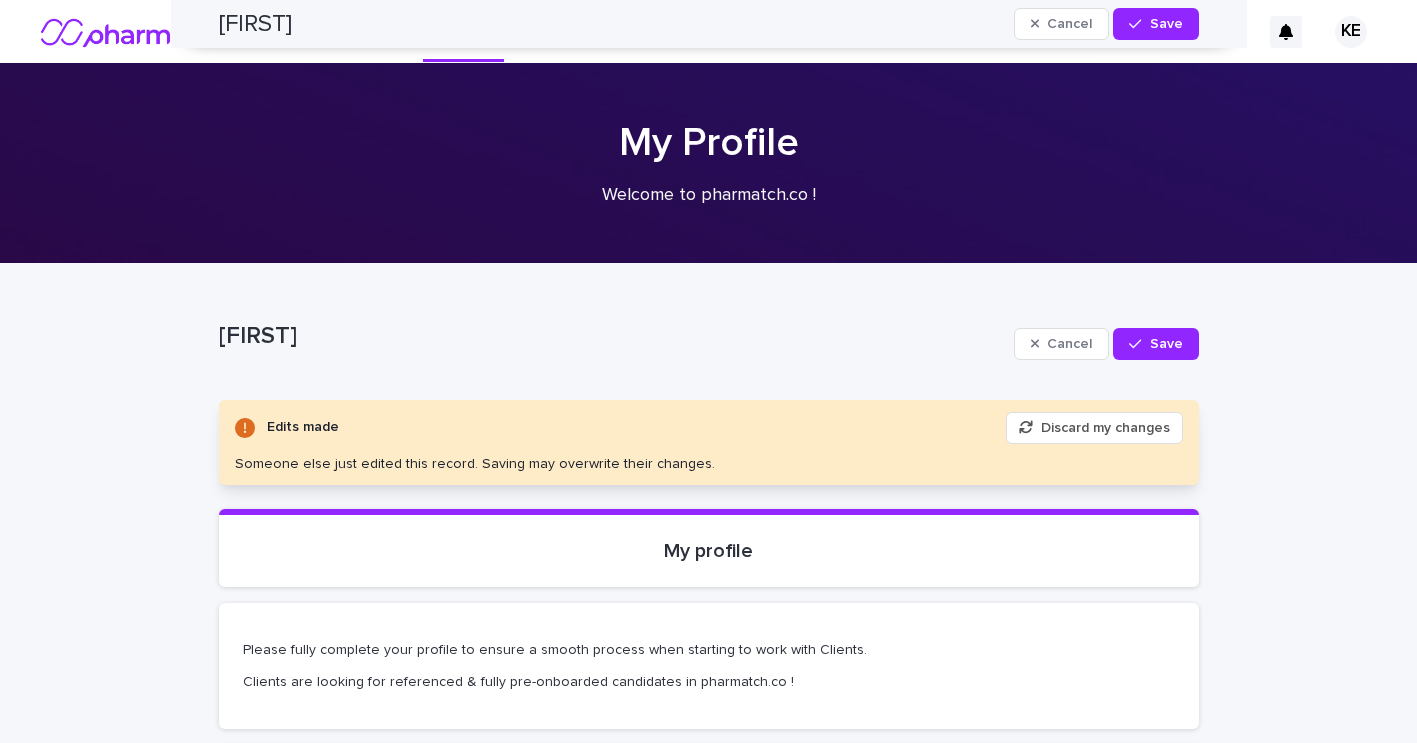 scroll, scrollTop: 0, scrollLeft: 0, axis: both 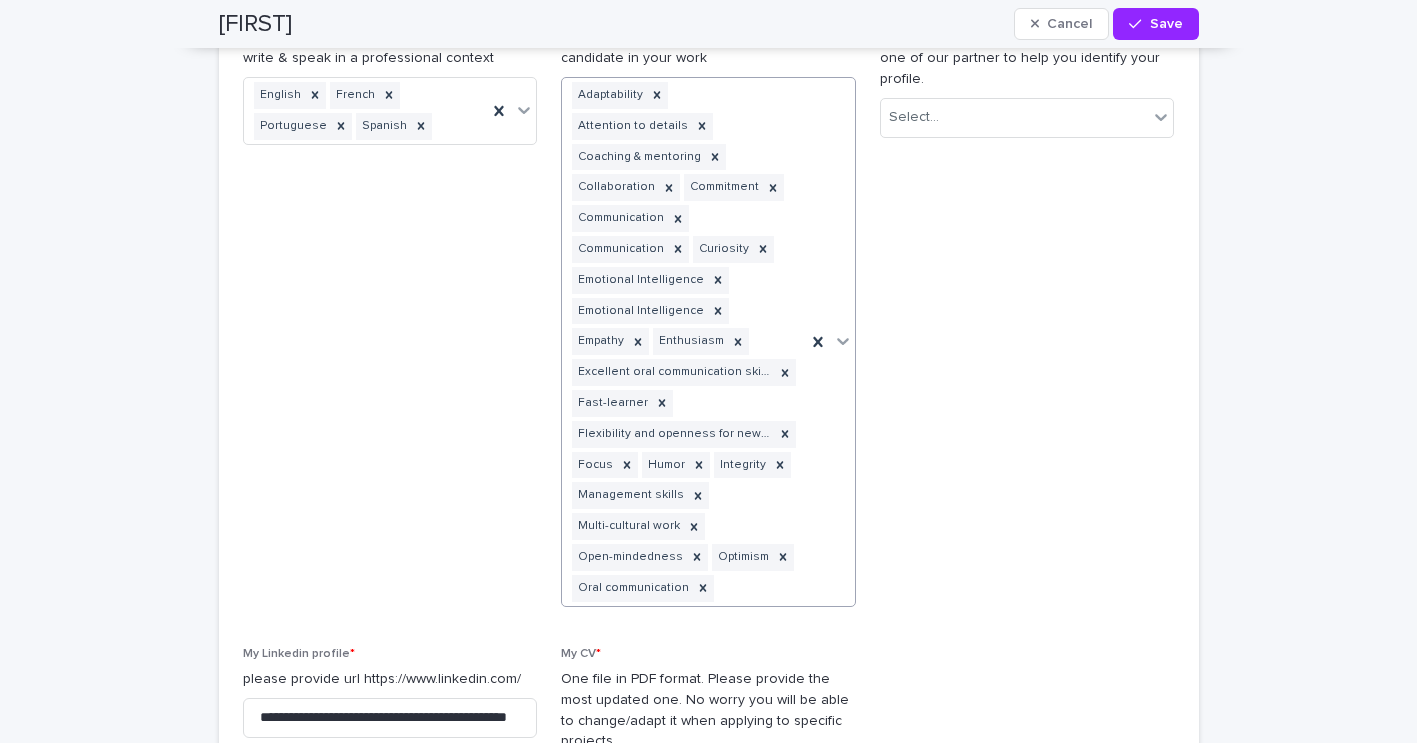 click on "Adaptability Attention to details Coaching & mentoring Collaboration Commitment Communication Communication Curiosity Emotional Intelligence Emotional Intelligence Empathy Enthusiasm Excellent oral communication skills Fast-learner Flexibility and openness for new opportunities Focus Humor Integrity Management skills Multi-cultural work Open-mindedness Optimism Oral communication" at bounding box center [684, 342] 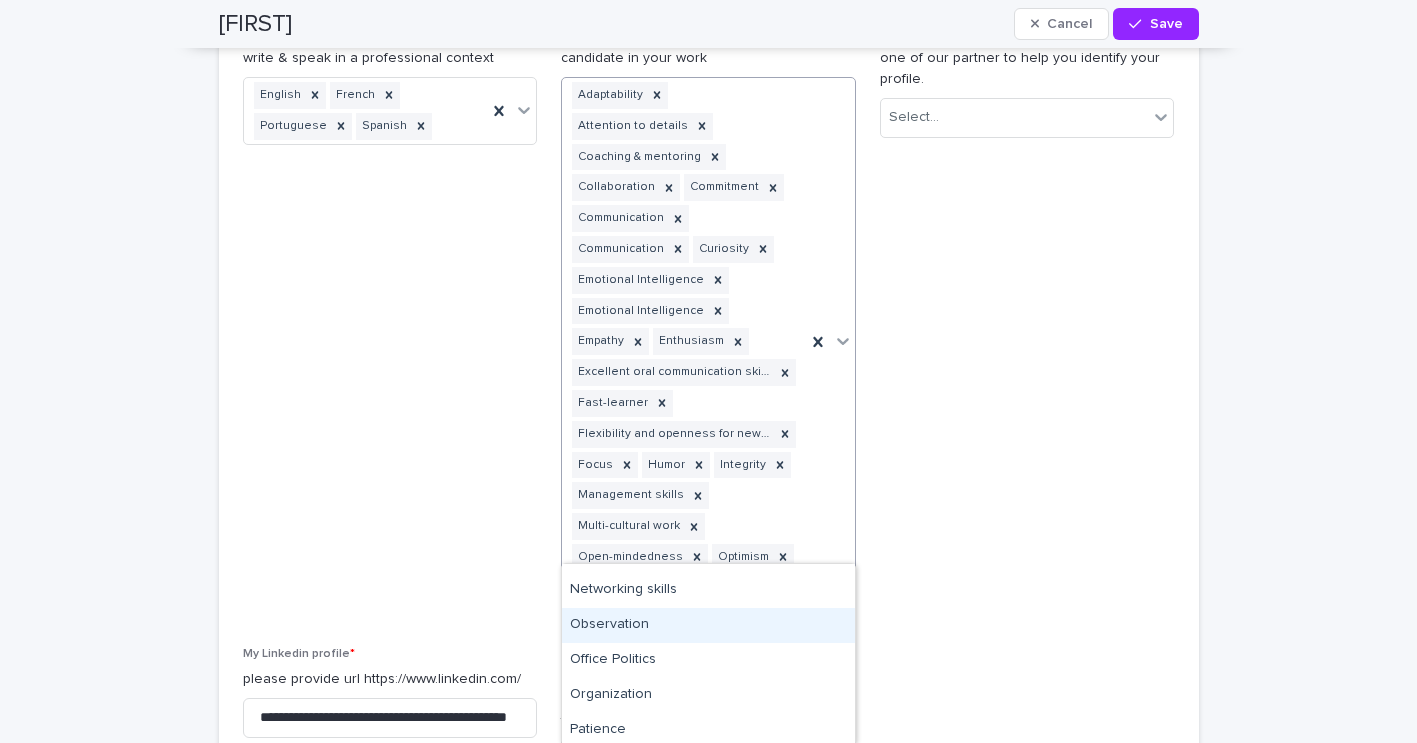 scroll, scrollTop: 1914, scrollLeft: 0, axis: vertical 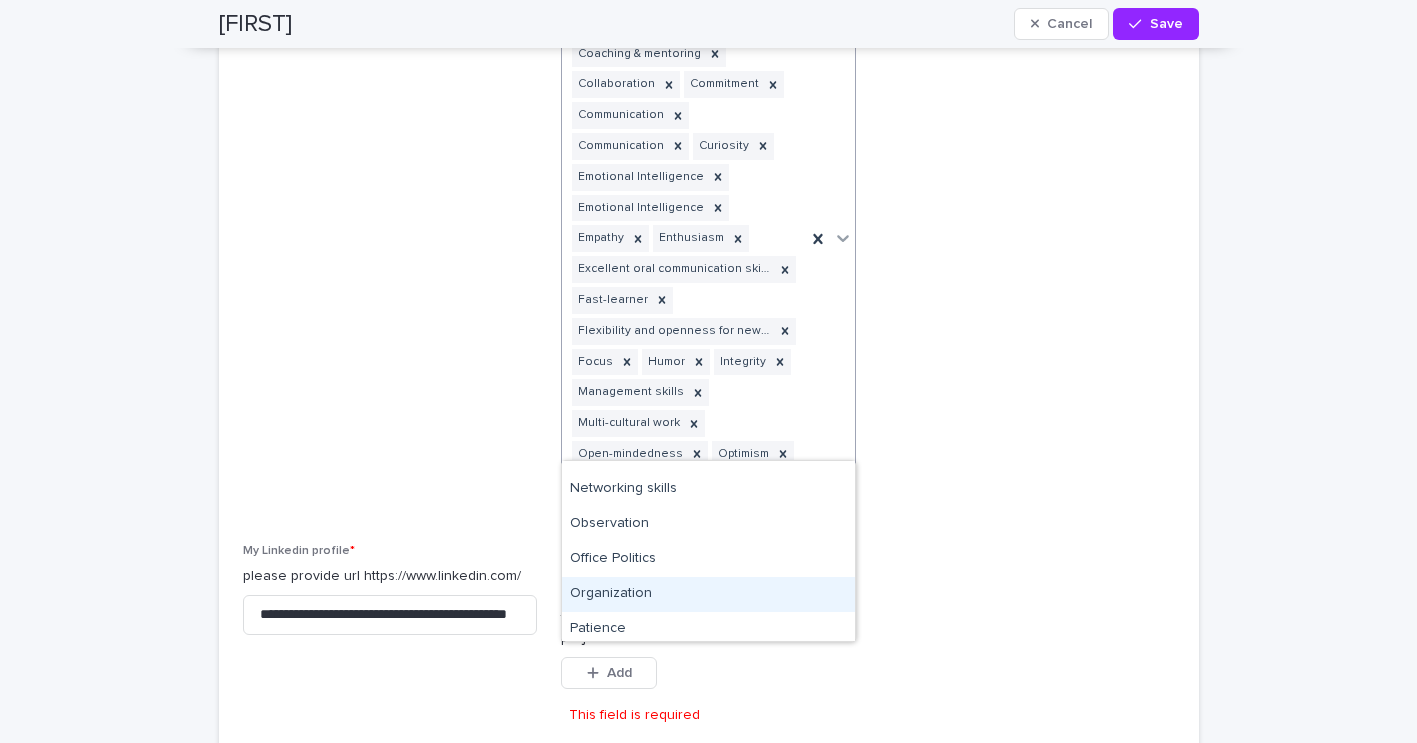 click on "Organization" at bounding box center [708, 594] 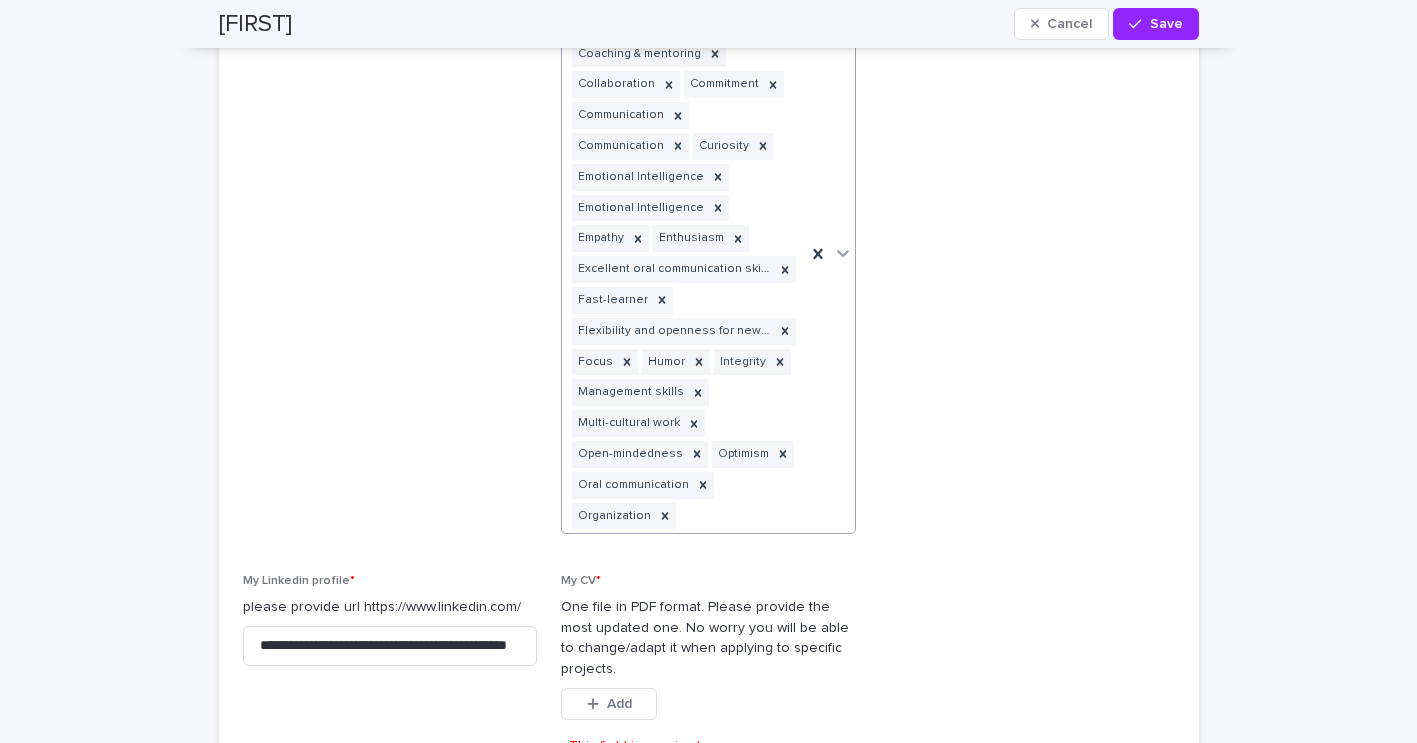 click on "Adaptability Attention to details Coaching & mentoring Collaboration Commitment Communication Communication Curiosity Emotional Intelligence Emotional Intelligence Empathy Enthusiasm Excellent oral communication skills Fast-learner Flexibility and openness for new opportunities Focus Humor Integrity Management skills Multi-cultural work Open-mindedness Optimism Oral communication Organization" at bounding box center [684, 254] 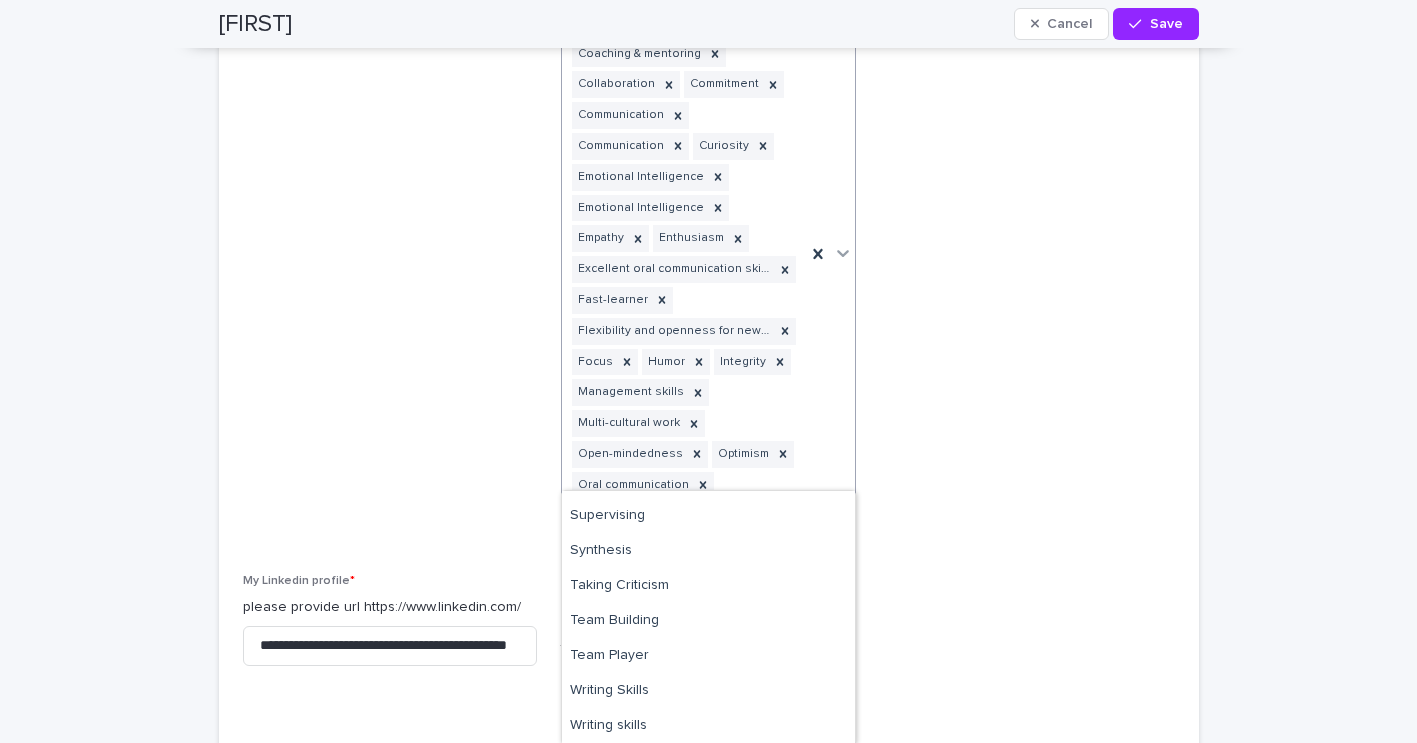scroll, scrollTop: 3177, scrollLeft: 0, axis: vertical 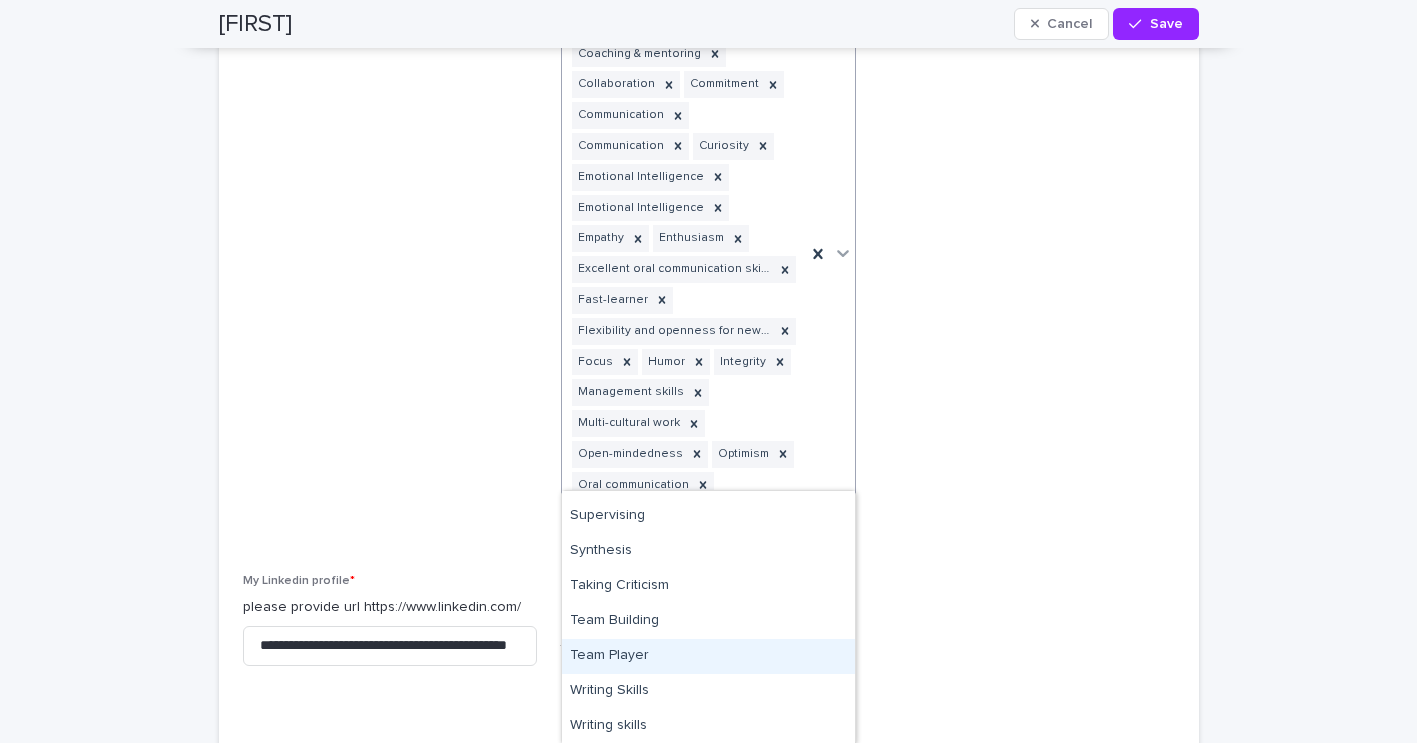 click on "Team Player" at bounding box center (708, 656) 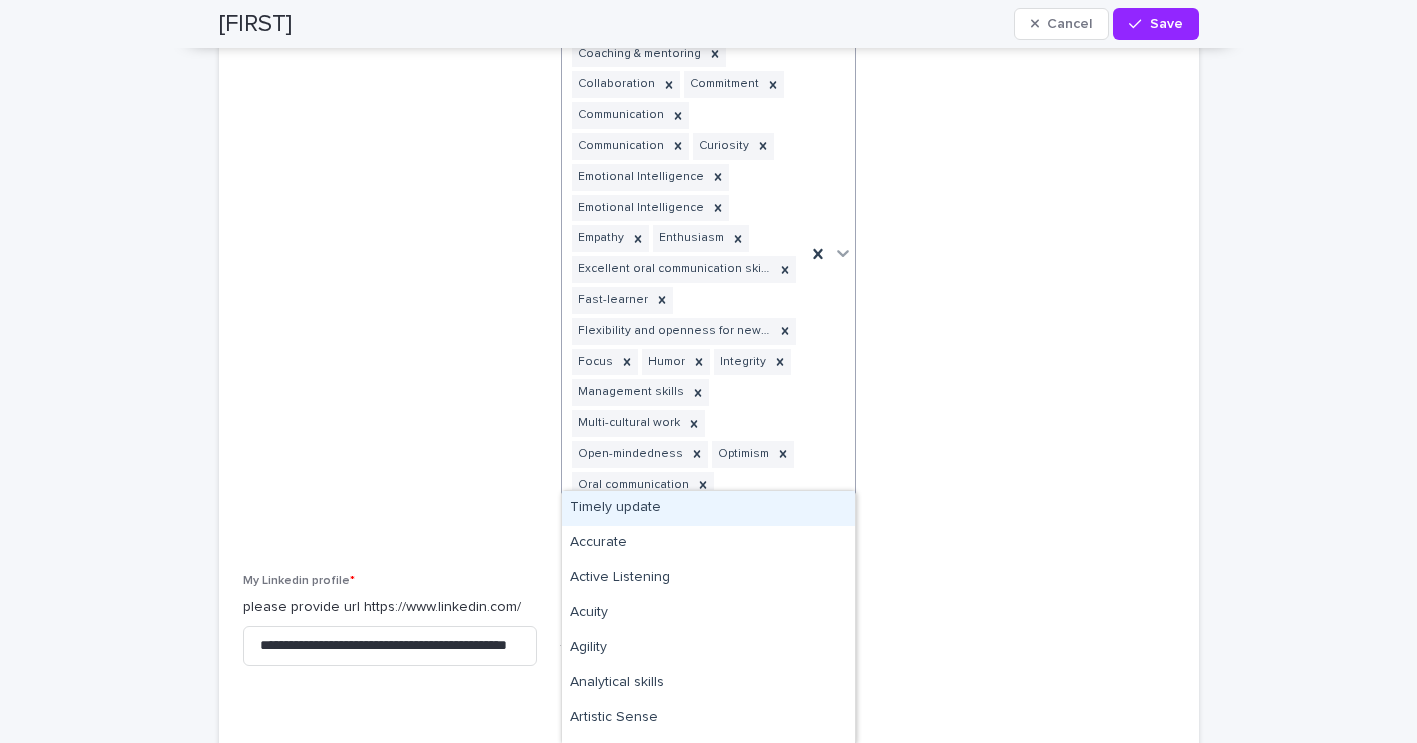 click on "Adaptability Attention to details Coaching & mentoring Collaboration Commitment Communication Communication Curiosity Emotional Intelligence Emotional Intelligence Empathy Enthusiasm Excellent oral communication skills Fast-learner Flexibility and openness for new opportunities Focus Humor Integrity Management skills Multi-cultural work Open-mindedness Optimism Oral communication Organization Team Player" at bounding box center [684, 254] 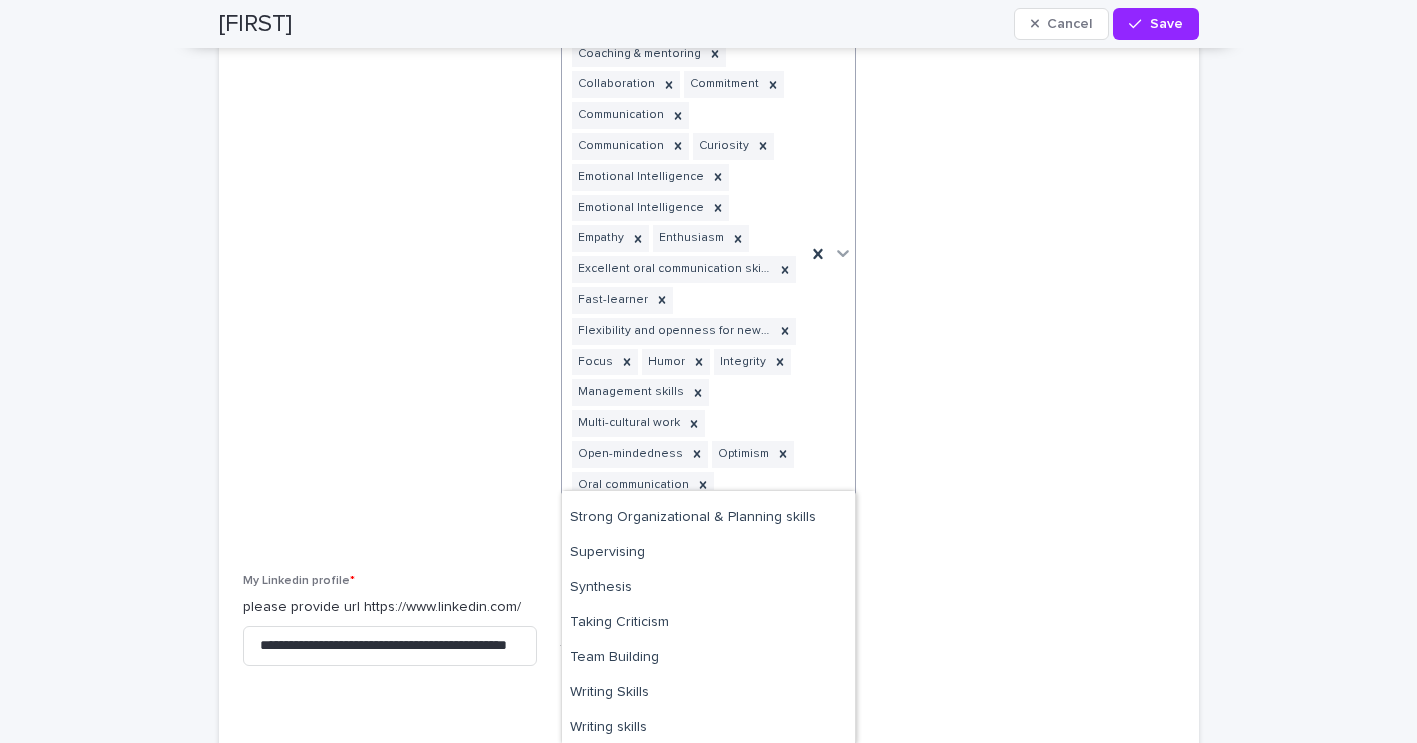 scroll, scrollTop: 3142, scrollLeft: 0, axis: vertical 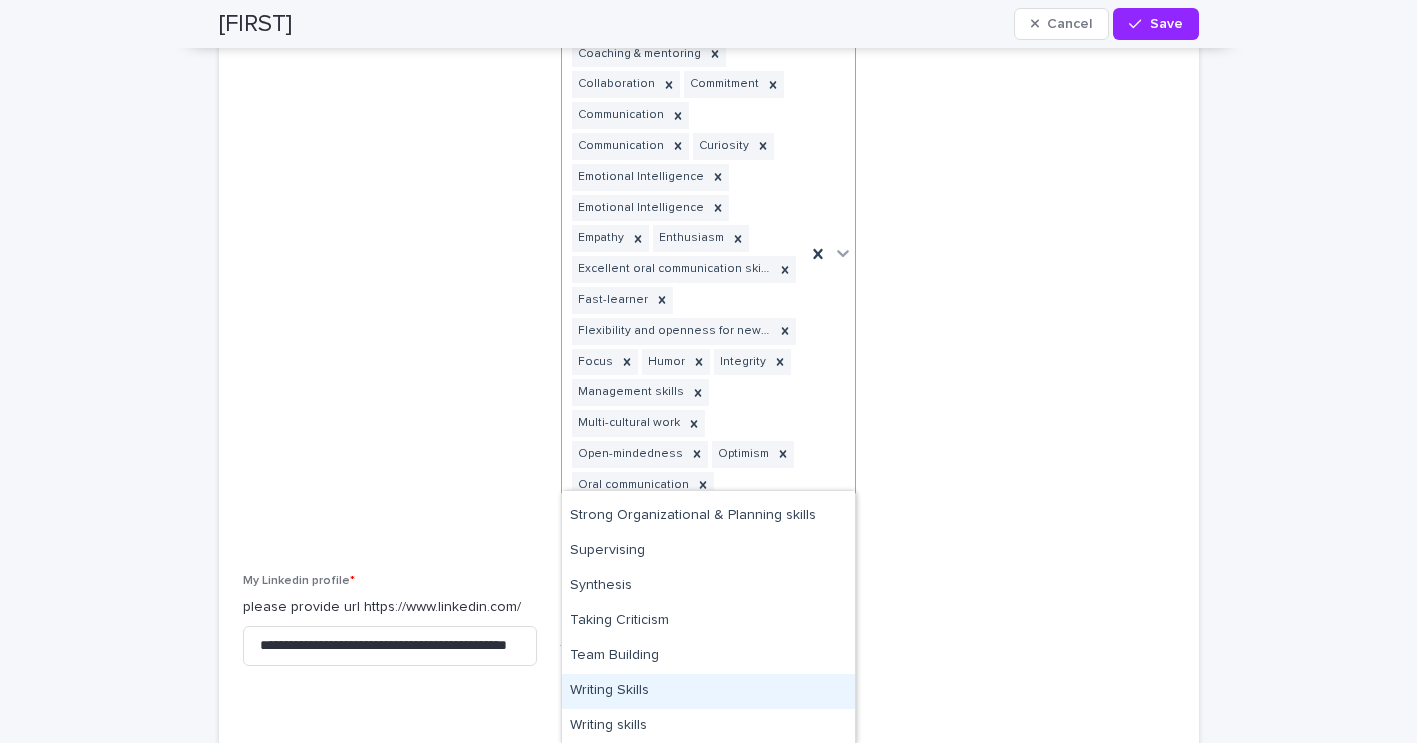 click on "Writing Skills" at bounding box center (708, 691) 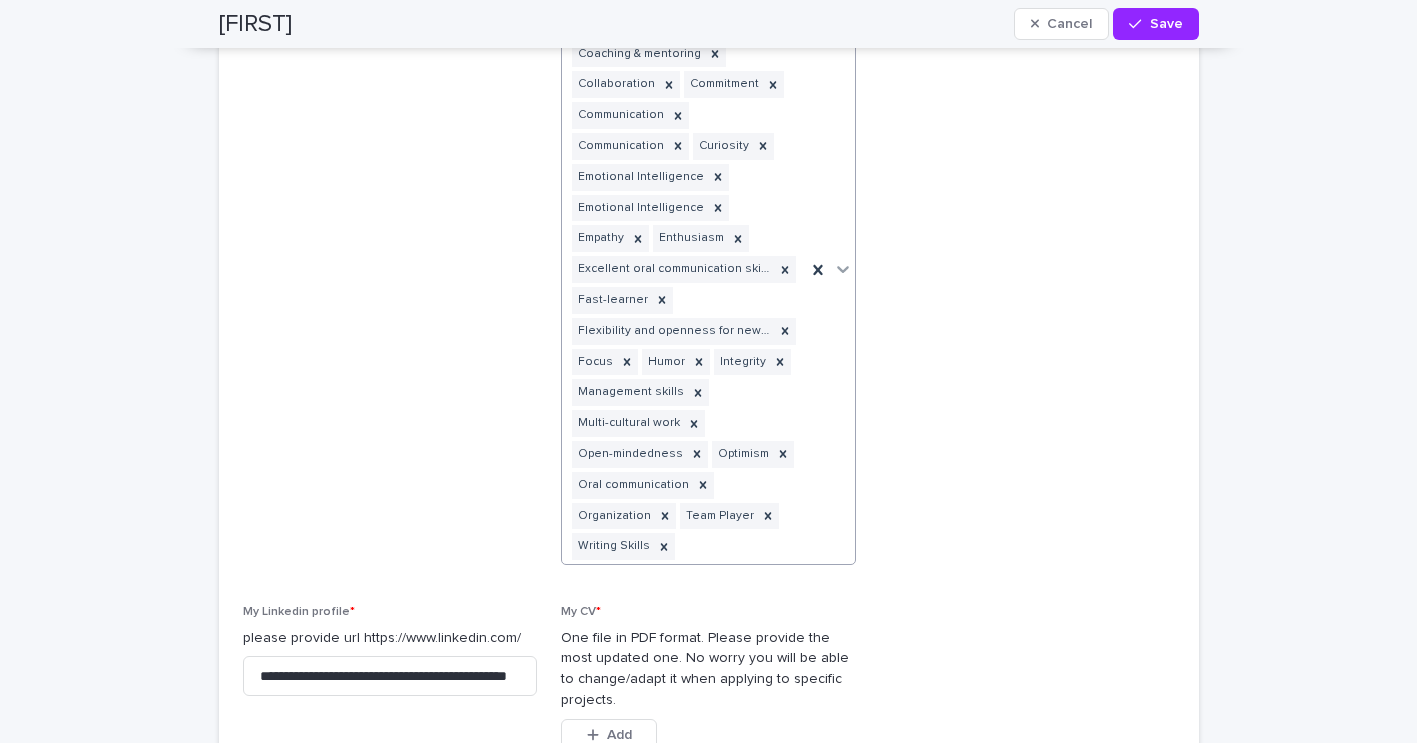 click on "Adaptability Attention to details Coaching & mentoring Collaboration Commitment Communication Communication Curiosity Emotional Intelligence Emotional Intelligence Empathy Enthusiasm Excellent oral communication skills Fast-learner Flexibility and openness for new opportunities Focus Humor Integrity Management skills Multi-cultural work Open-mindedness Optimism Oral communication Organization Team Player Writing Skills" at bounding box center [684, 269] 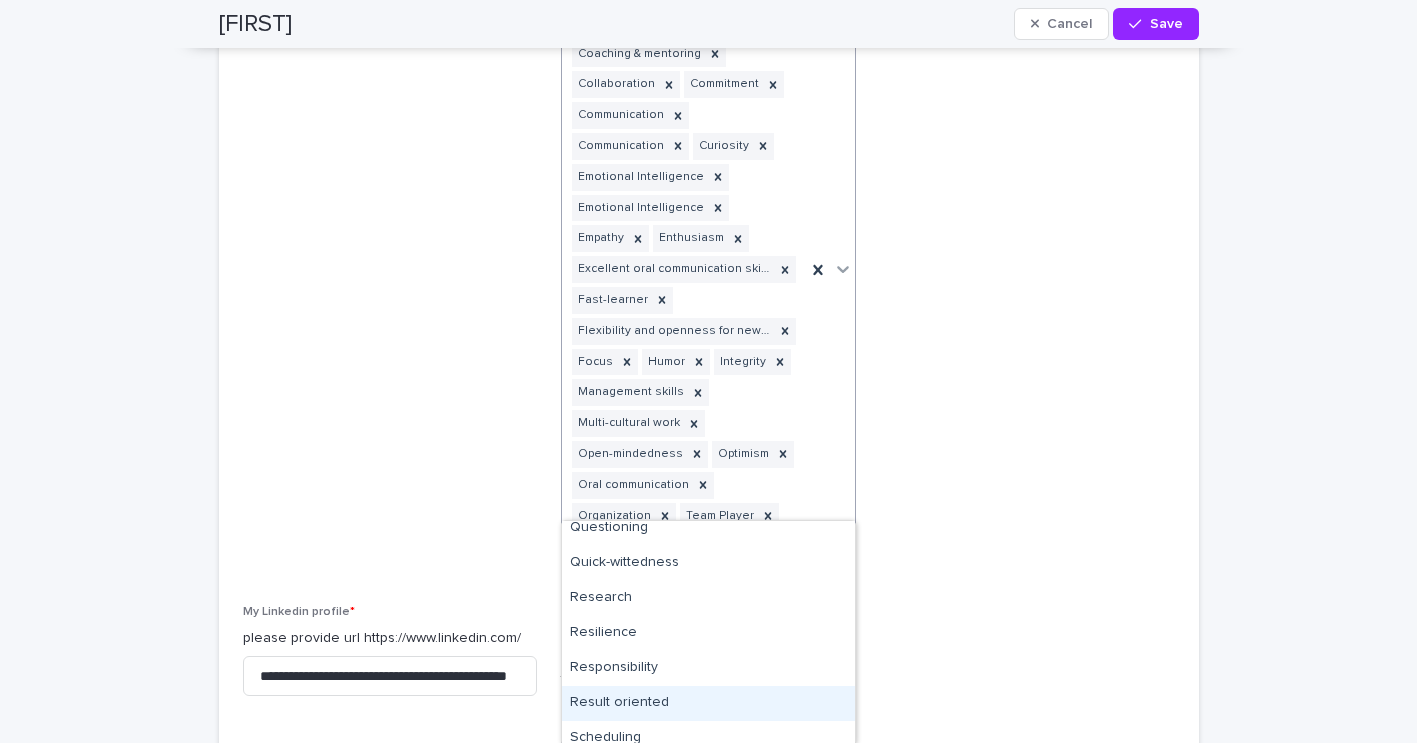 scroll, scrollTop: 2389, scrollLeft: 0, axis: vertical 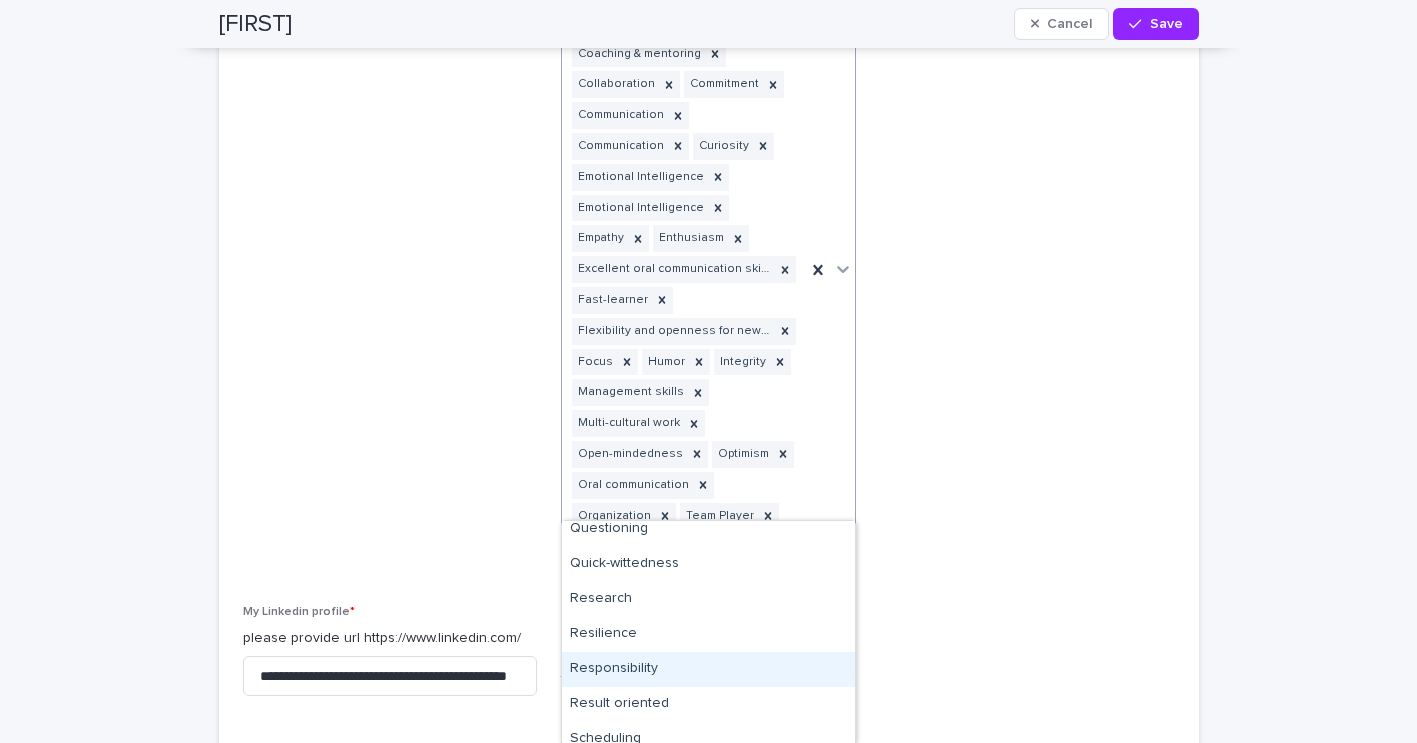 click on "Responsibility" at bounding box center (708, 669) 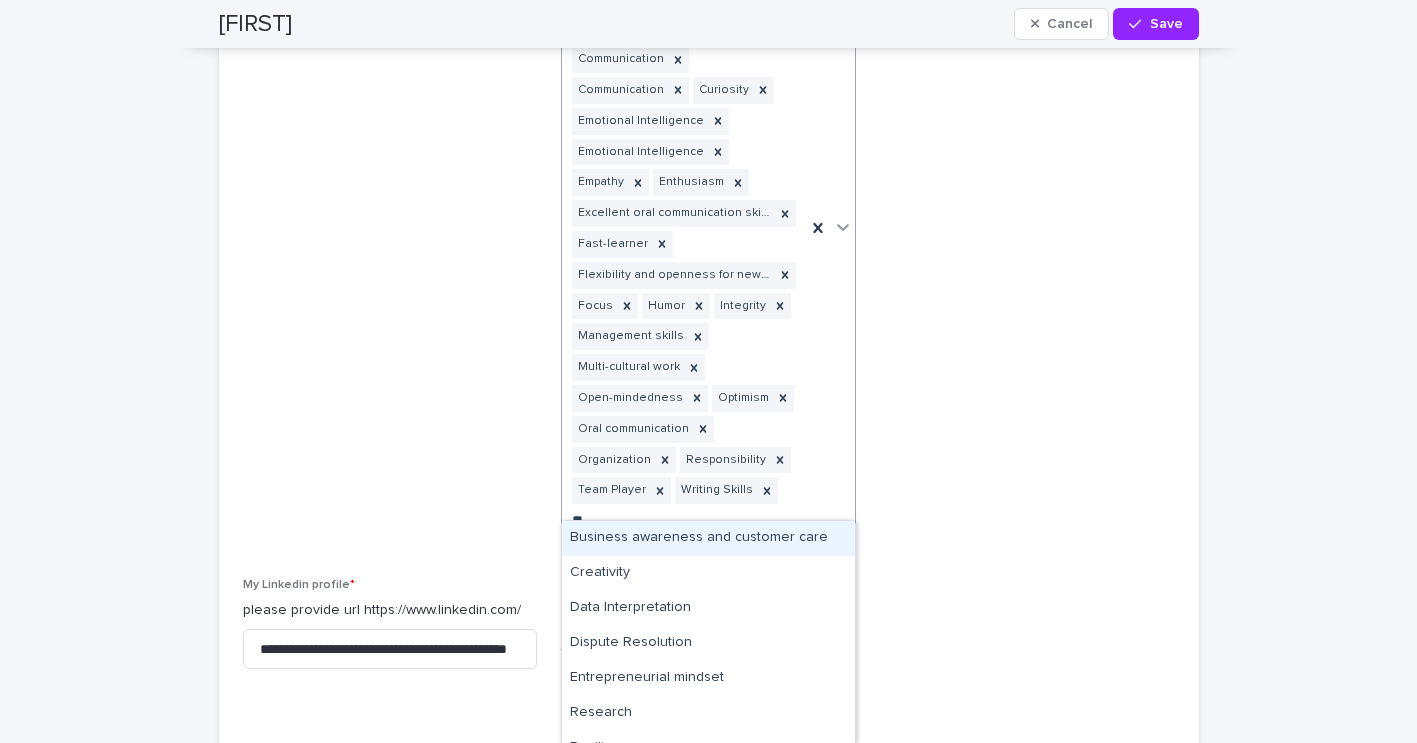 scroll, scrollTop: 2718, scrollLeft: 0, axis: vertical 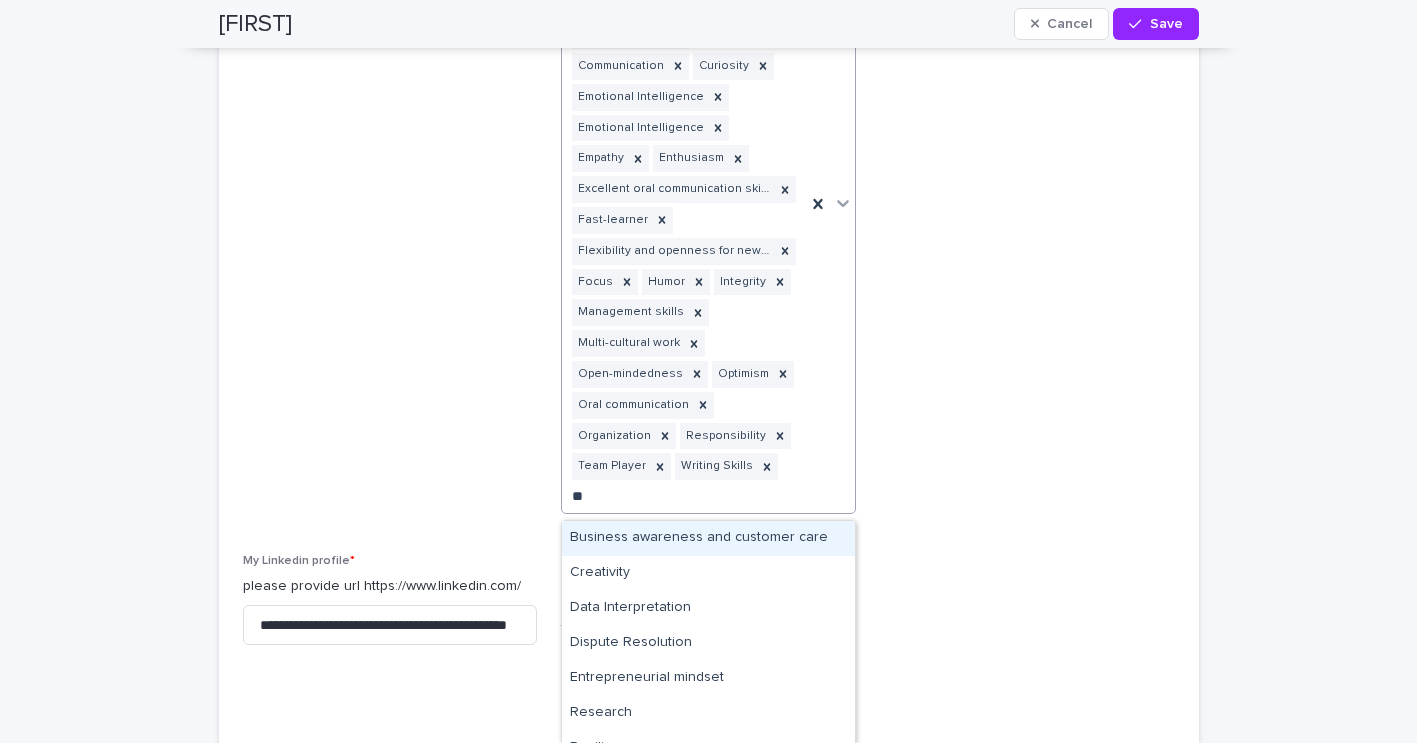 type on "***" 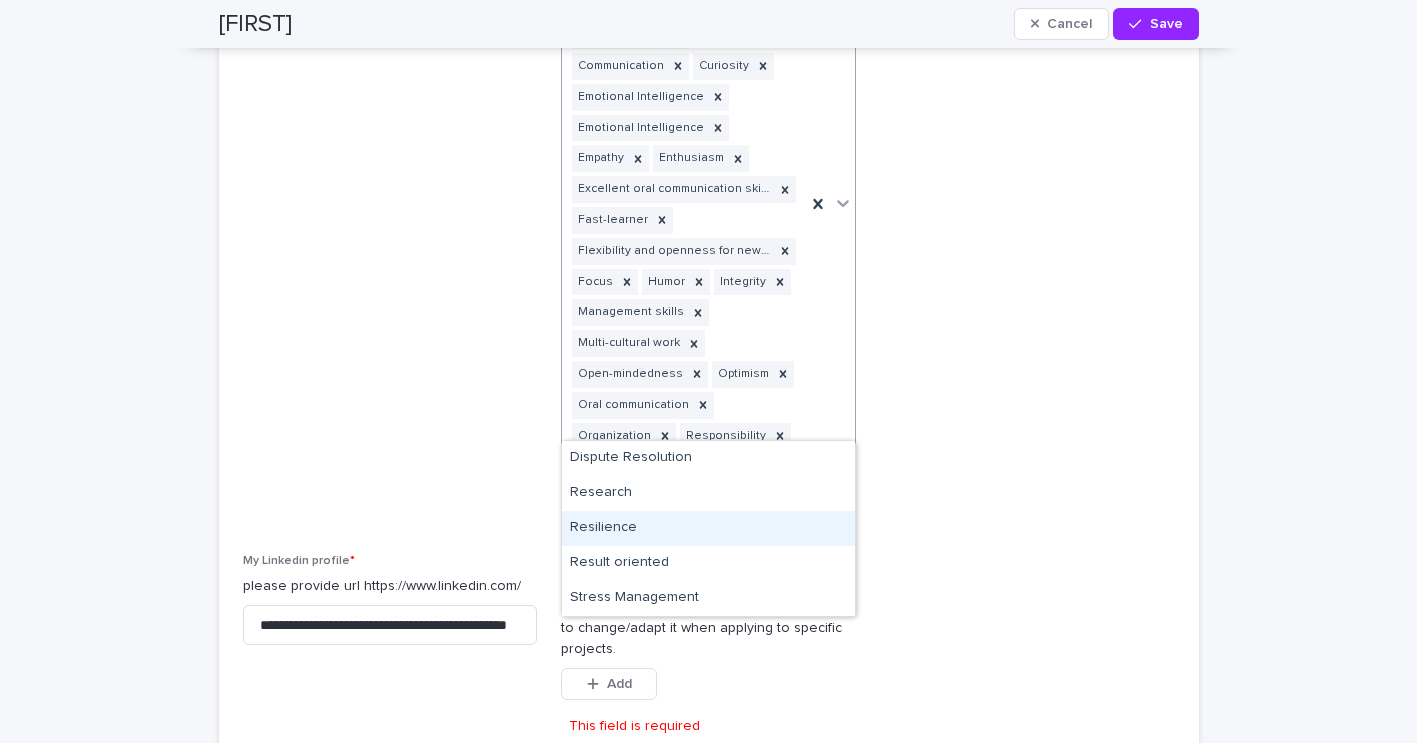 click on "Resilience" at bounding box center (708, 528) 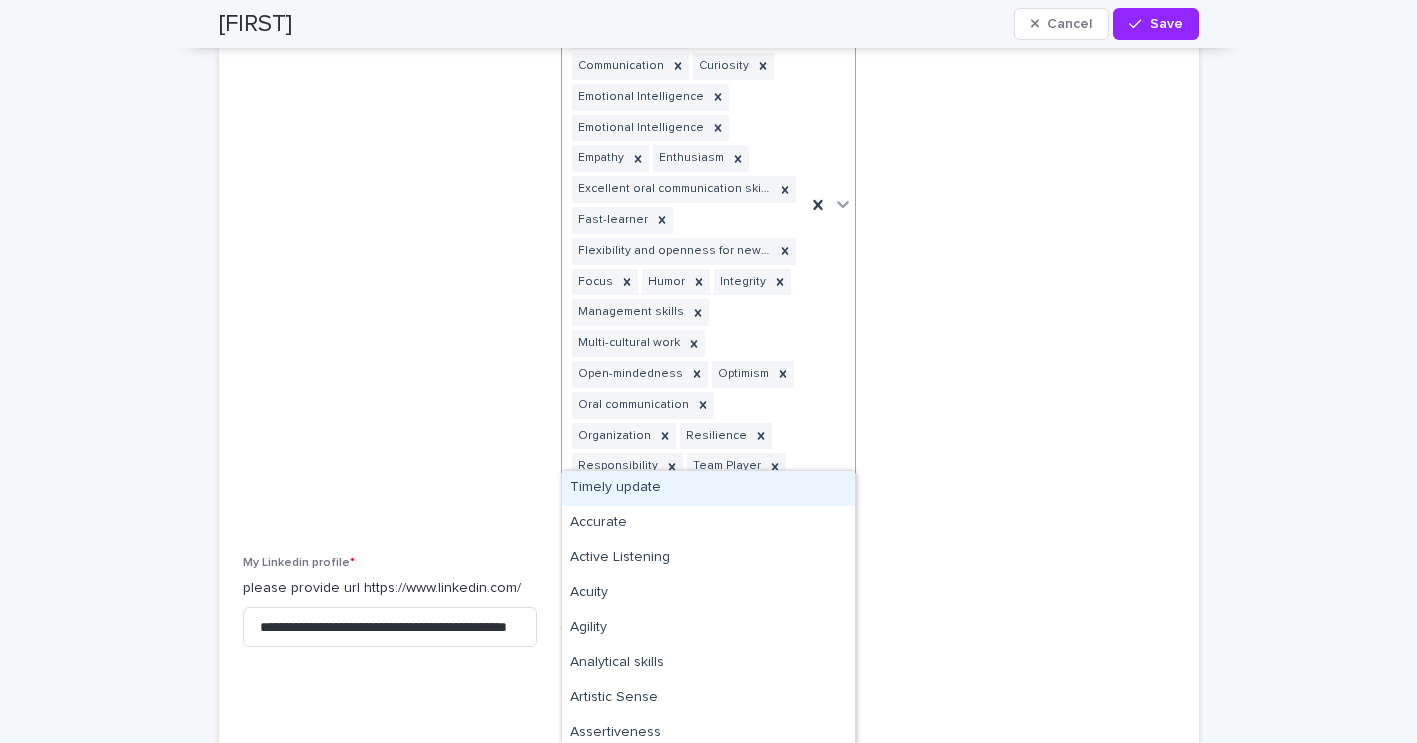click at bounding box center (830, 205) 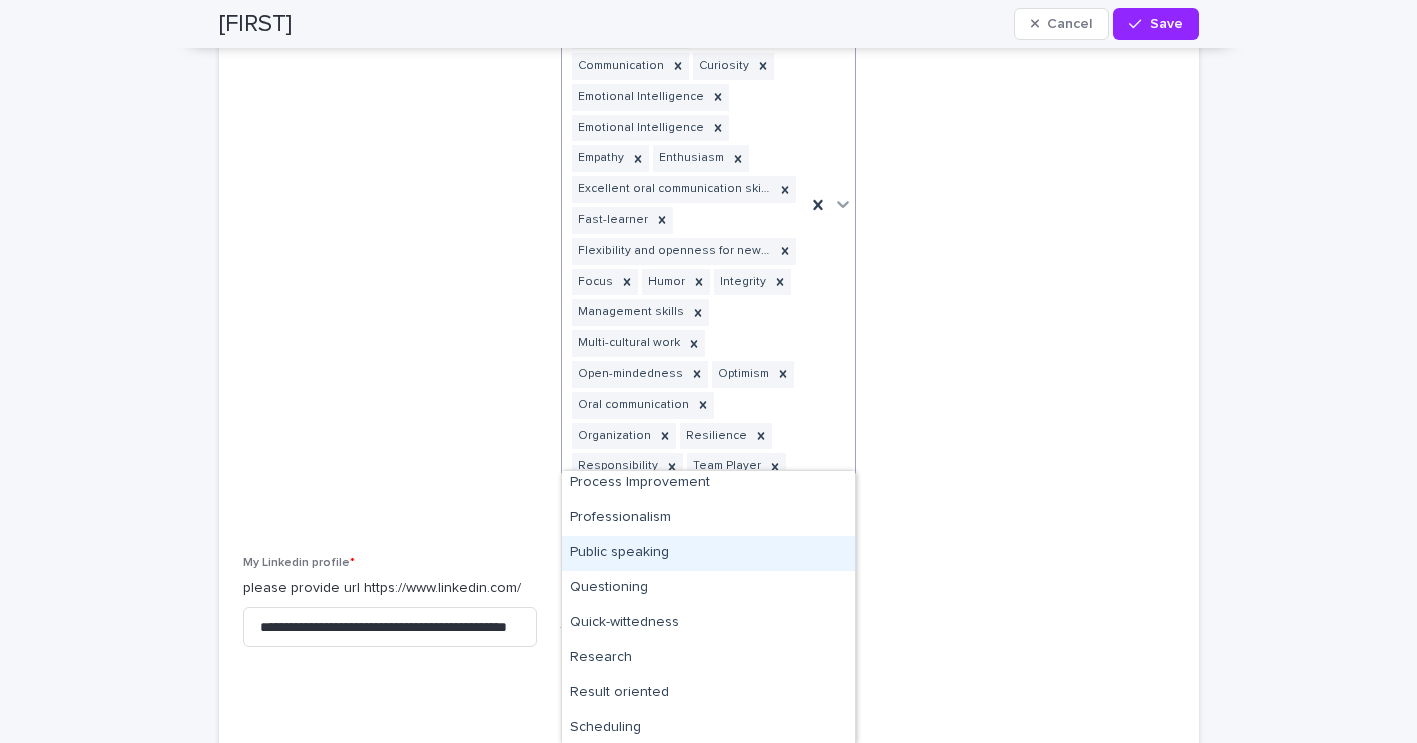 scroll, scrollTop: 2277, scrollLeft: 0, axis: vertical 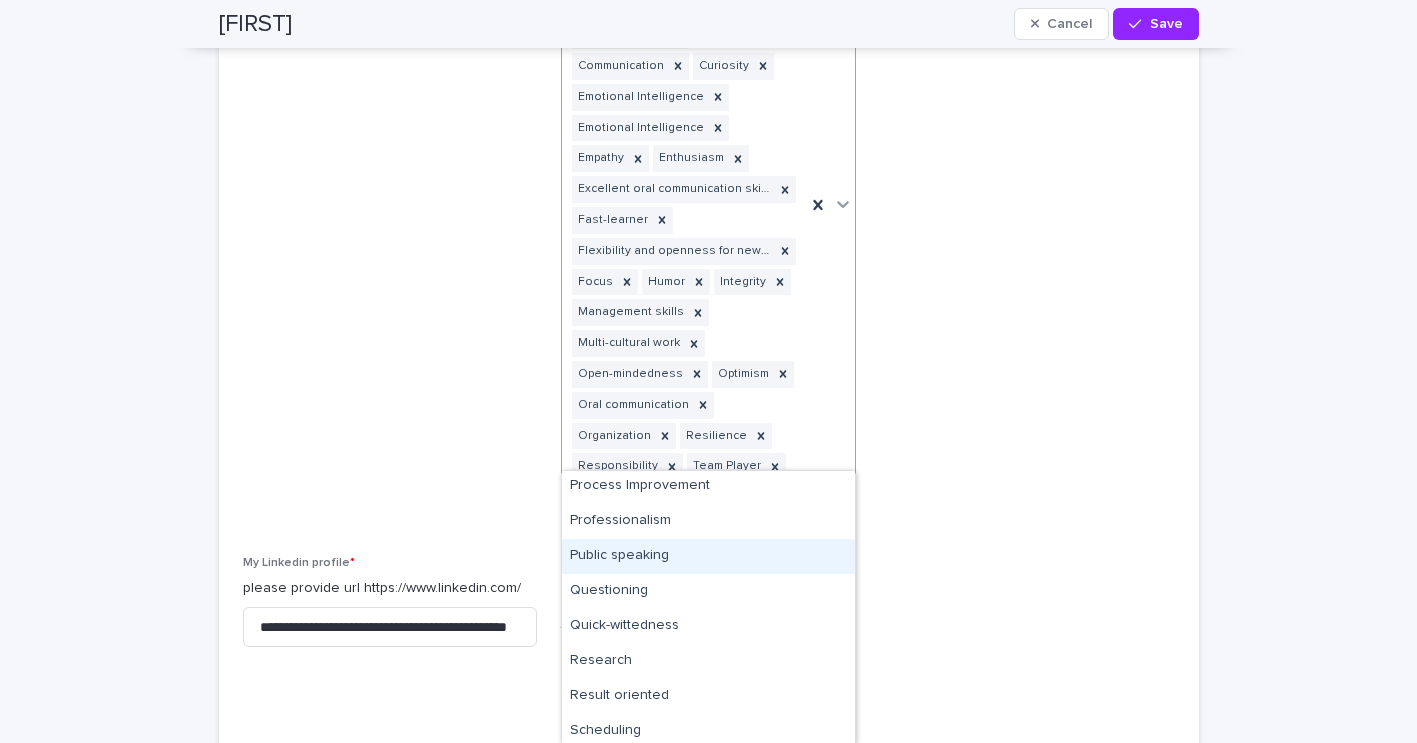 click on "Public speaking" at bounding box center [708, 556] 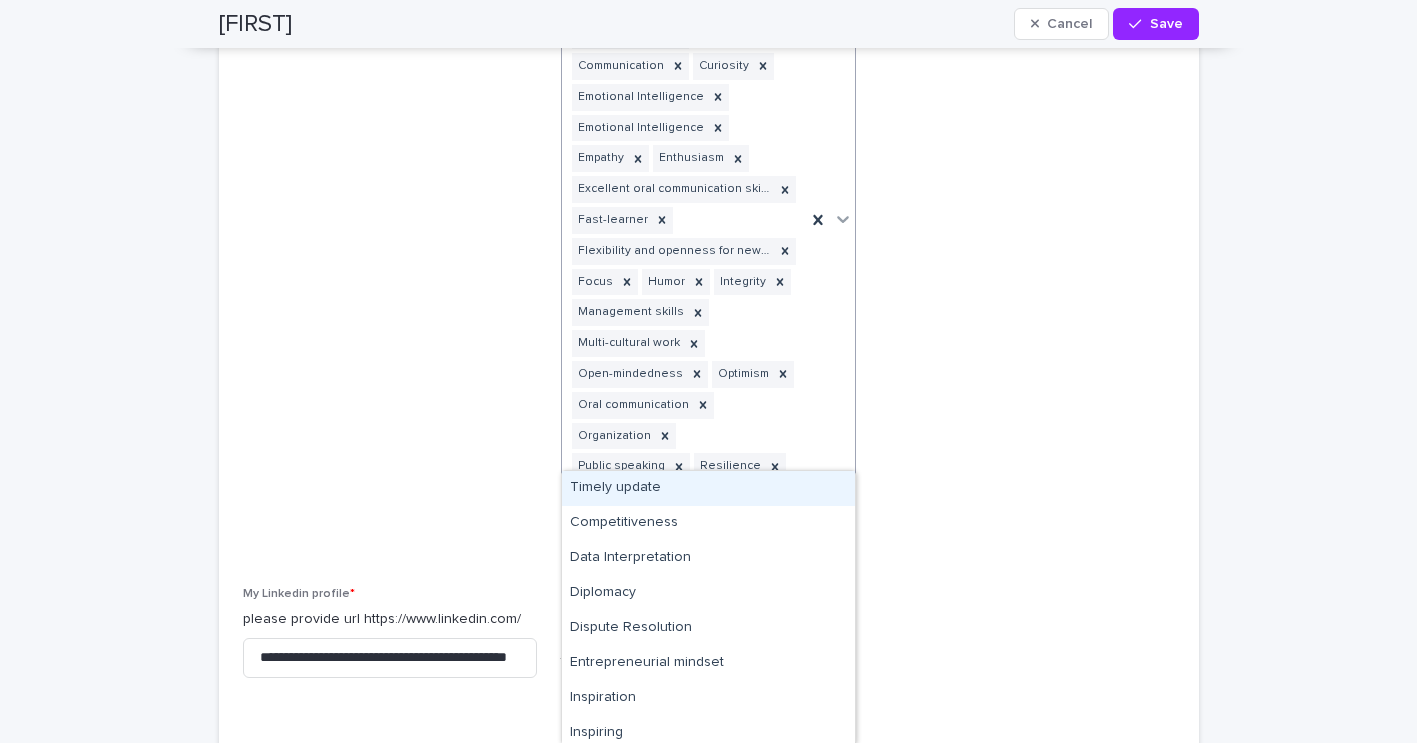 type on "**" 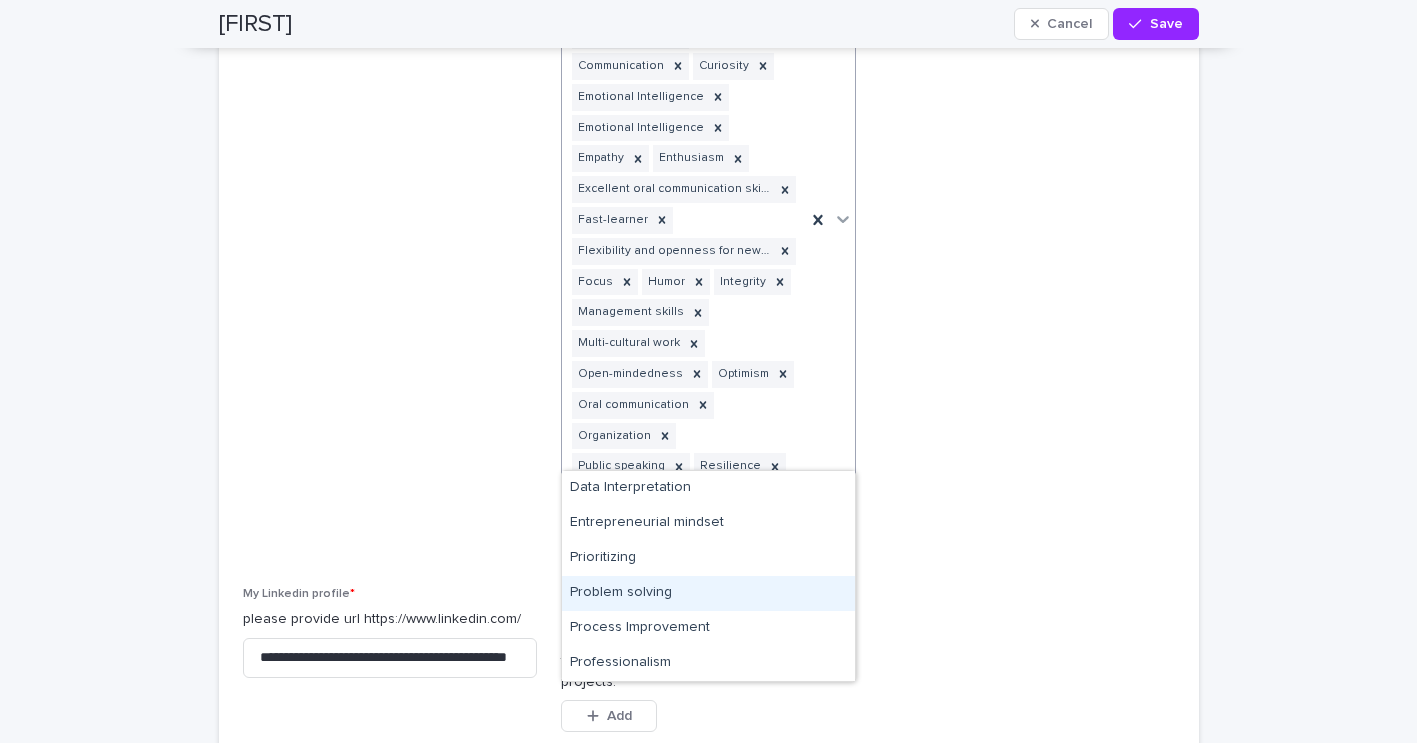 click on "Problem solving" at bounding box center [708, 593] 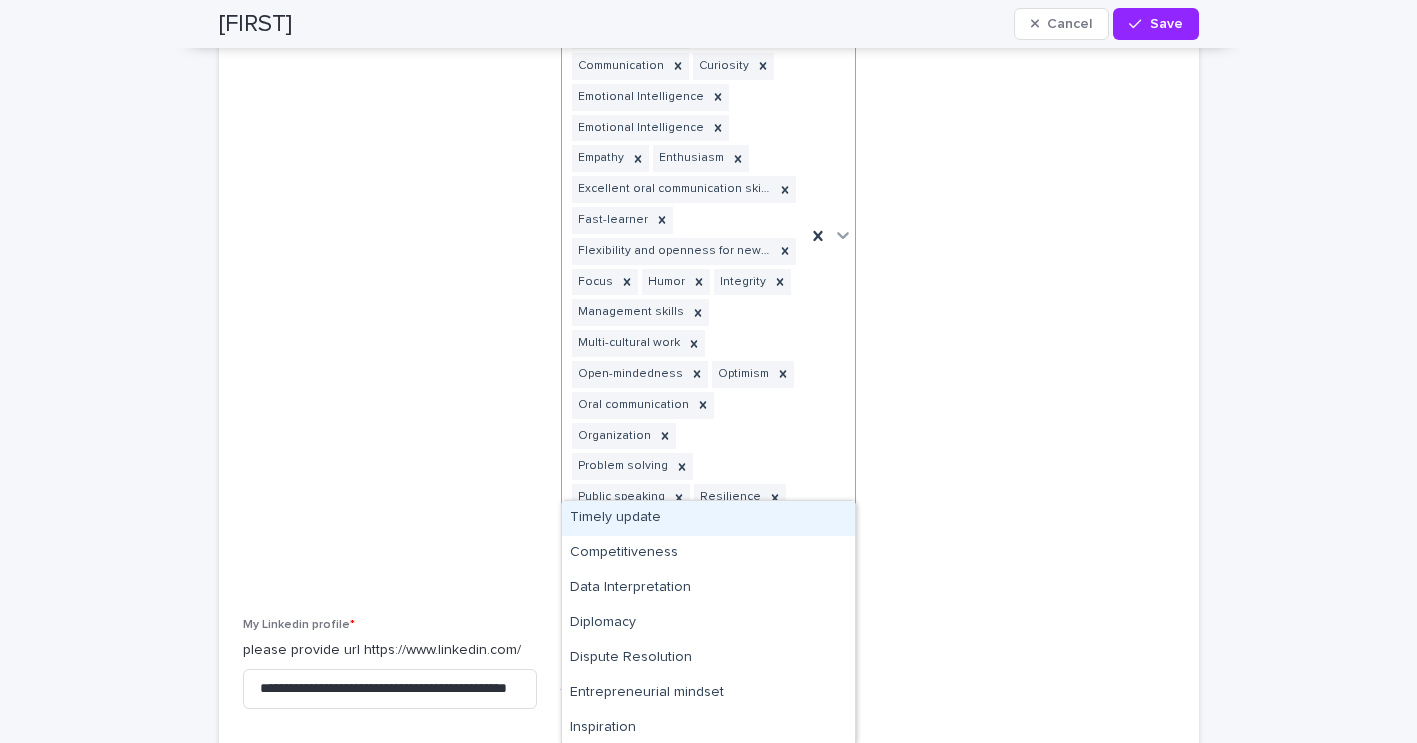 type on "**" 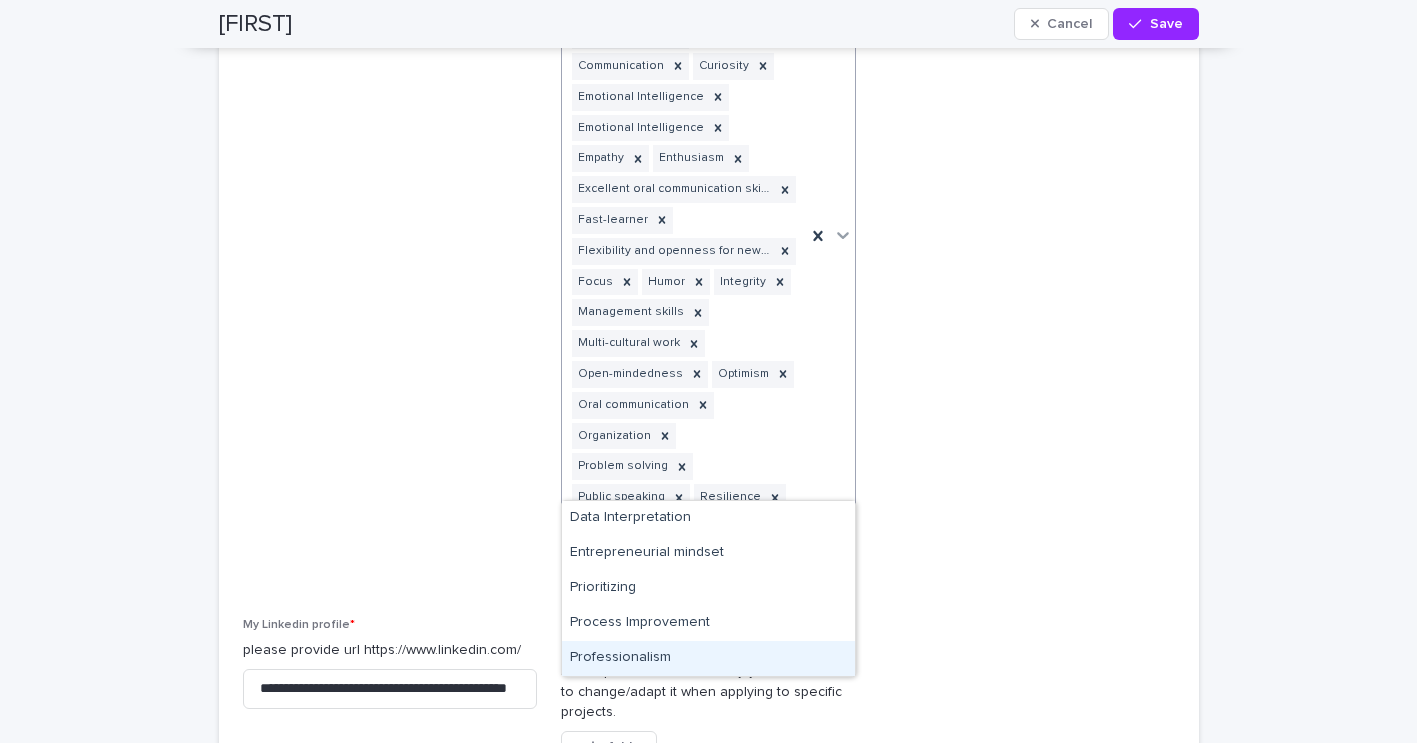 click on "Professionalism" at bounding box center [708, 658] 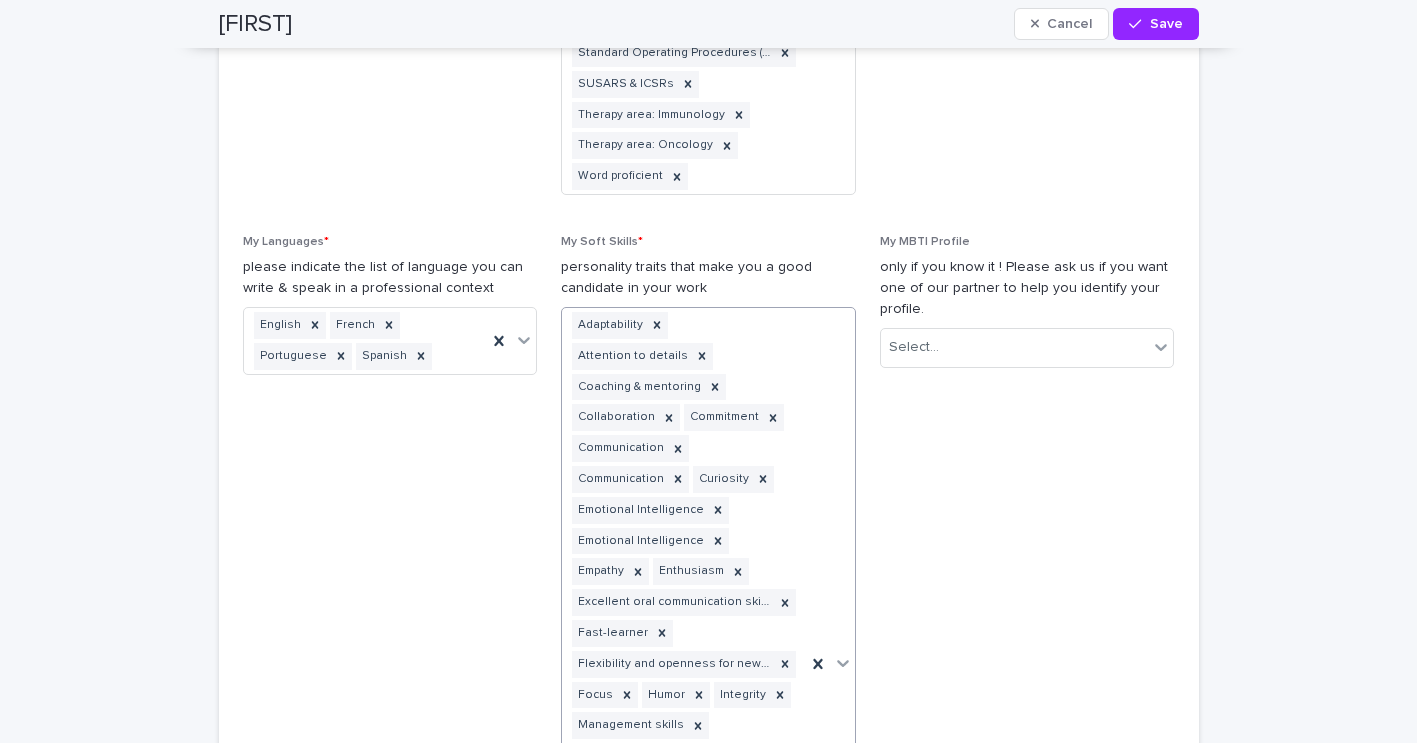 scroll, scrollTop: 2302, scrollLeft: 0, axis: vertical 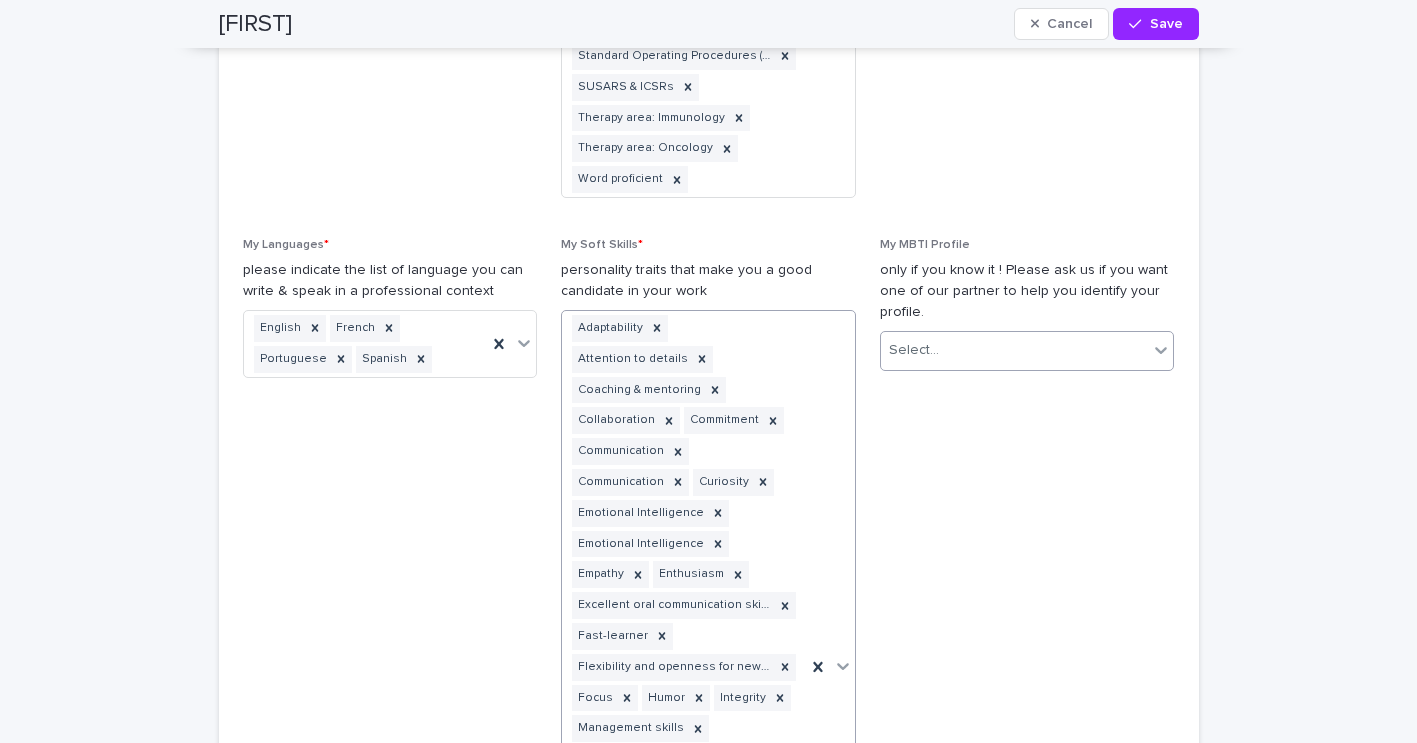 click on "Select..." at bounding box center [1015, 350] 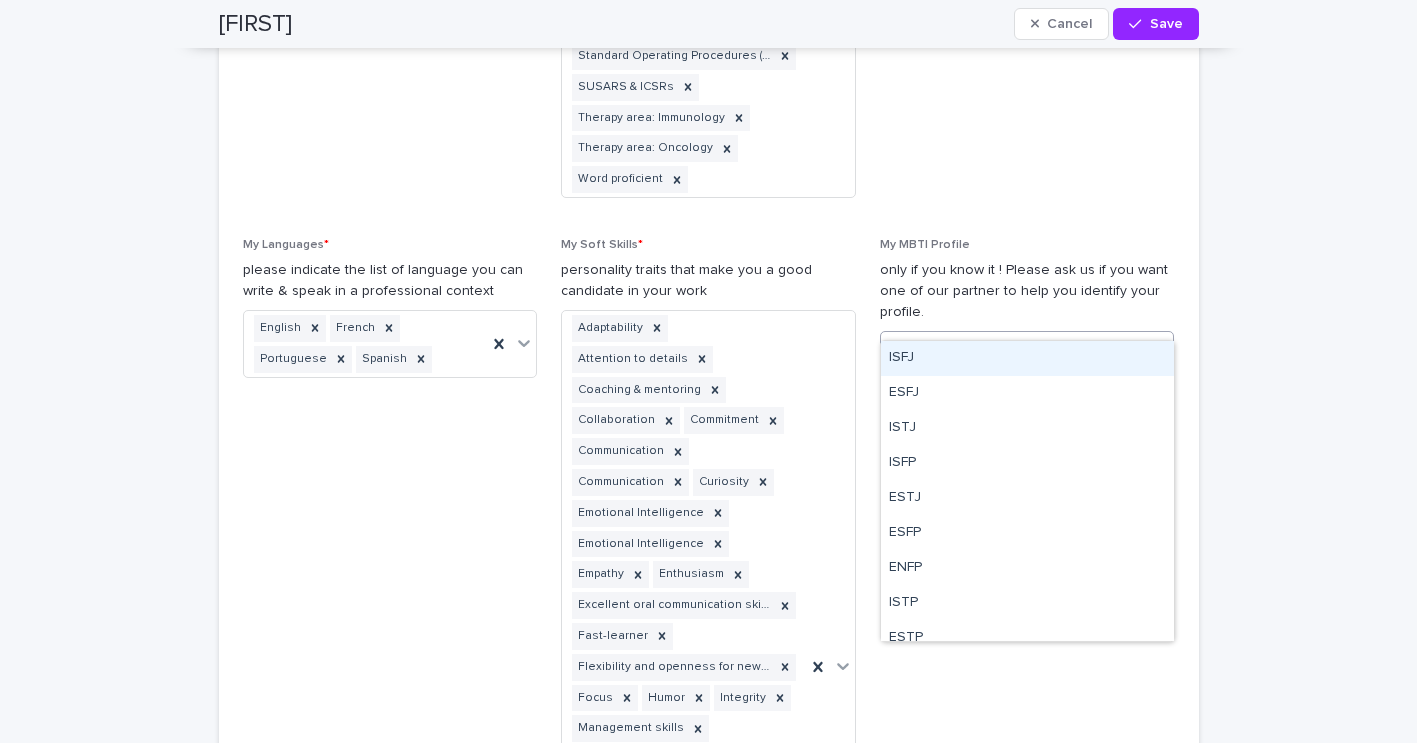 click on "Loading... Saving… Loading... Saving… Keith Cancel Save Keith Cancel Save Edits made Discard my changes Someone else just edited this record. Saving may overwrite their changes. Sorry, there was an error saving your record. Please try again. Please fill out the required fields below. Loading... Saving… Loading... Saving… Loading... Saving… My profile Loading... Saving… Please fully complete your profile to ensure a smooth process when onboarding future candidates.  Loading... Saving… Loading... Saving… My company Loading... Saving… Please complete basic information around your company. You will be asked to provide more detailed information around your company in the next page "My Company". These detailed information could be completed by your administrative colleague. Loading... Saving… Loading... Saving… Loading... Saving… Please give us the main contacts around you within your organization.  Loading... Saving… Loading... Saving… Loading... Saving… Loading... Saving… Saving…" at bounding box center (708, 2795) 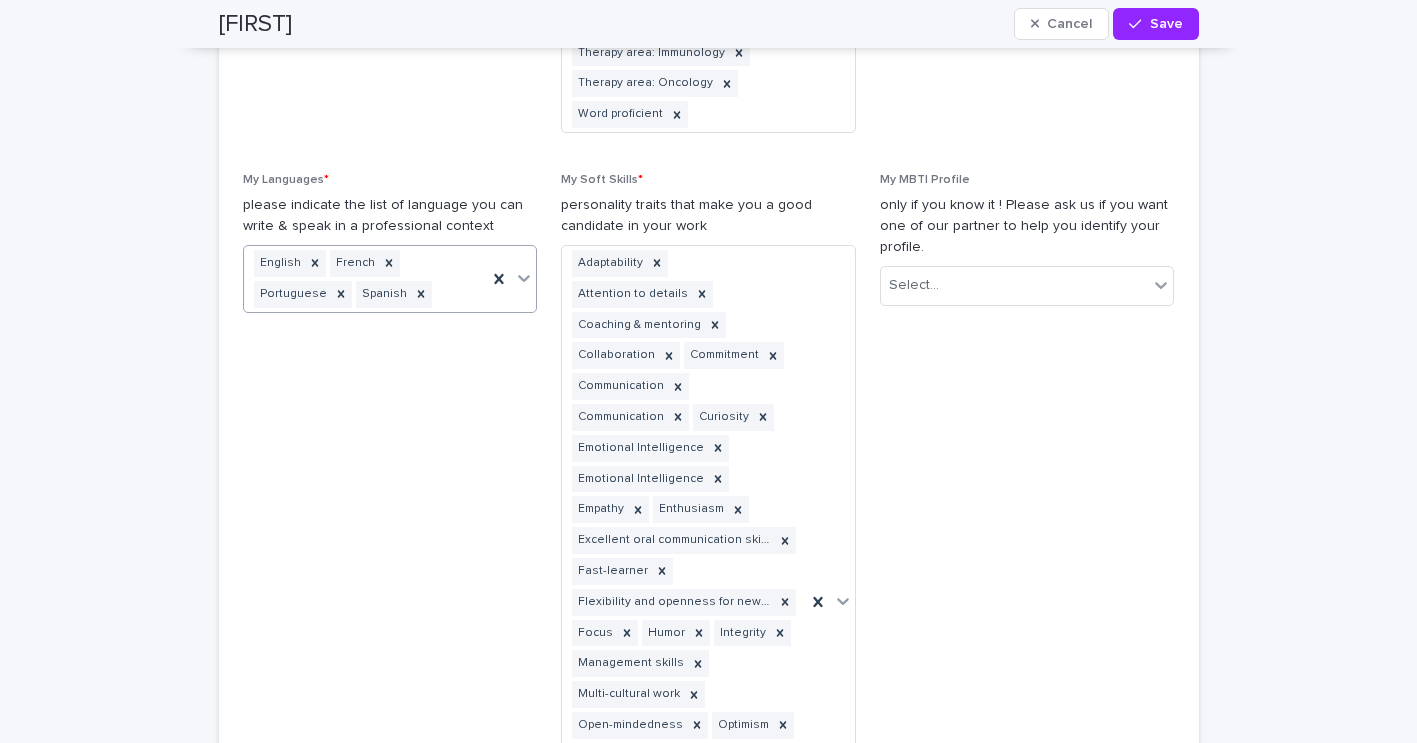 scroll, scrollTop: 2414, scrollLeft: 0, axis: vertical 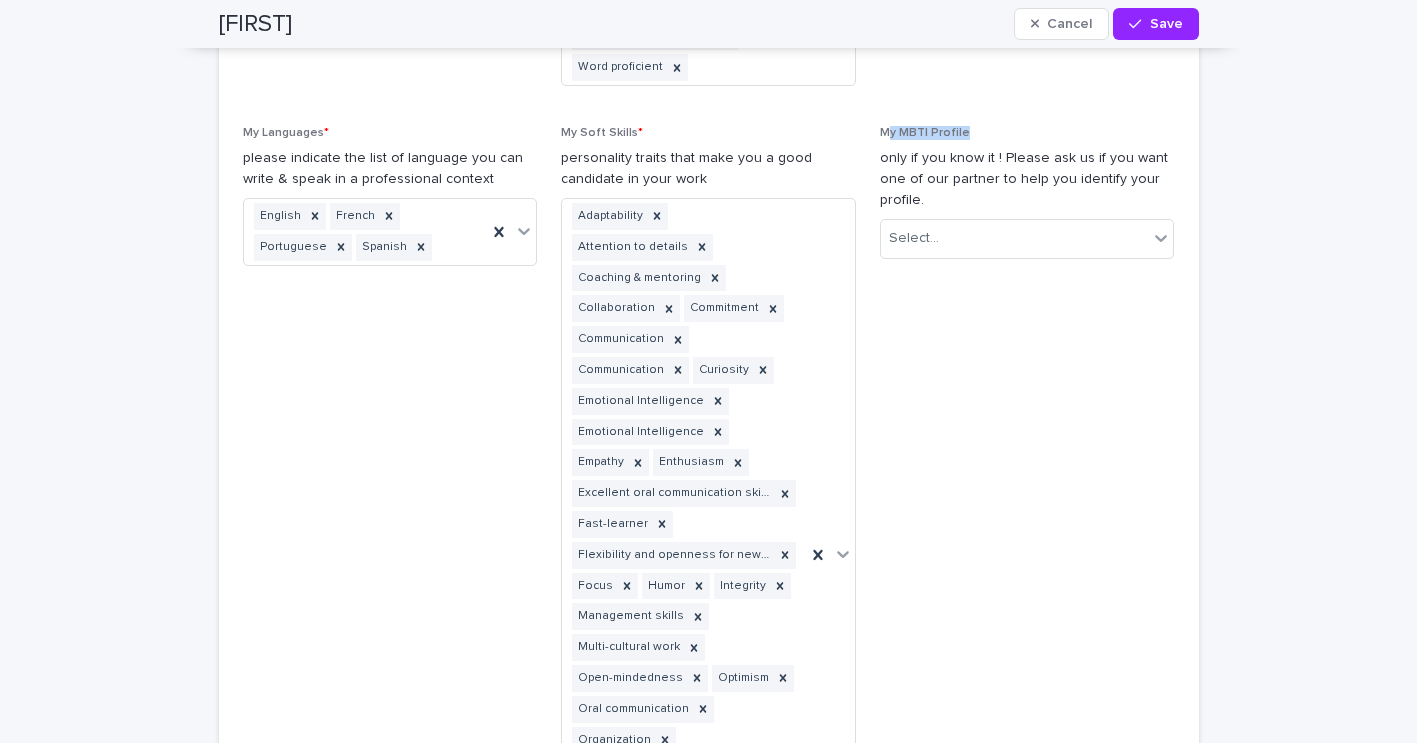 drag, startPoint x: 971, startPoint y: 104, endPoint x: 890, endPoint y: 106, distance: 81.02469 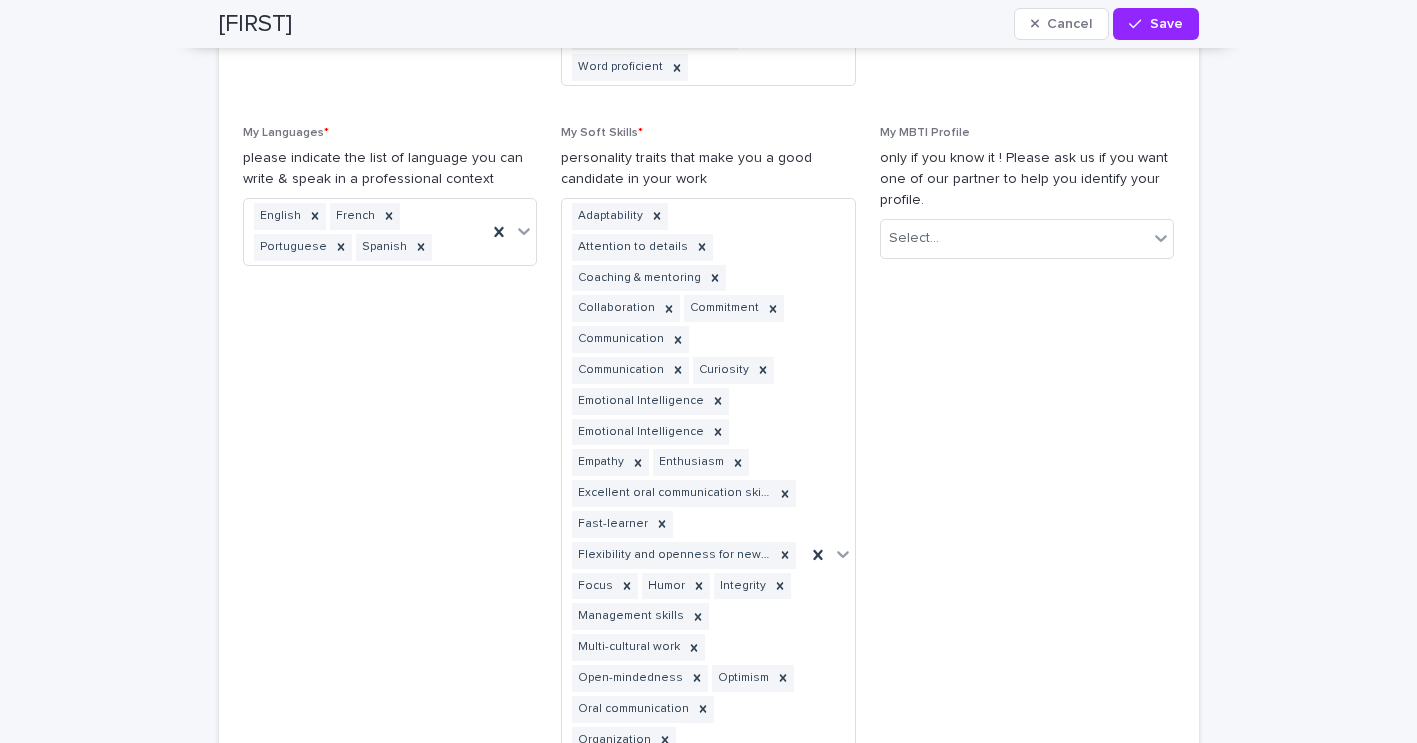 click on "My MBTI Profile only if you know it !
Please ask us if you want one of our partner to help you identify your profile. Select..." at bounding box center (1027, 527) 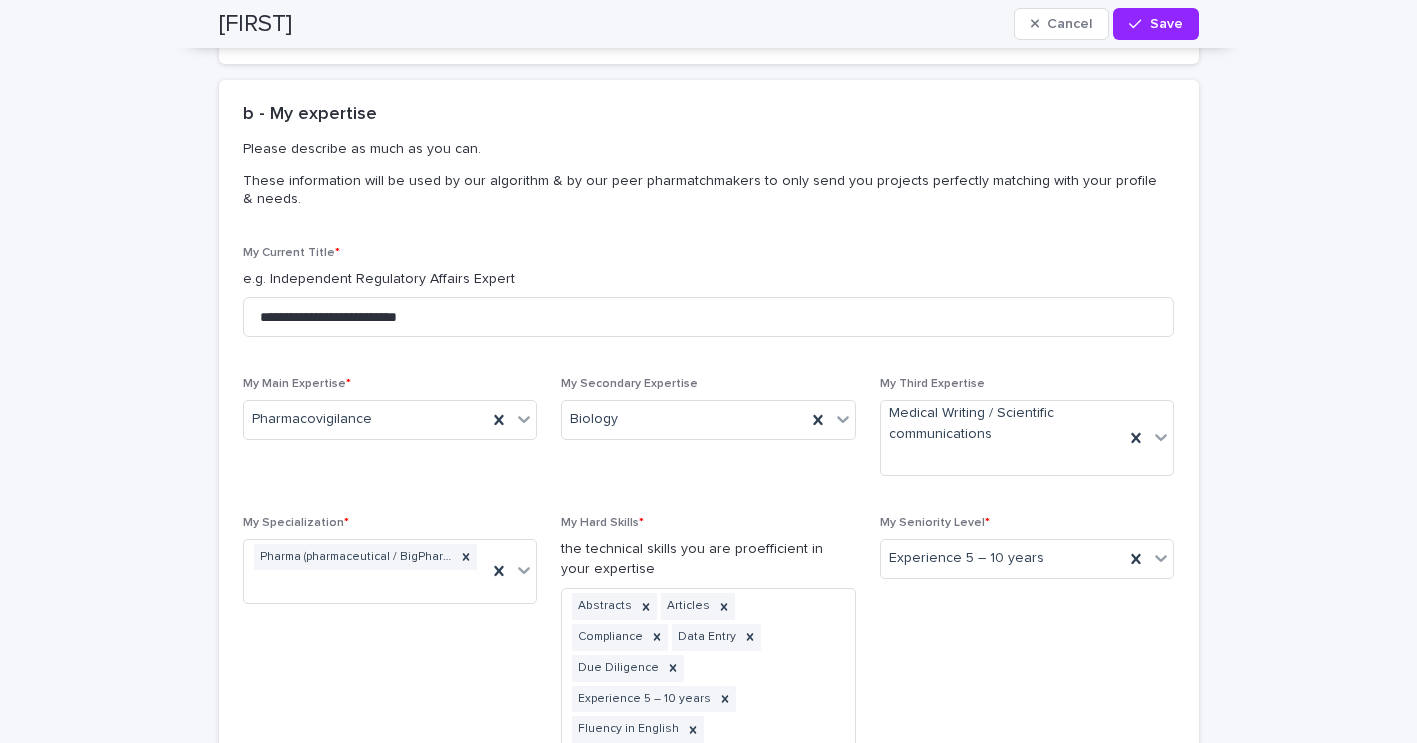 scroll, scrollTop: 1290, scrollLeft: 0, axis: vertical 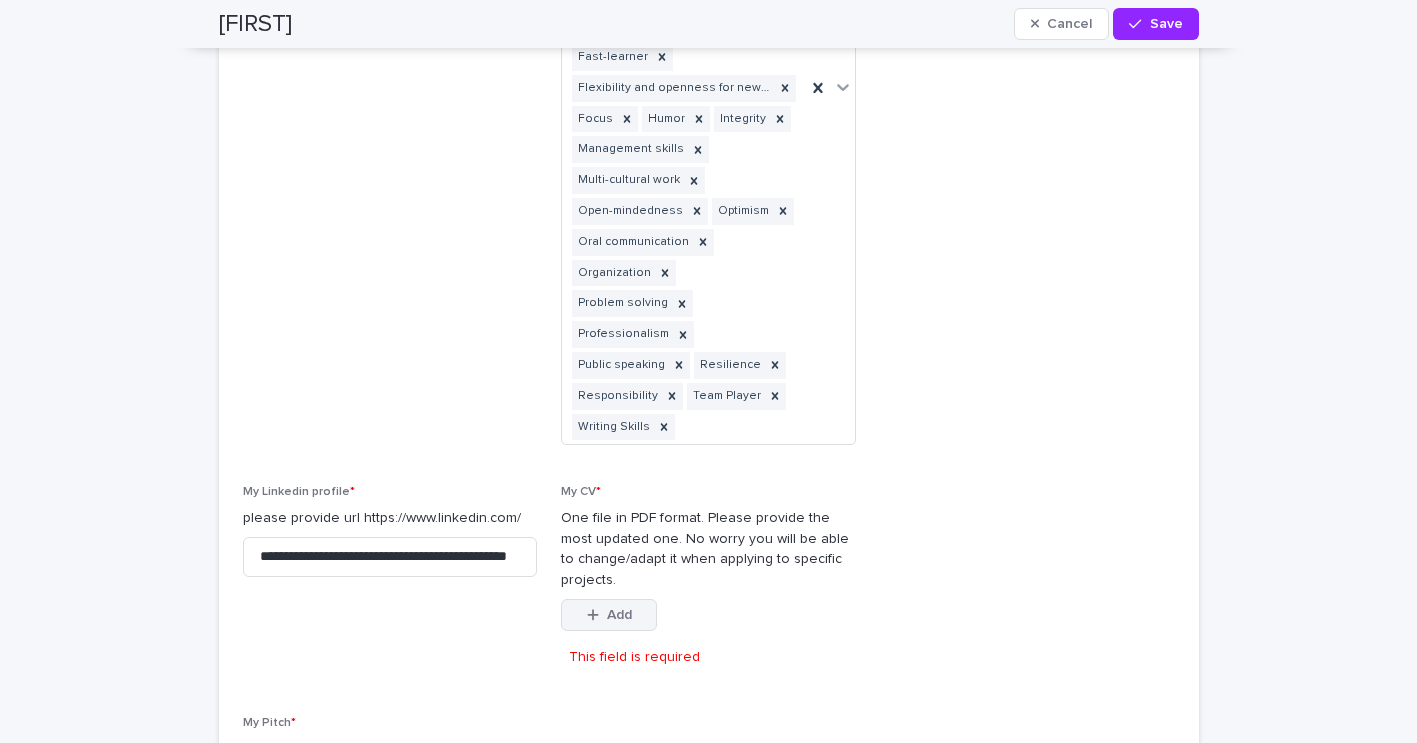 click on "Add" at bounding box center (619, 615) 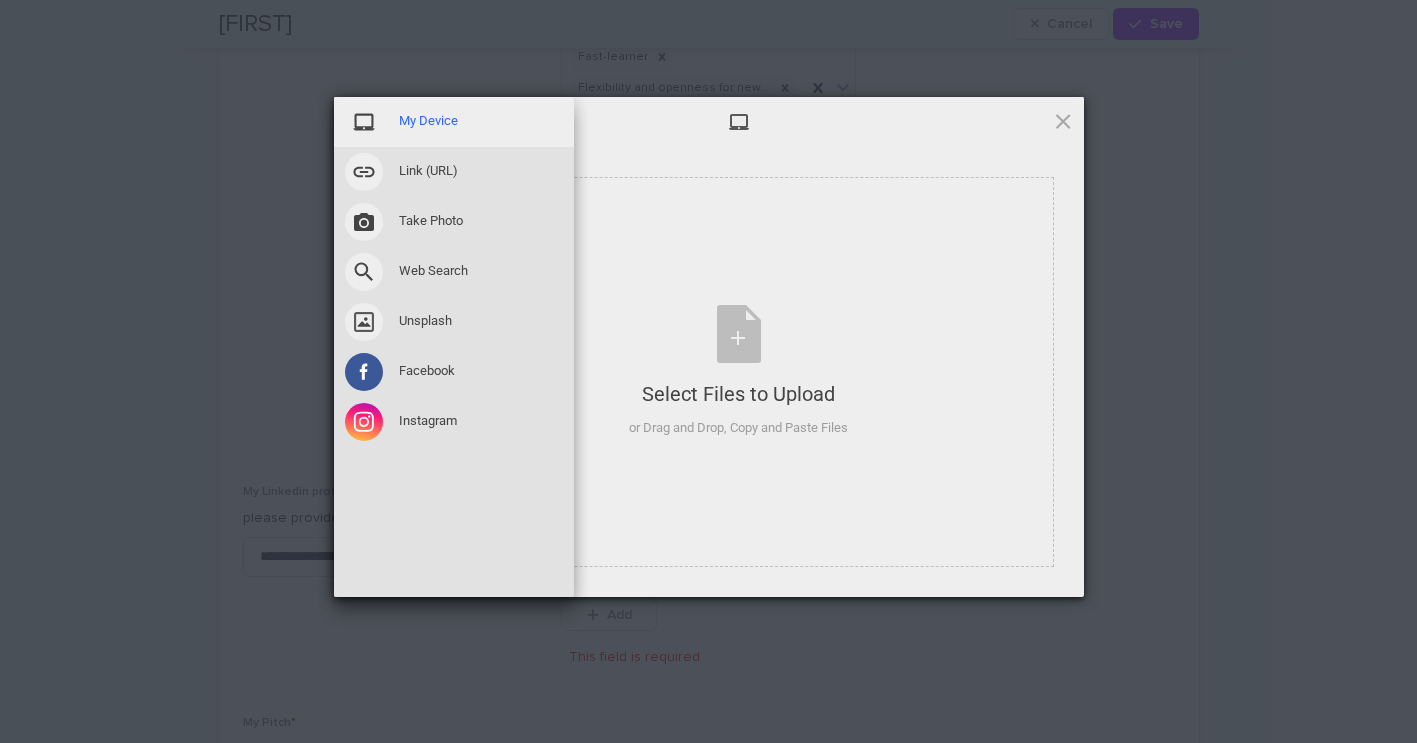 click on "My Device" at bounding box center (428, 121) 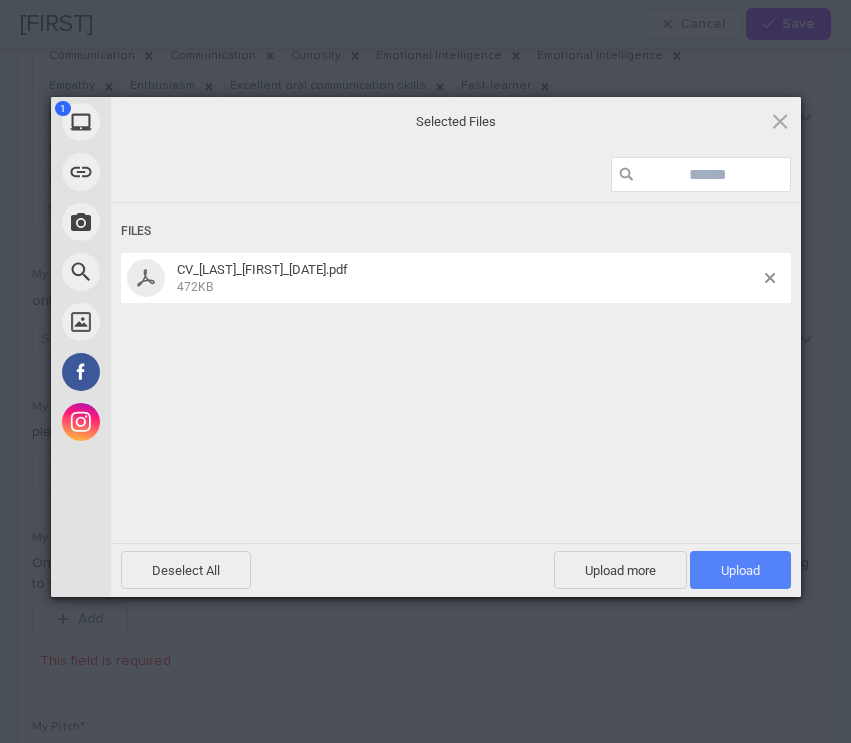 click on "Upload
1" at bounding box center (740, 570) 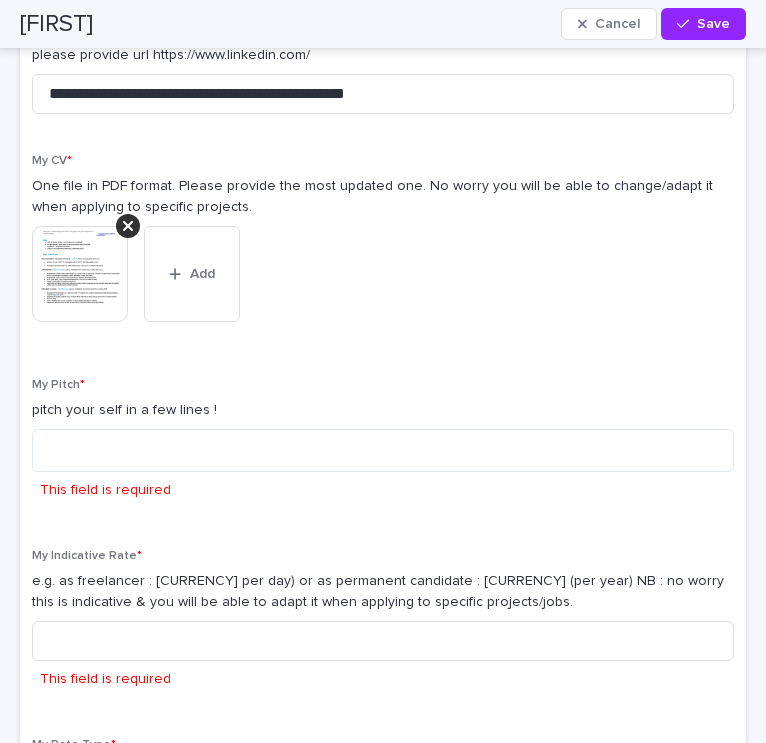 scroll, scrollTop: 3269, scrollLeft: 0, axis: vertical 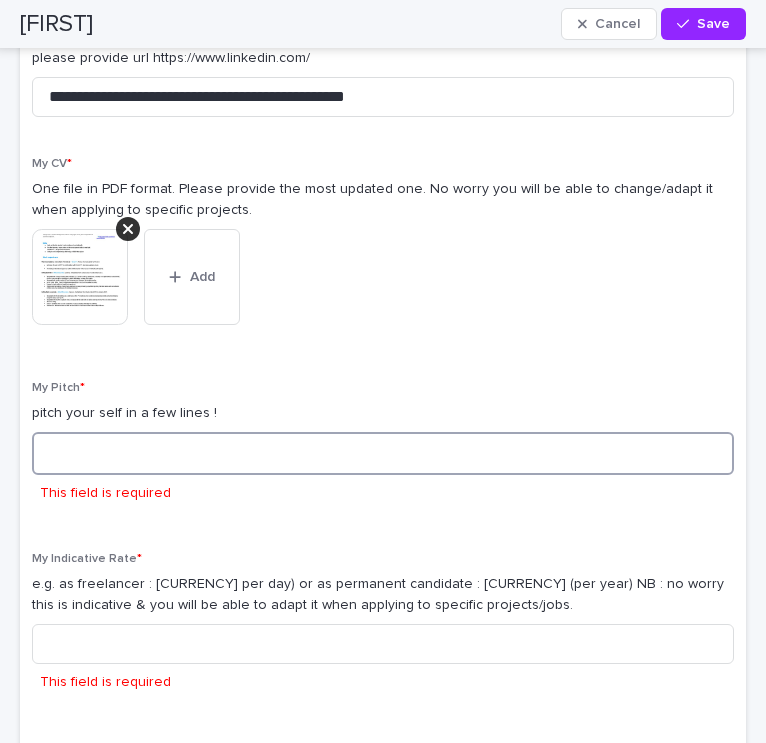 click at bounding box center [383, 453] 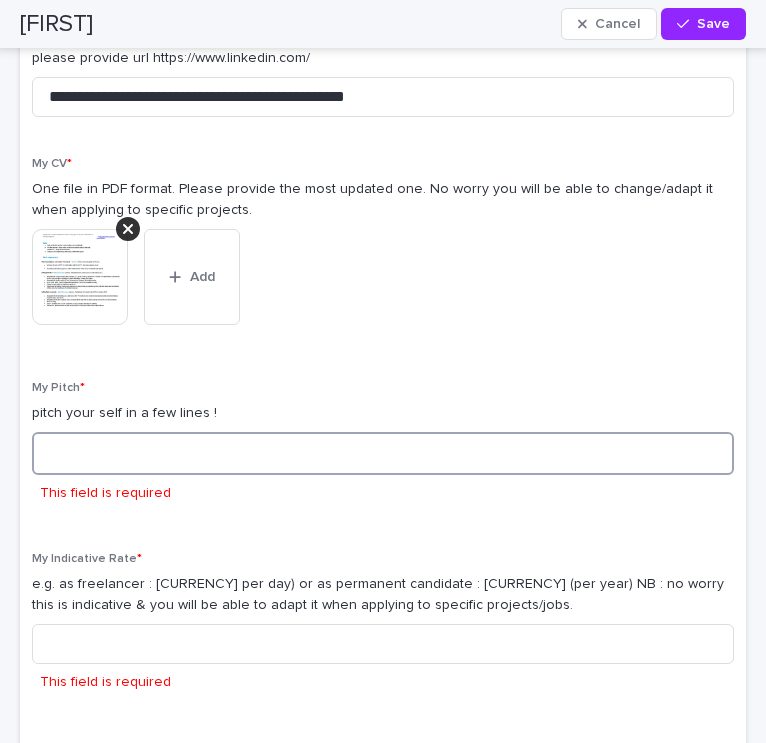 paste on "**********" 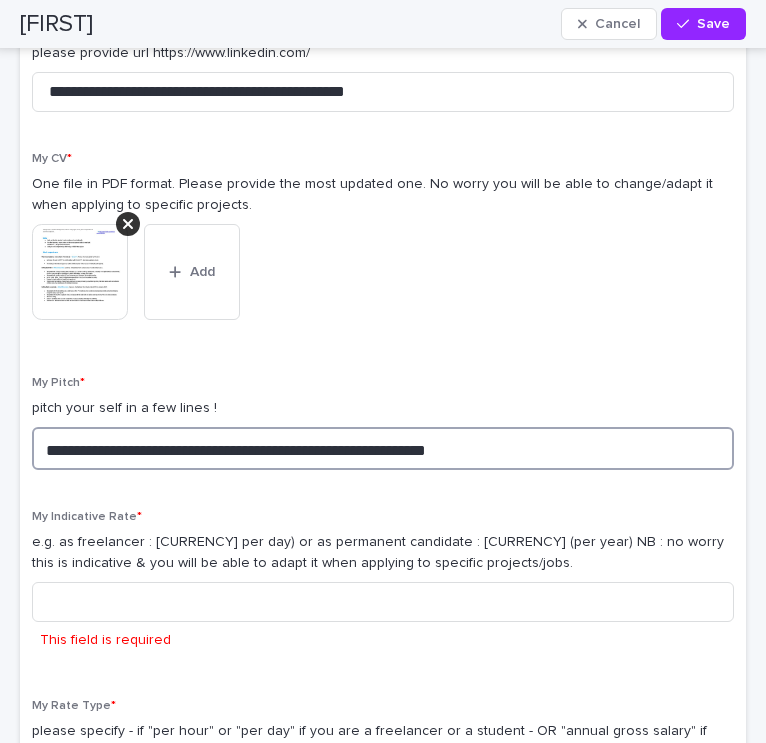 scroll, scrollTop: 3280, scrollLeft: 0, axis: vertical 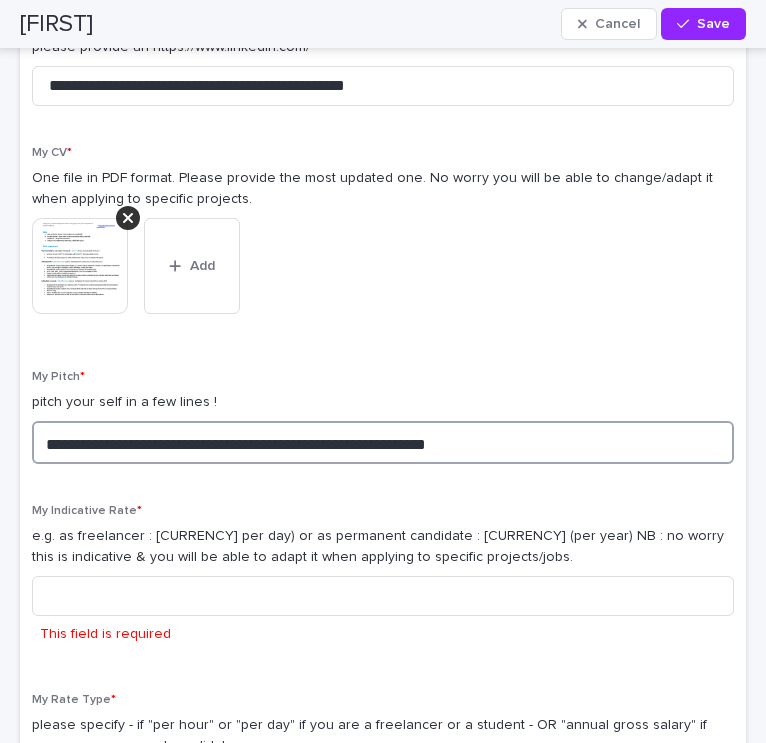 paste on "**********" 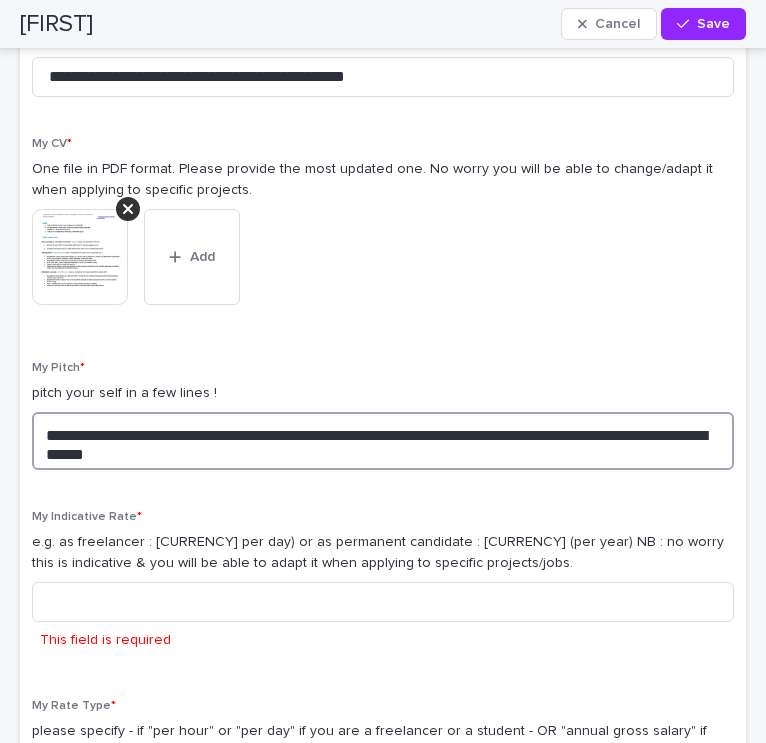 scroll, scrollTop: 3290, scrollLeft: 0, axis: vertical 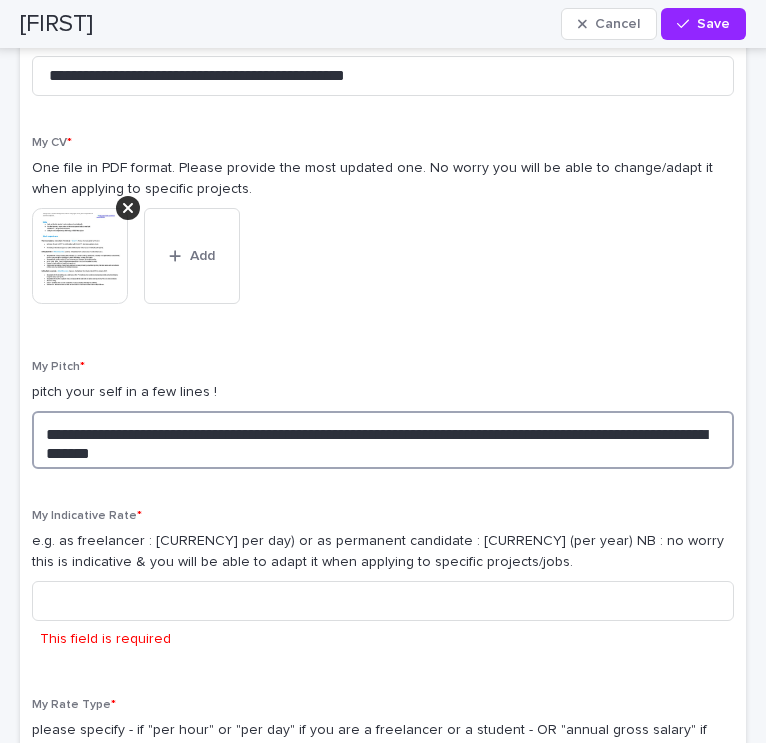 paste on "**********" 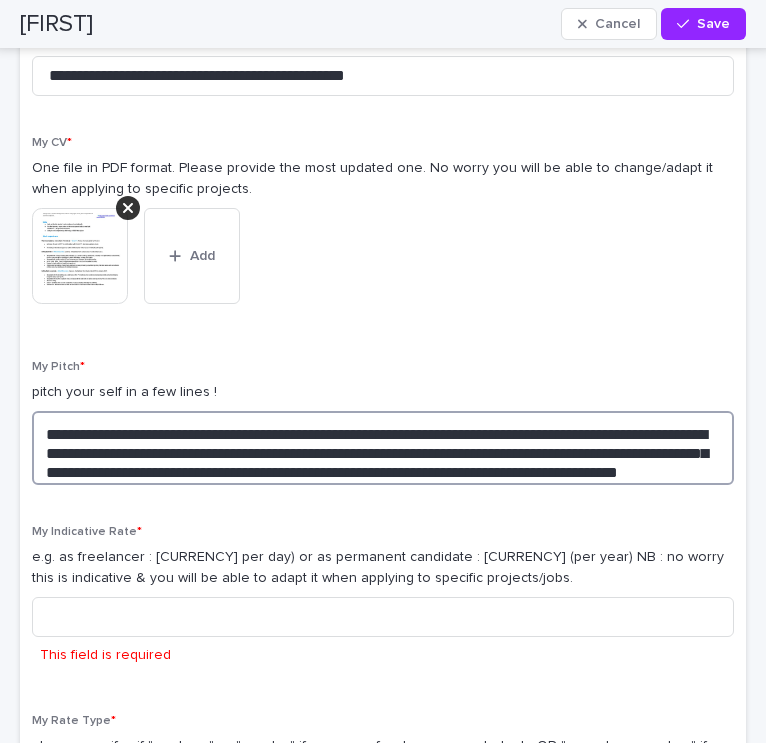 drag, startPoint x: 218, startPoint y: 418, endPoint x: 328, endPoint y: 370, distance: 120.01666 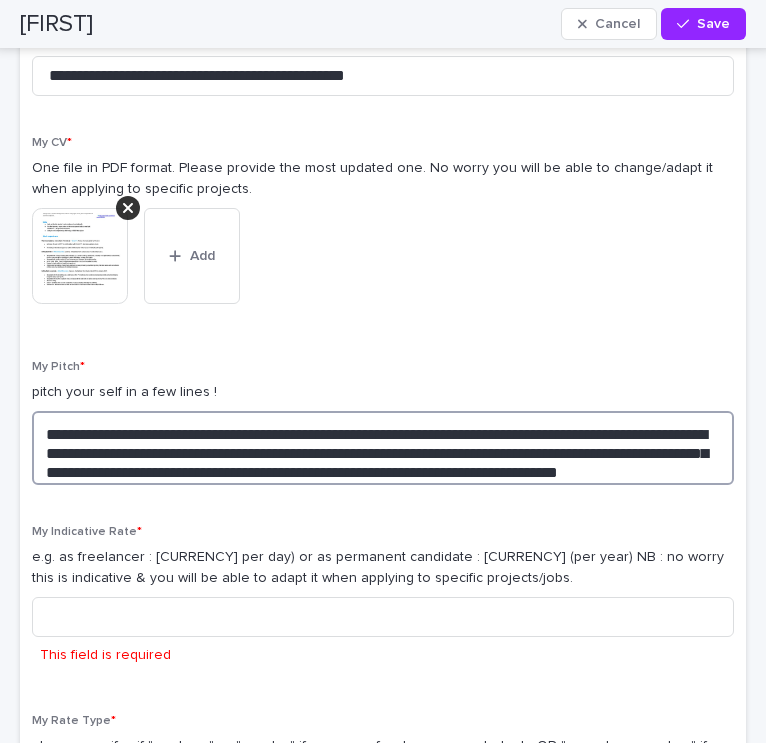 drag, startPoint x: 165, startPoint y: 432, endPoint x: 189, endPoint y: 427, distance: 24.5153 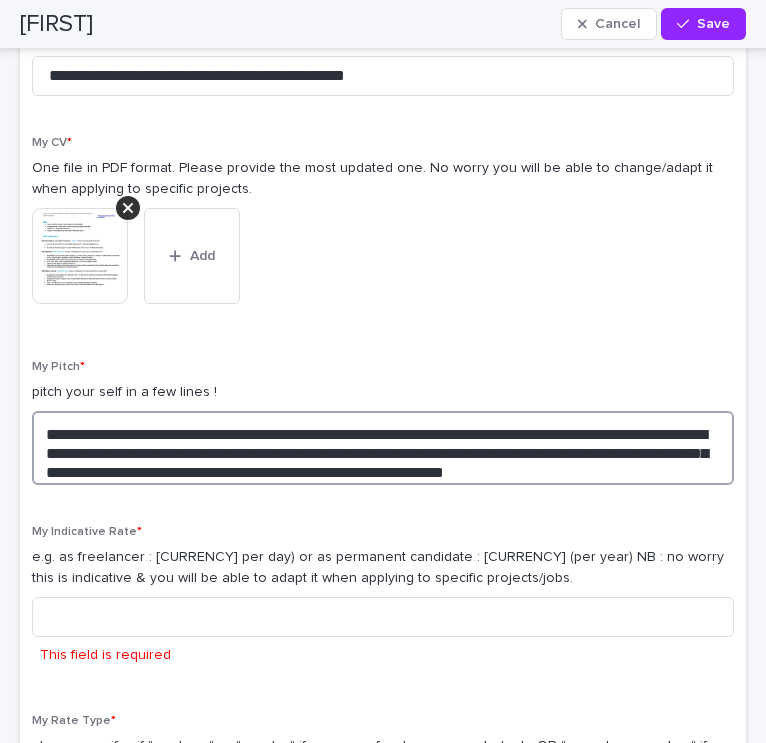 click on "**********" at bounding box center (383, 448) 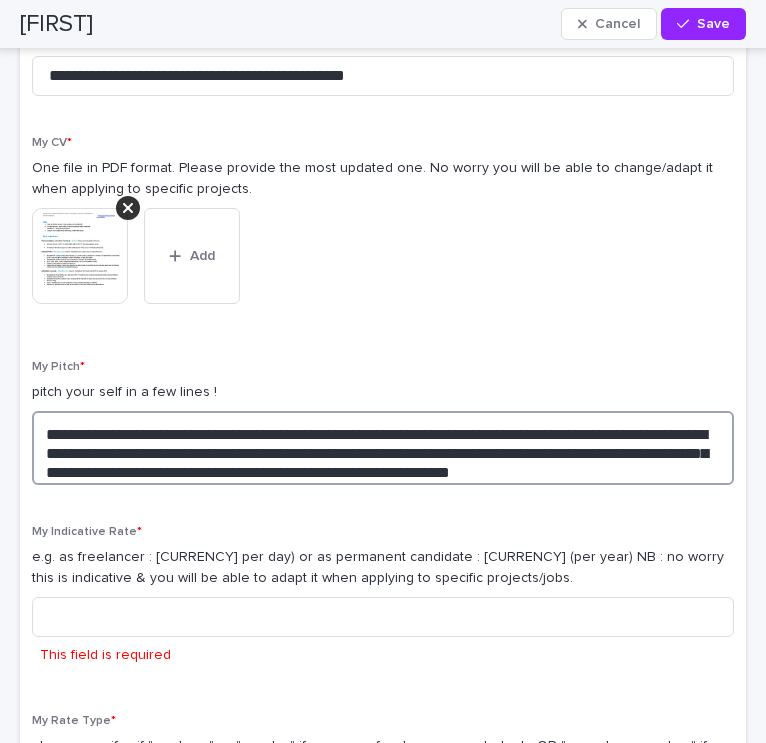 click on "**********" at bounding box center [383, 448] 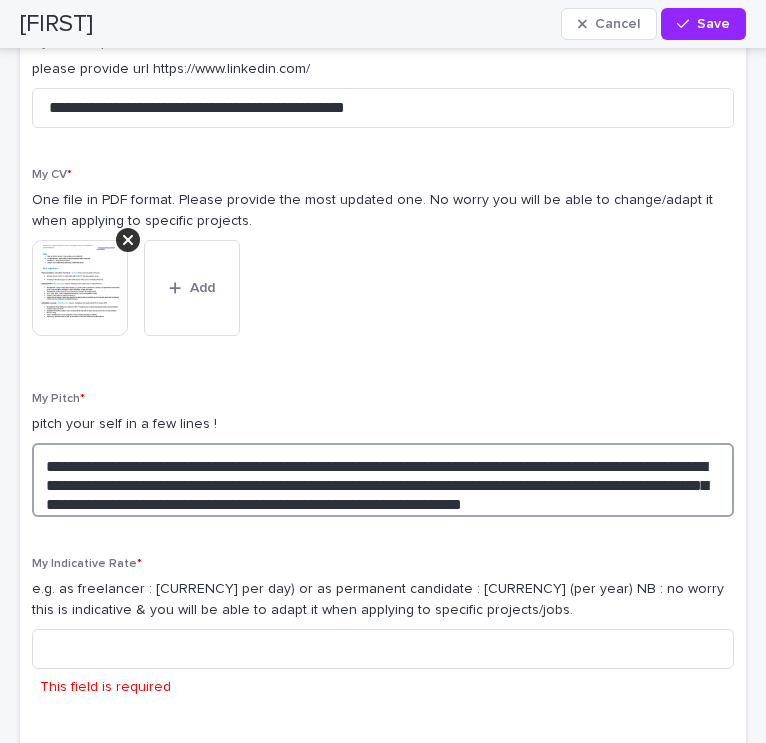 scroll, scrollTop: 3257, scrollLeft: 0, axis: vertical 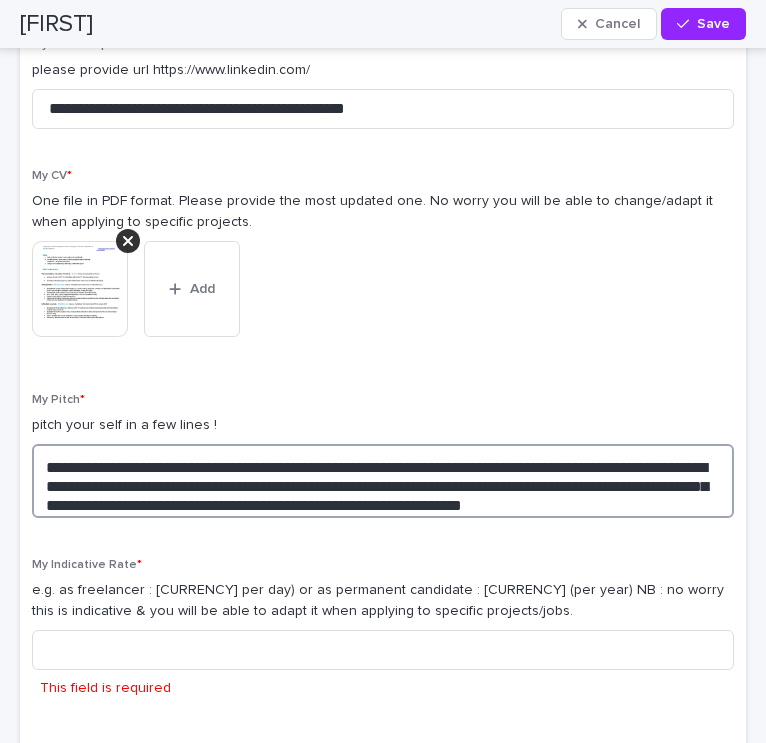 drag, startPoint x: 323, startPoint y: 466, endPoint x: 382, endPoint y: 447, distance: 61.983868 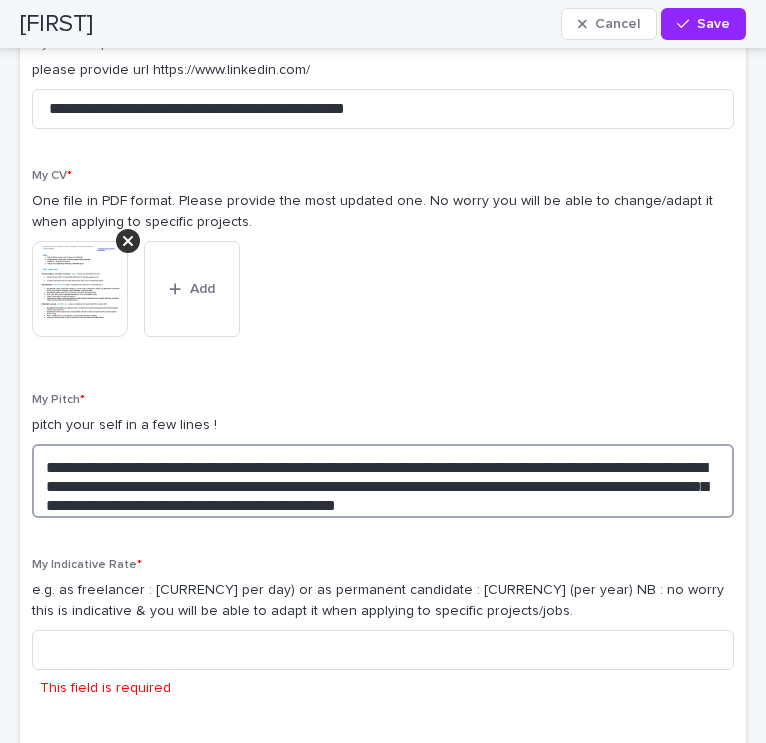 paste on "**********" 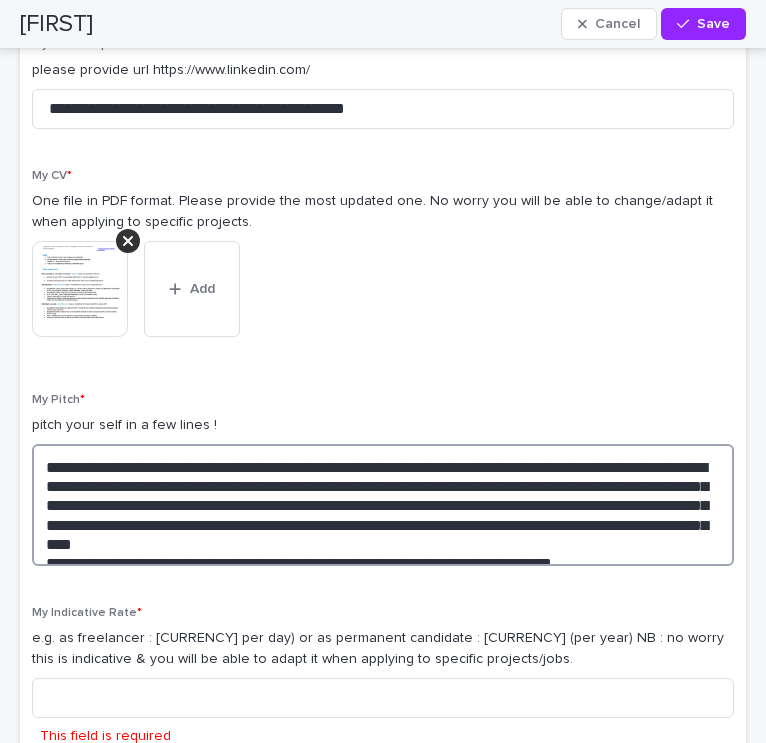 click on "**********" at bounding box center [383, 505] 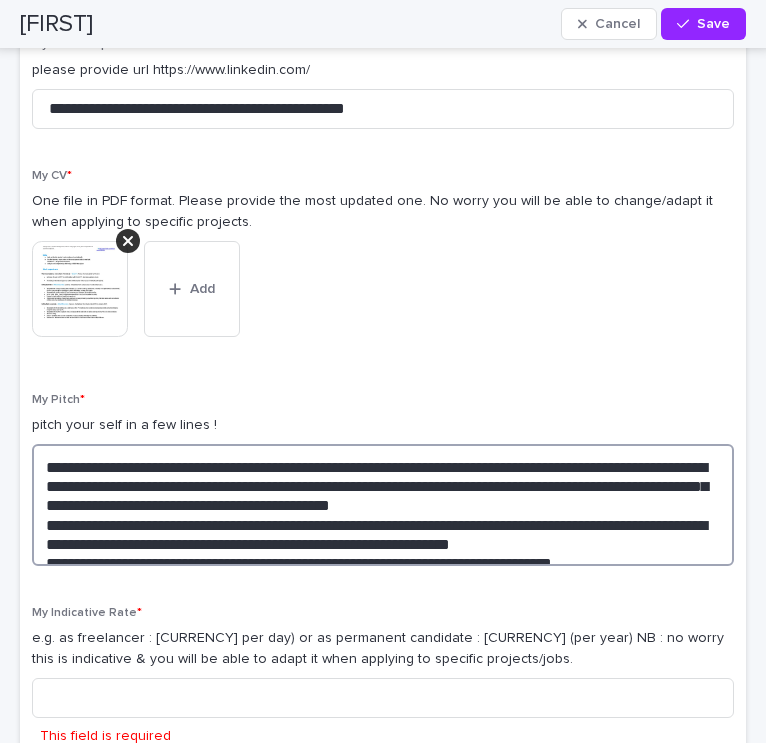click on "**********" at bounding box center [383, 505] 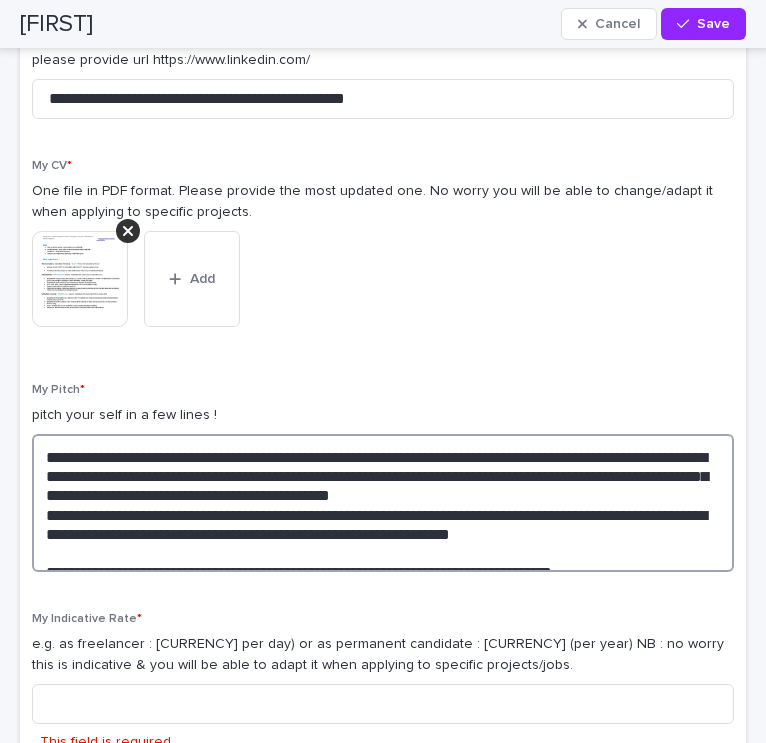 scroll, scrollTop: 3269, scrollLeft: 0, axis: vertical 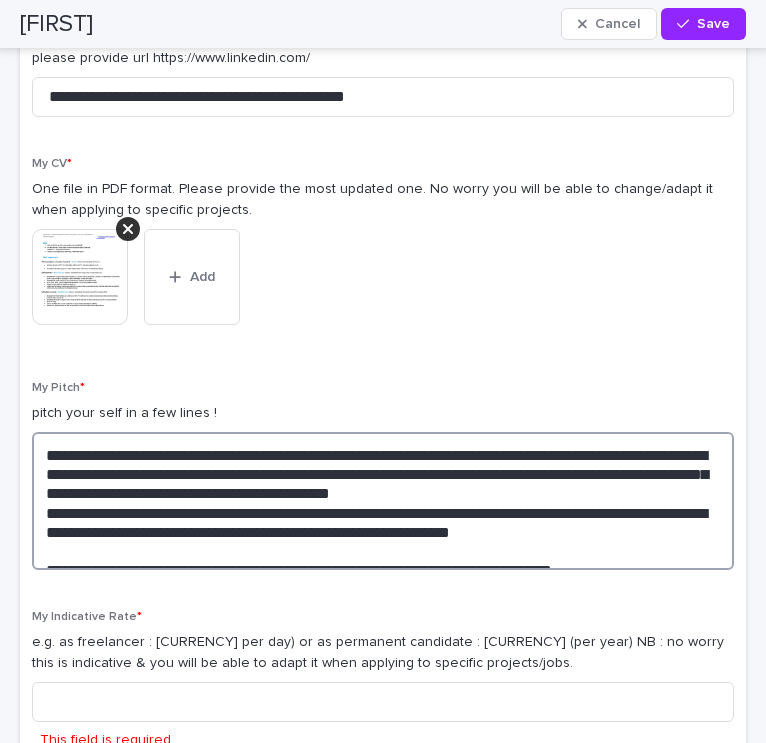 drag, startPoint x: 589, startPoint y: 524, endPoint x: 215, endPoint y: 516, distance: 374.08554 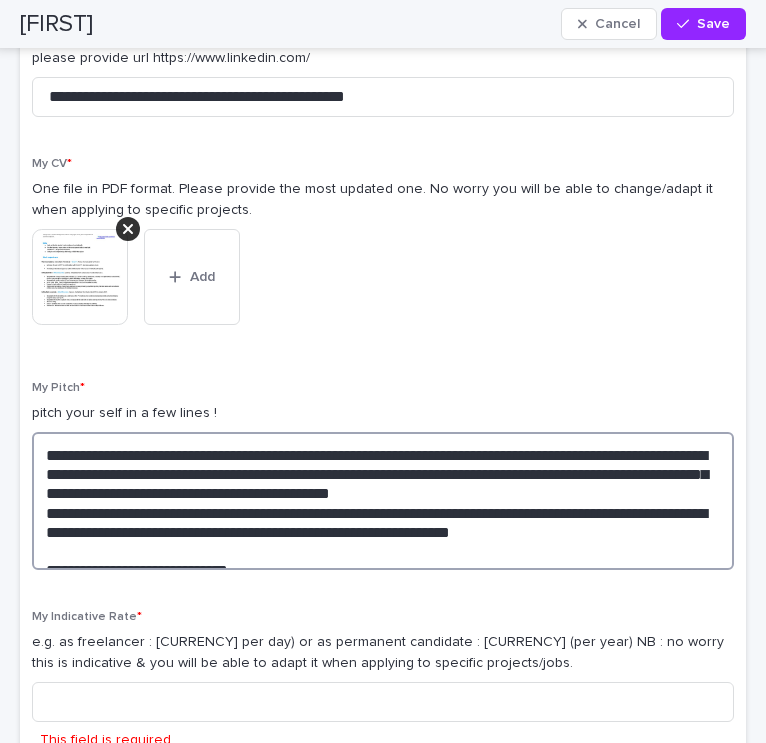 scroll, scrollTop: 3268, scrollLeft: 0, axis: vertical 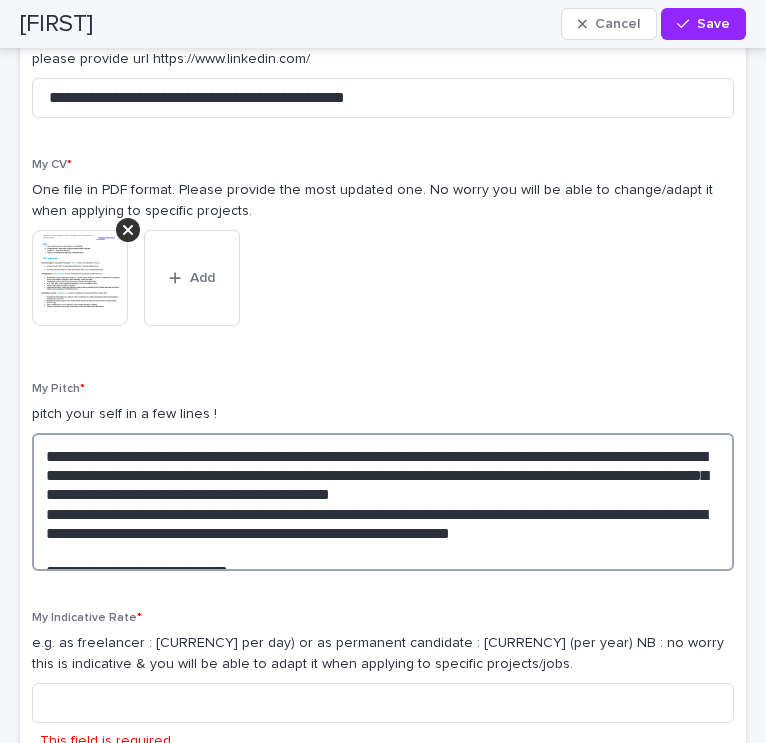 drag, startPoint x: 224, startPoint y: 519, endPoint x: 35, endPoint y: 521, distance: 189.01057 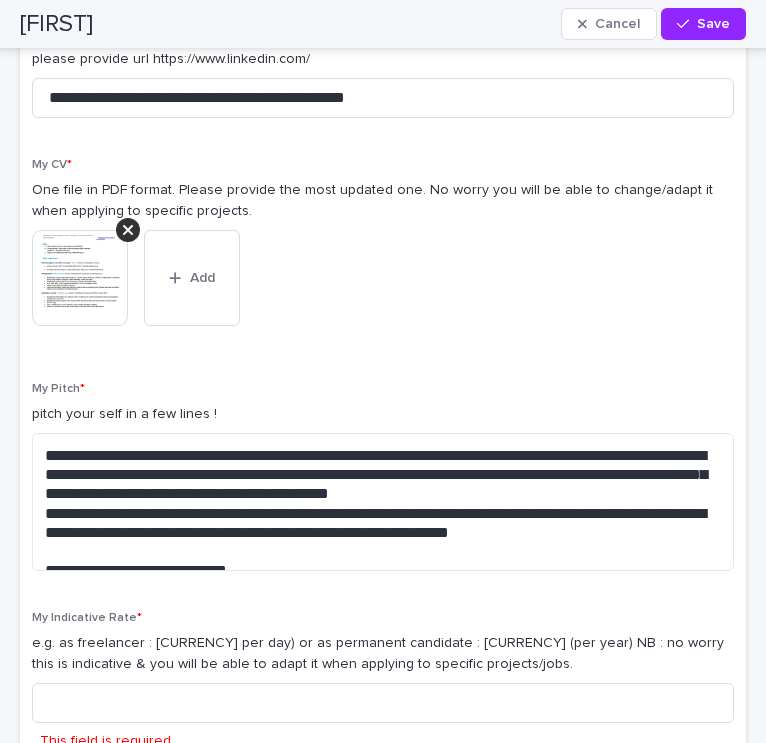 click on "**********" at bounding box center (383, 502) 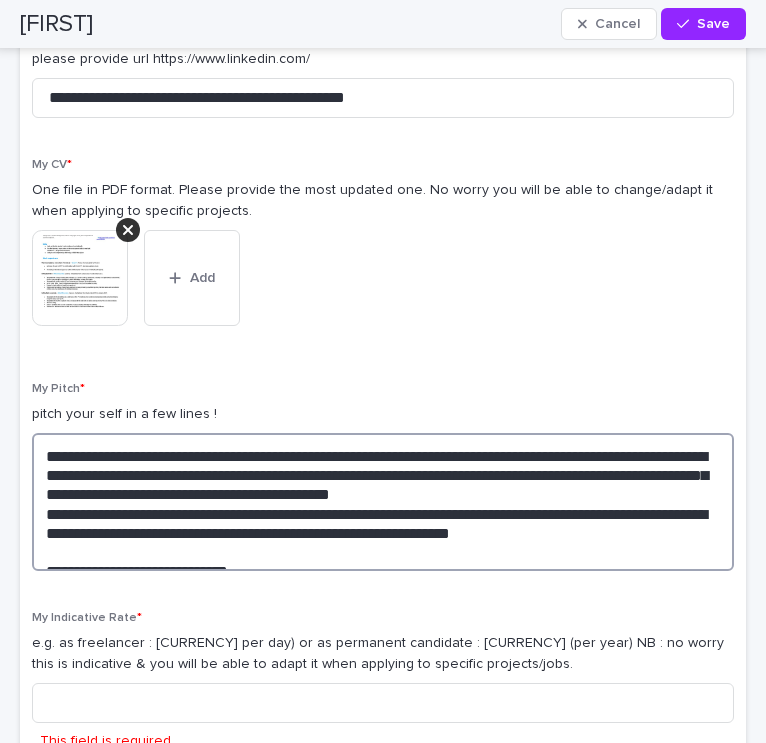 drag, startPoint x: 229, startPoint y: 517, endPoint x: 24, endPoint y: 421, distance: 226.36475 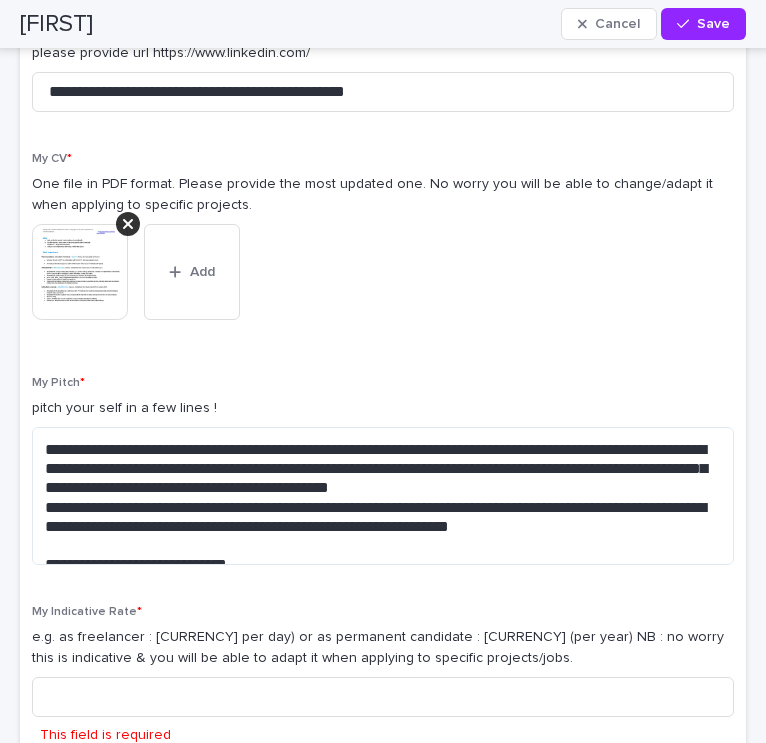 scroll, scrollTop: 3271, scrollLeft: 0, axis: vertical 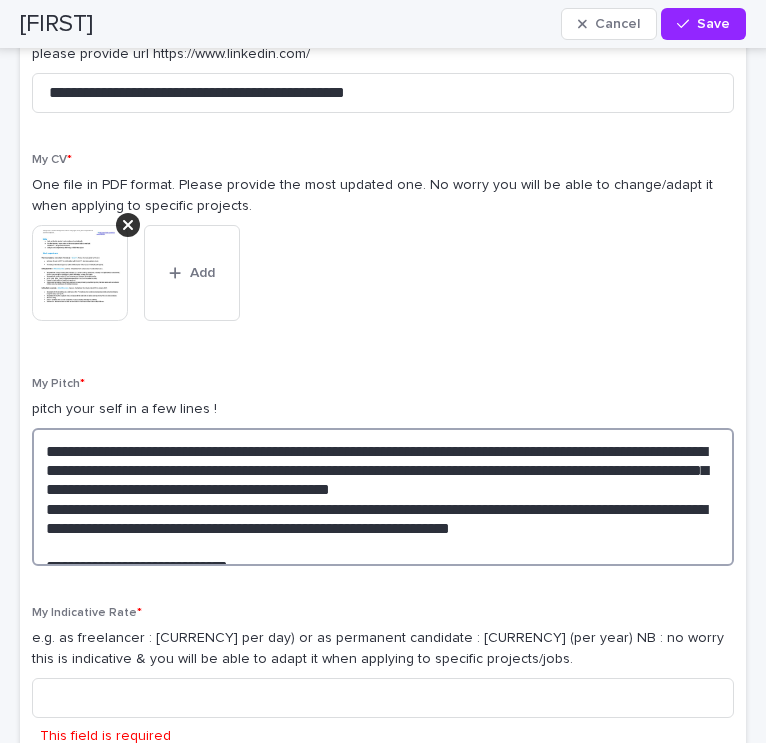 click on "**********" at bounding box center (383, 497) 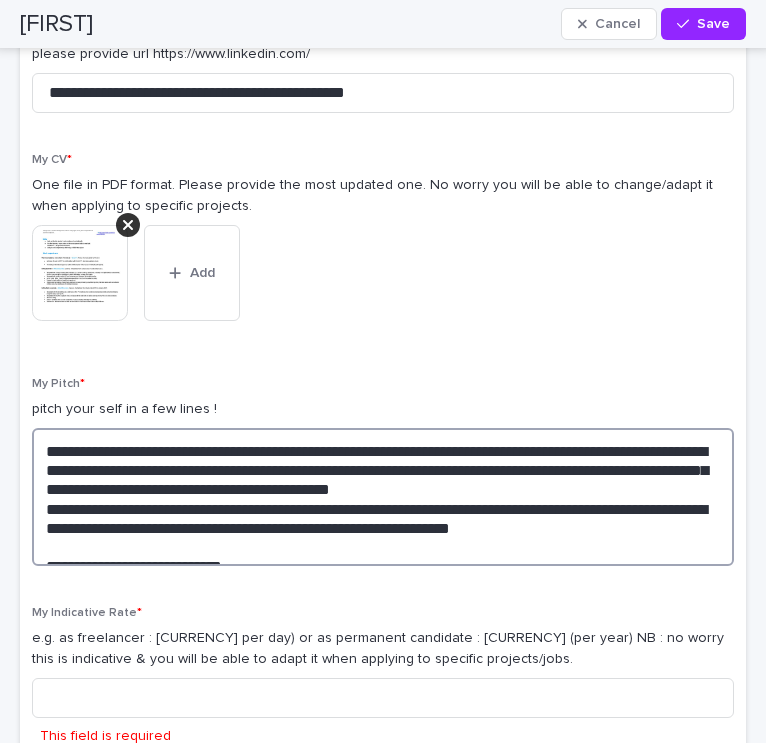 paste on "**********" 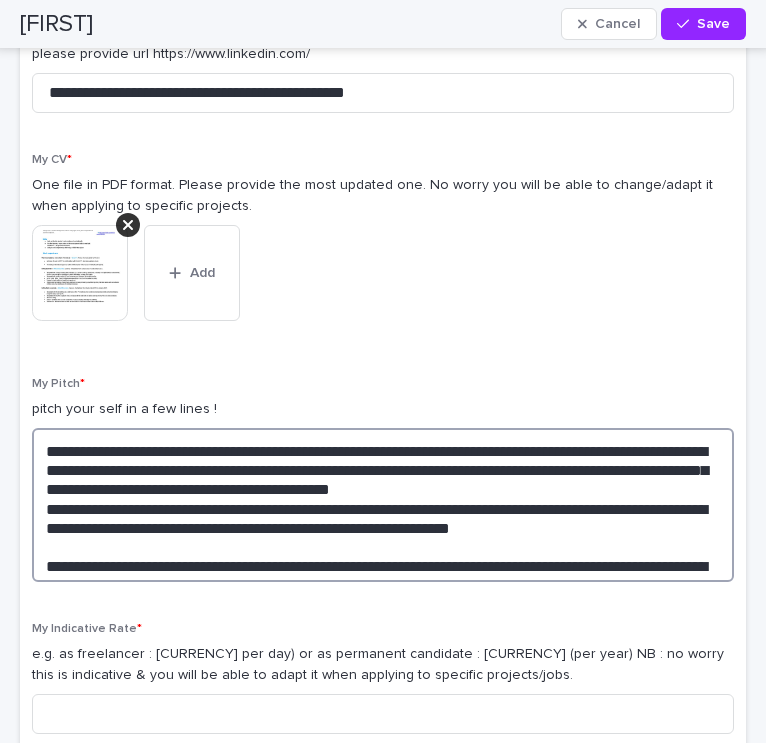 drag, startPoint x: 188, startPoint y: 509, endPoint x: 132, endPoint y: 510, distance: 56.008926 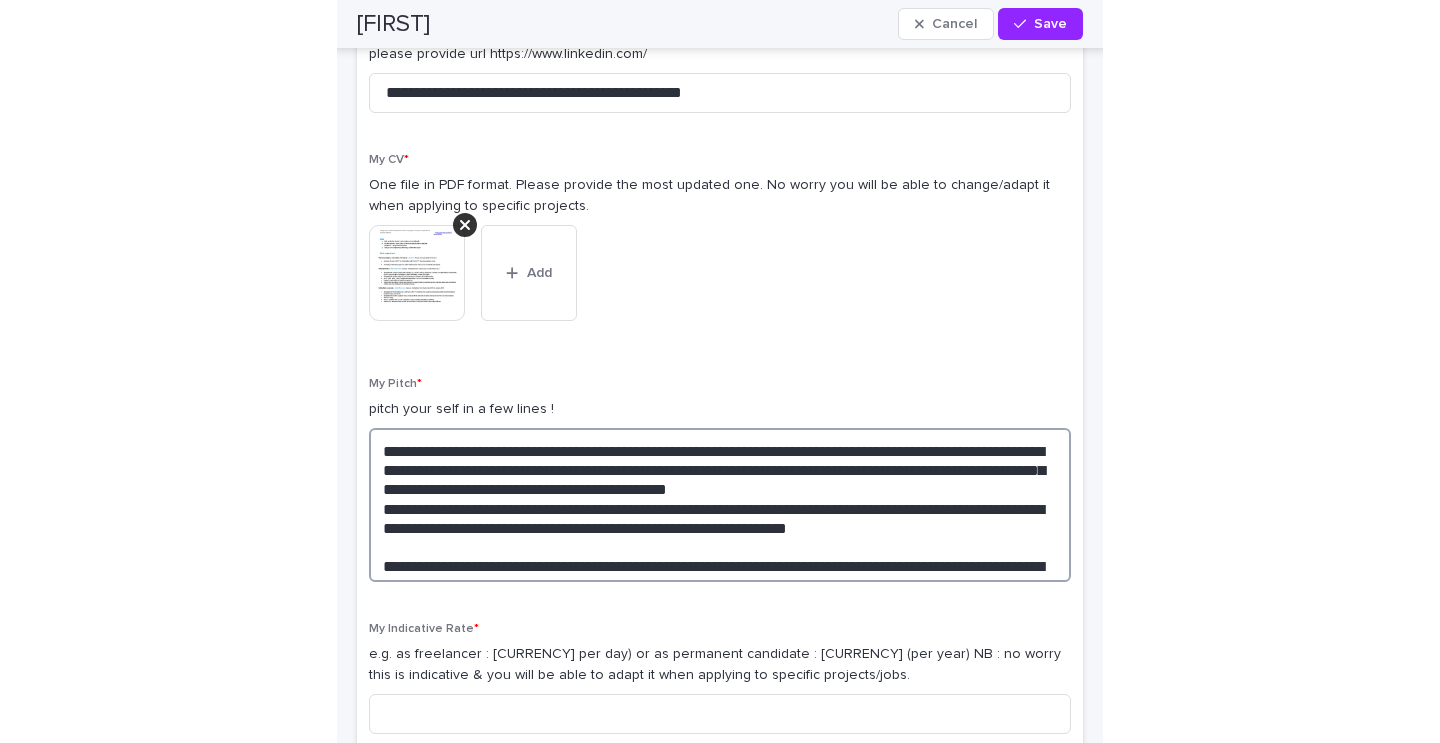 scroll, scrollTop: 3275, scrollLeft: 0, axis: vertical 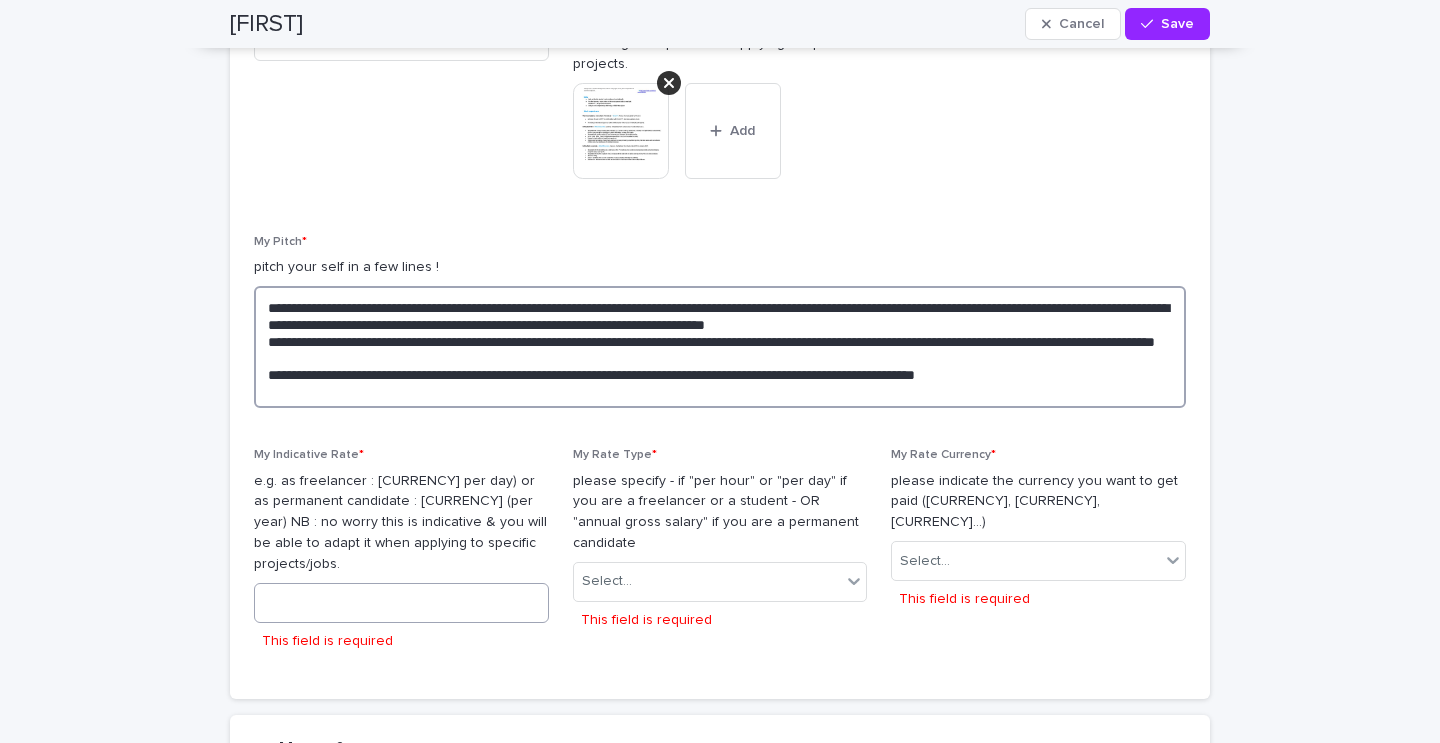 type on "**********" 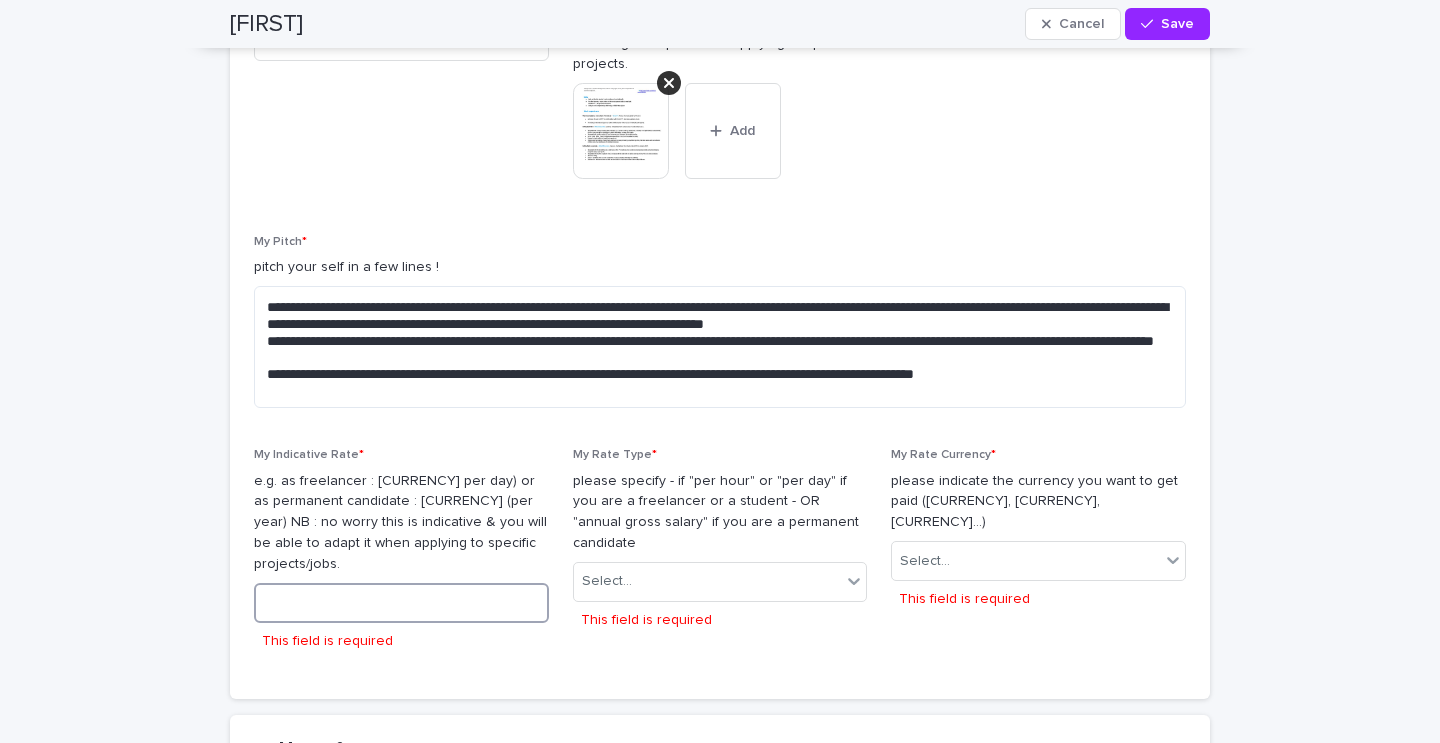 click at bounding box center [401, 603] 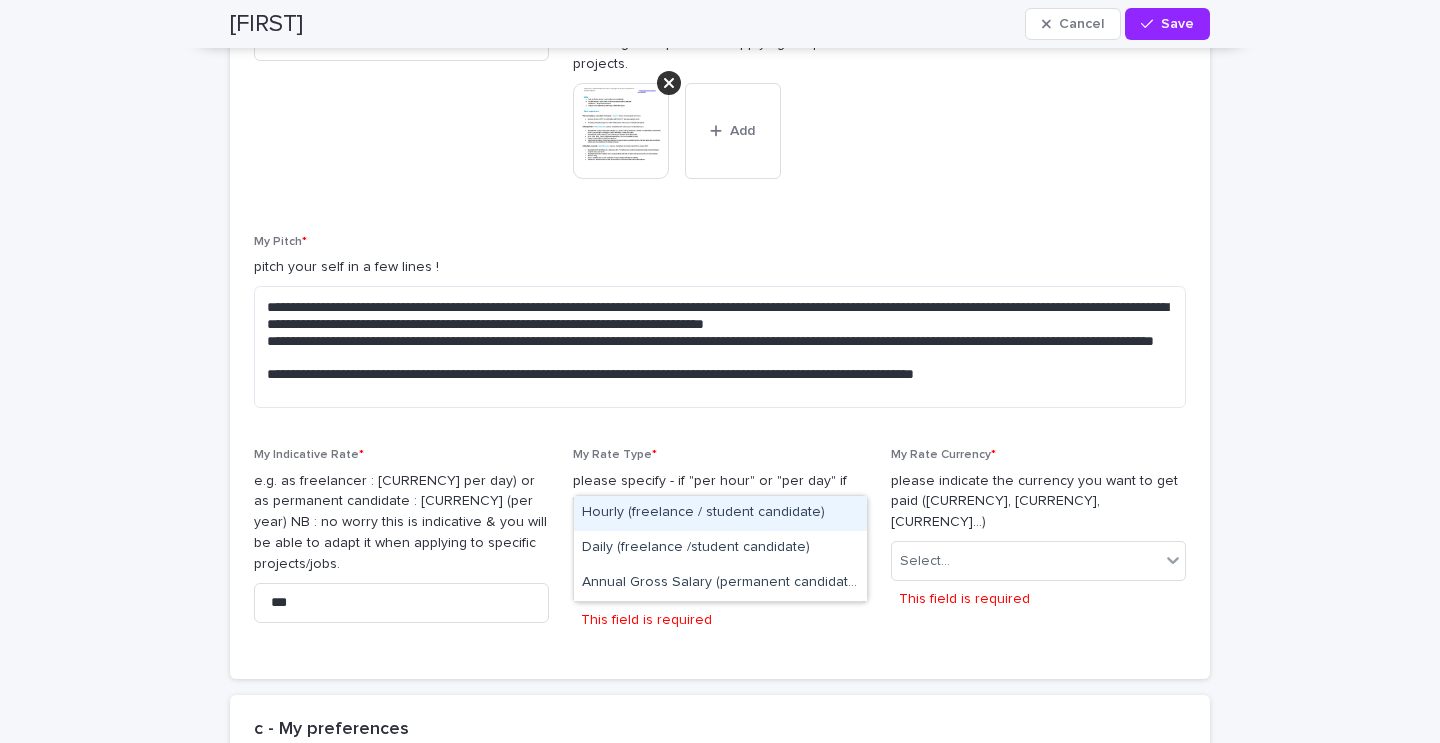 click on "Select..." at bounding box center (708, 581) 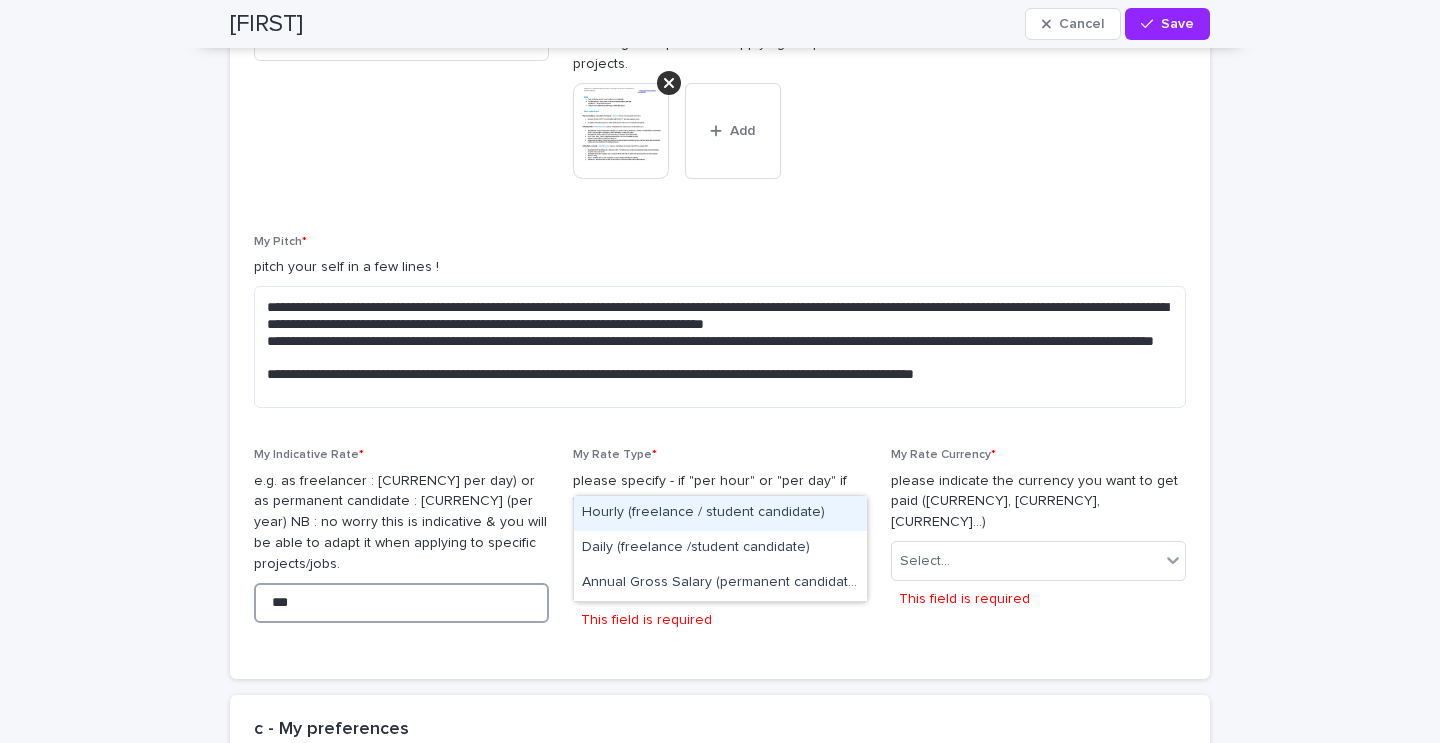 click on "***" at bounding box center [401, 603] 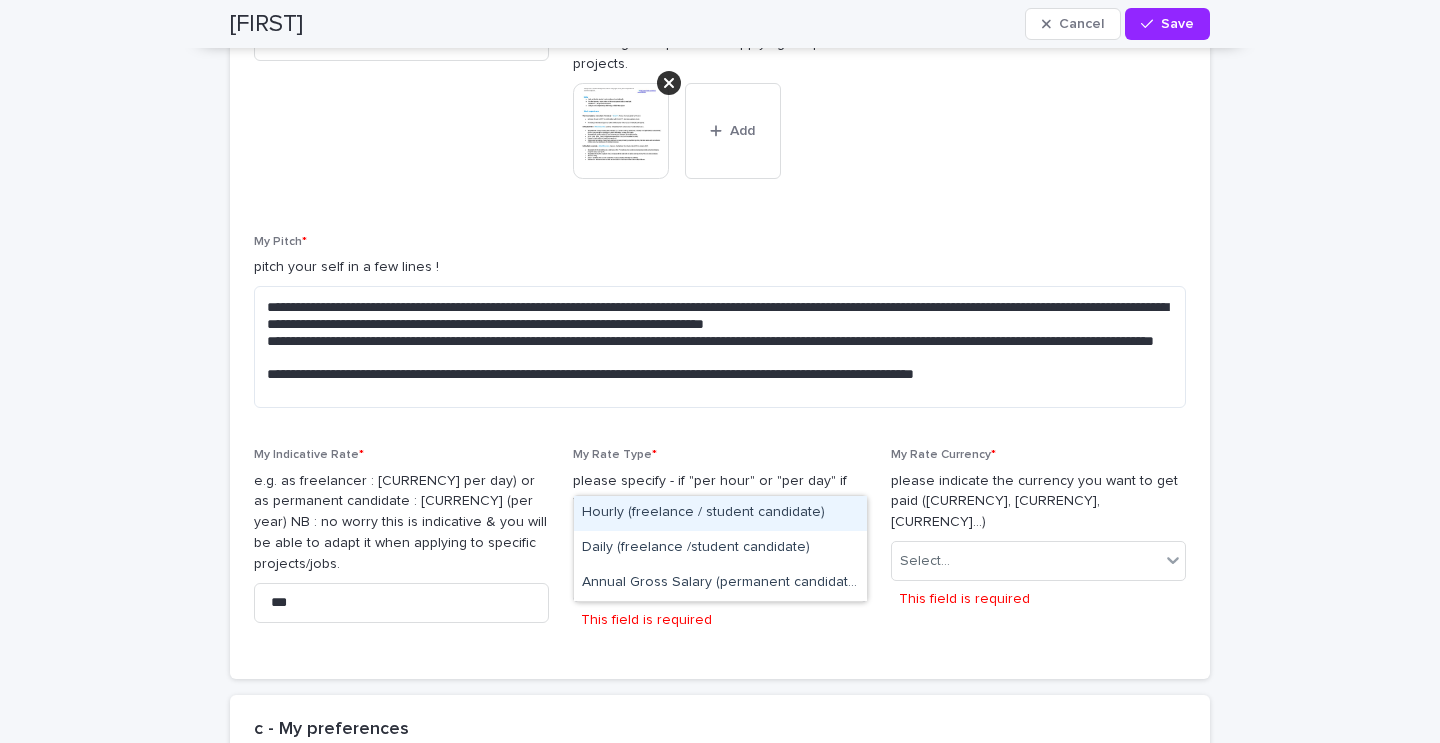 click on "option Hourly (freelance / student candidate) focused, 1 of 3. 3 results available. Use Up and Down to choose options, press Enter to select the currently focused option, press Escape to exit the menu, press Tab to select the option and exit the menu. Select..." at bounding box center [720, 582] 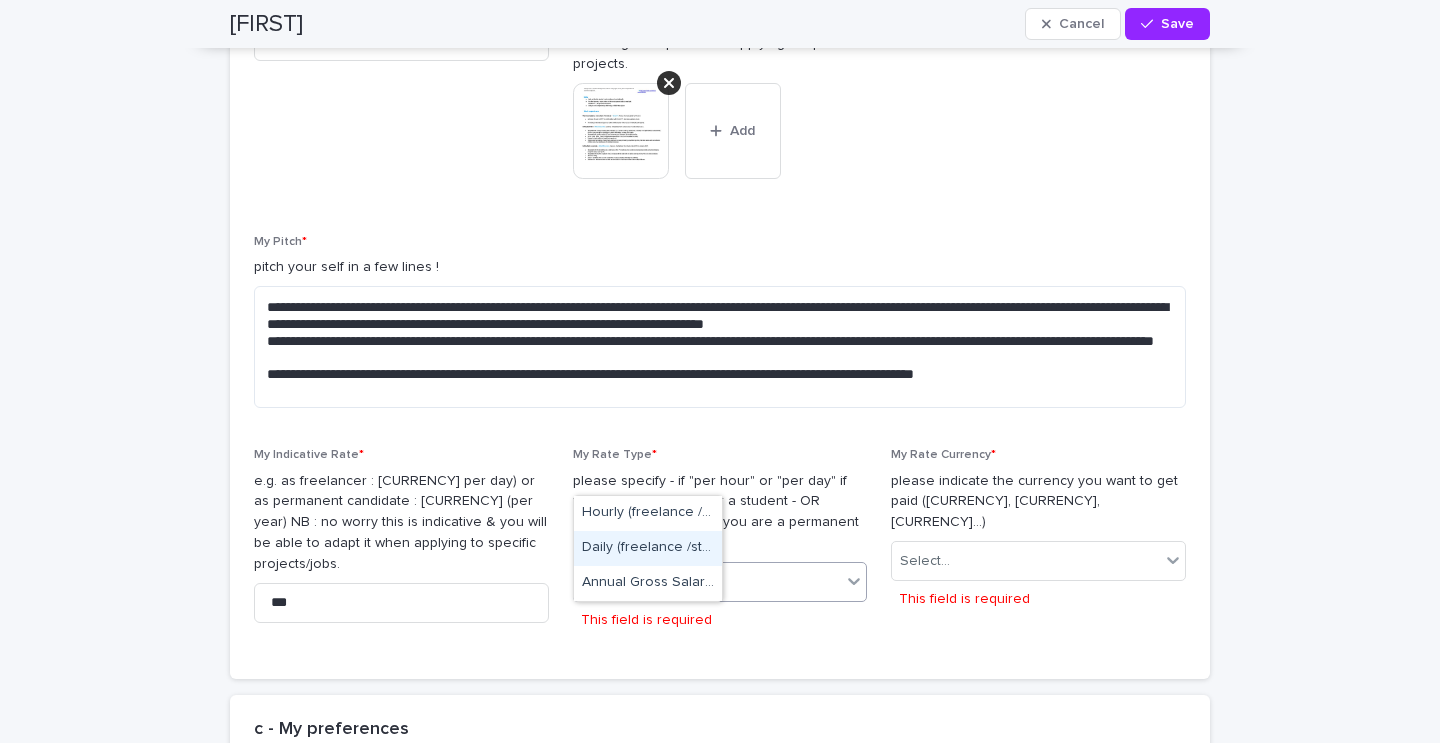 click on "Daily (freelance /student candidate)" at bounding box center (648, 548) 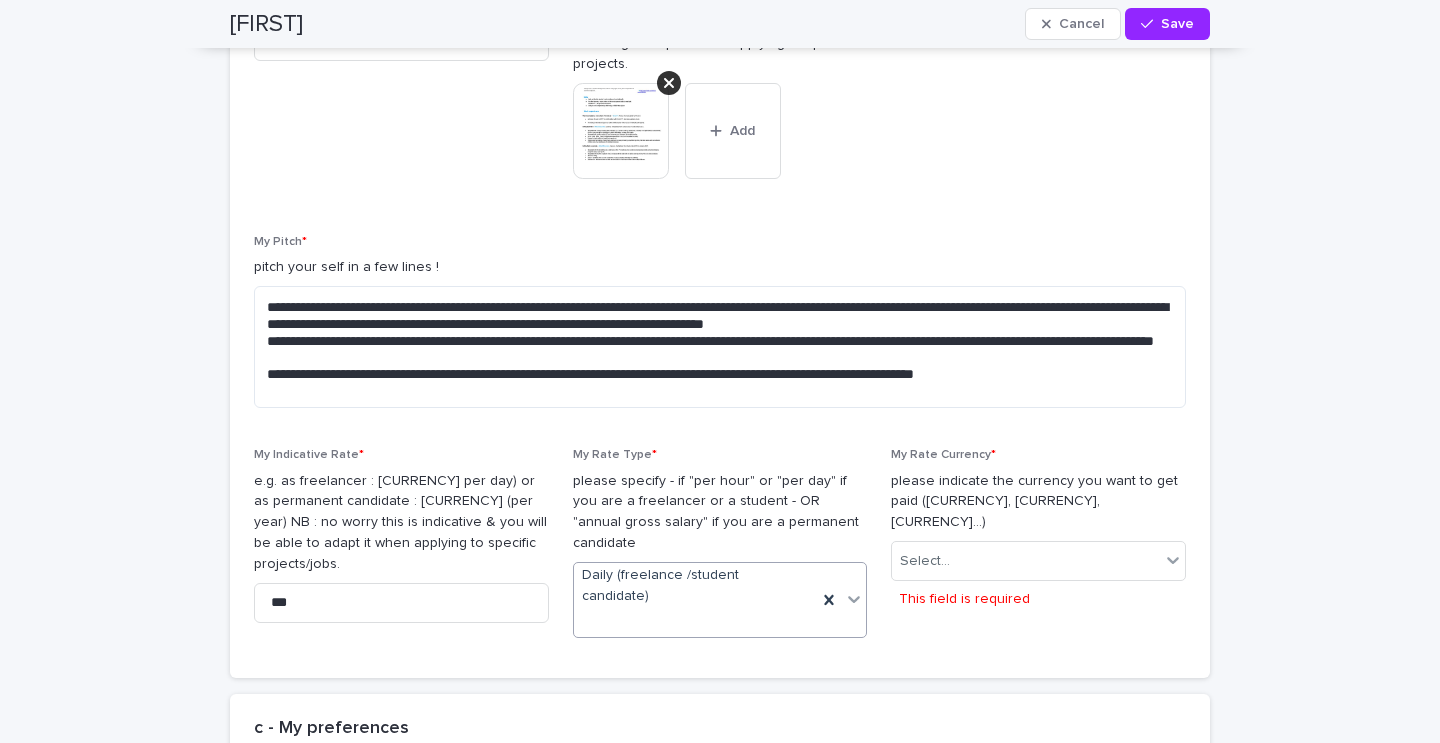 click on "Daily (freelance /student candidate)" at bounding box center (696, 600) 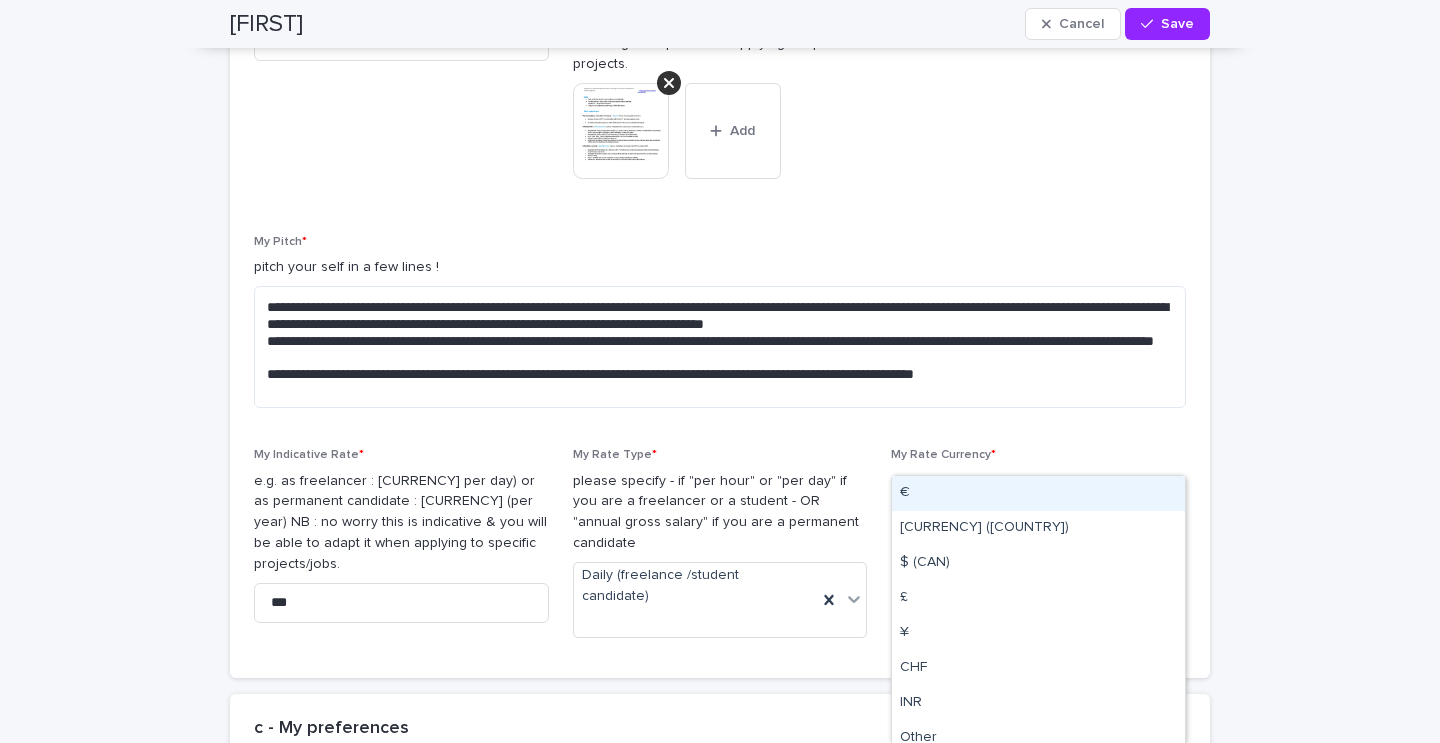 click on "Select..." at bounding box center (1026, 561) 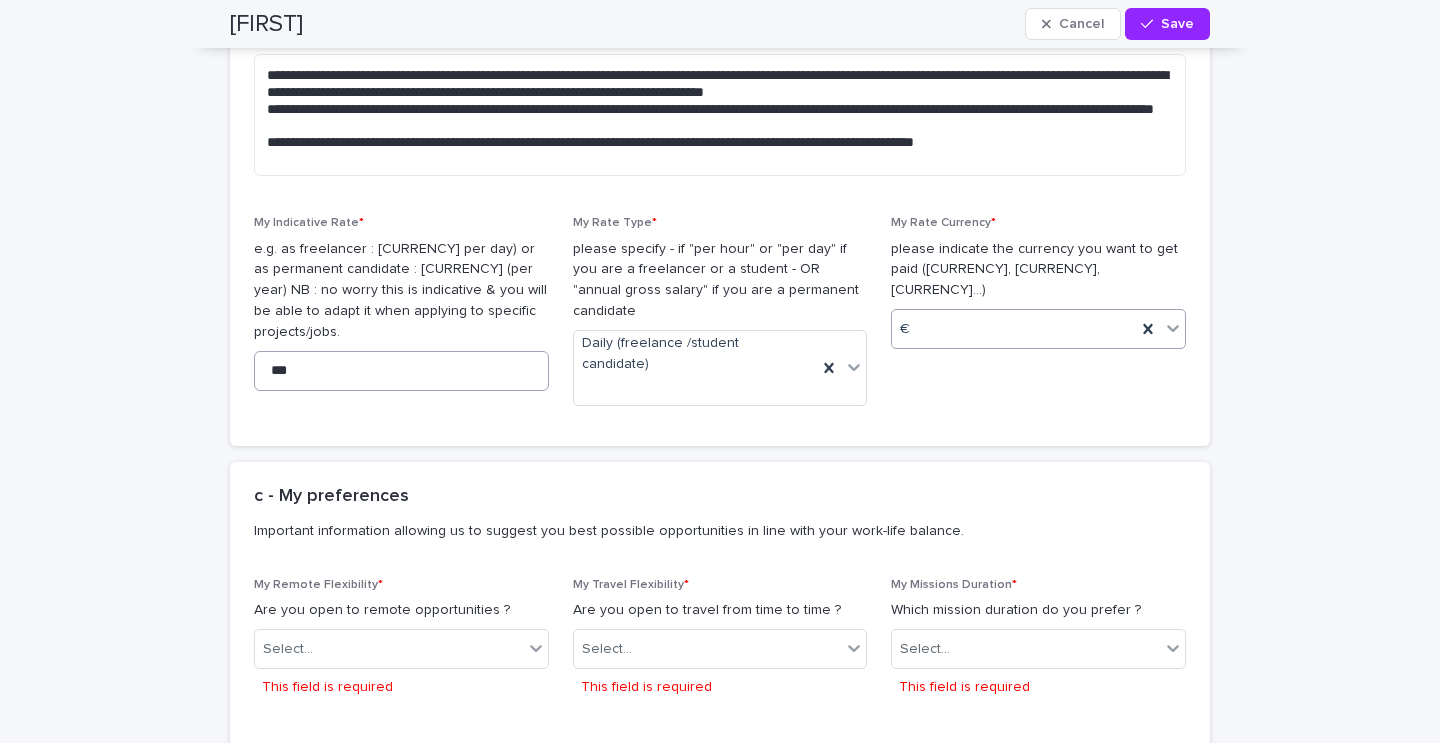 scroll, scrollTop: 3631, scrollLeft: 0, axis: vertical 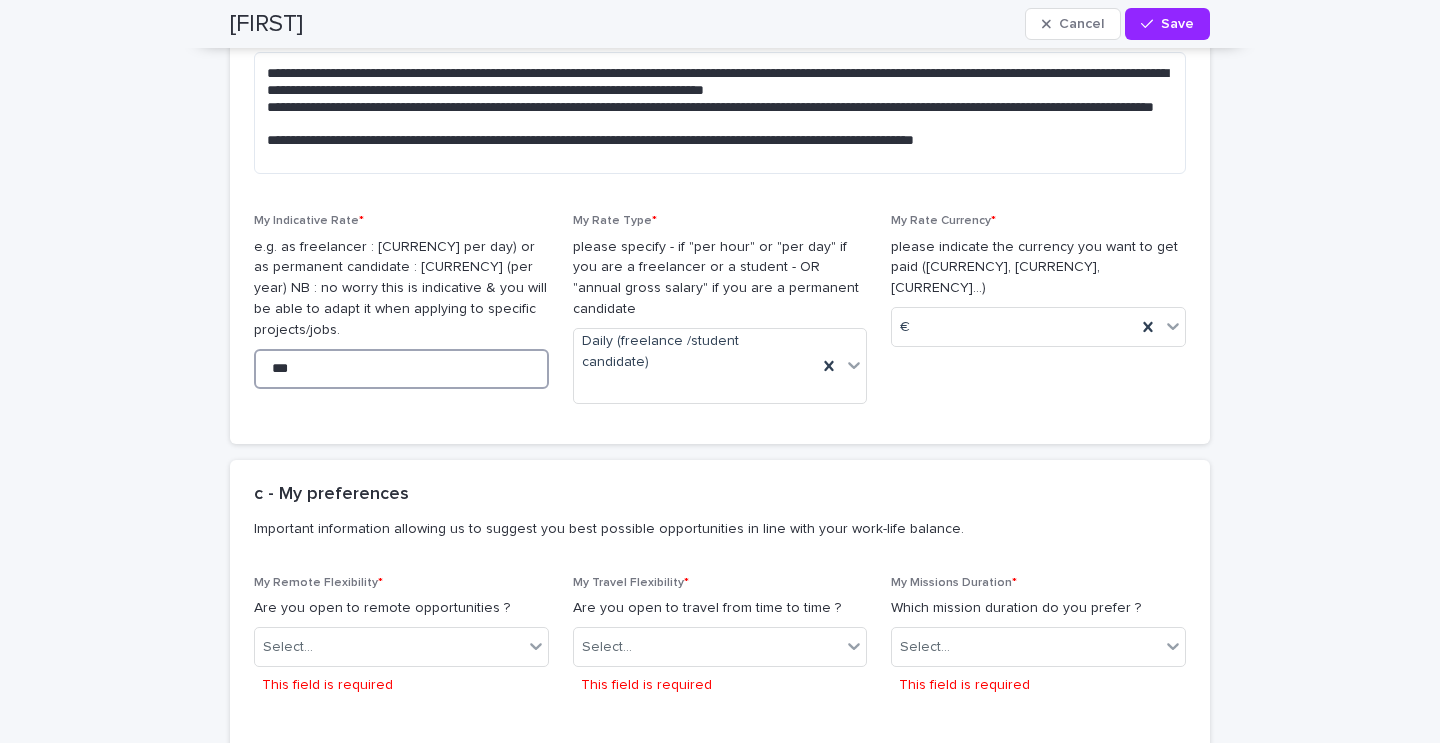 drag, startPoint x: 327, startPoint y: 256, endPoint x: 232, endPoint y: 254, distance: 95.02105 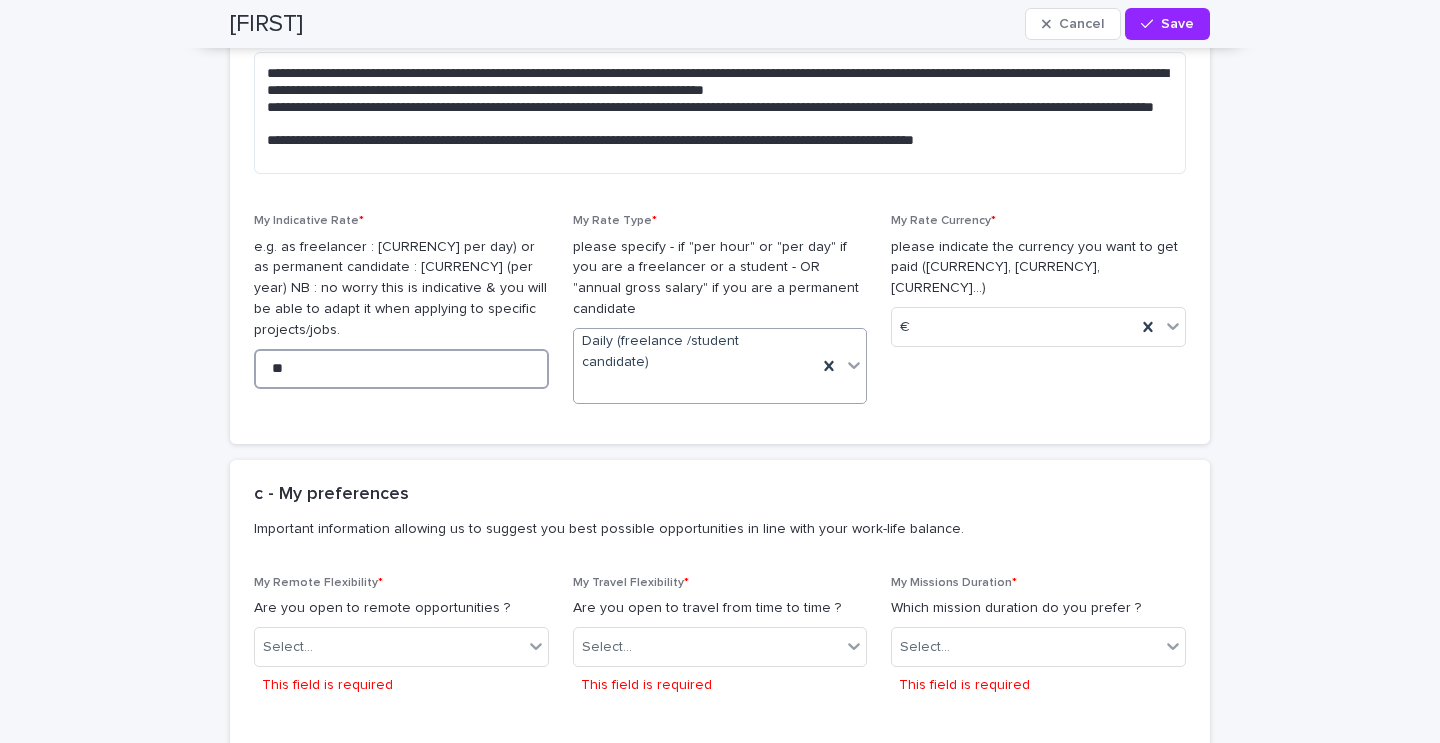 type on "**" 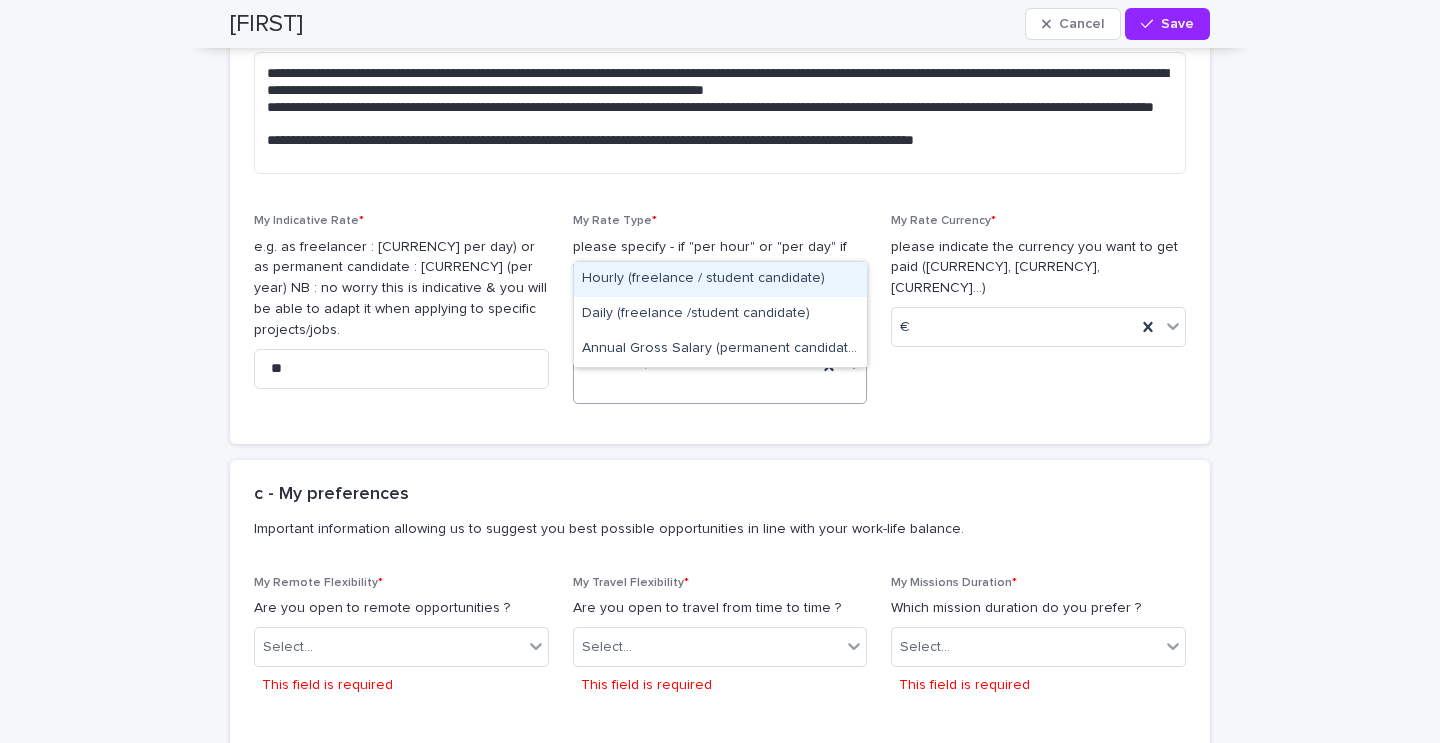 click on "Hourly (freelance / student candidate)" at bounding box center (720, 279) 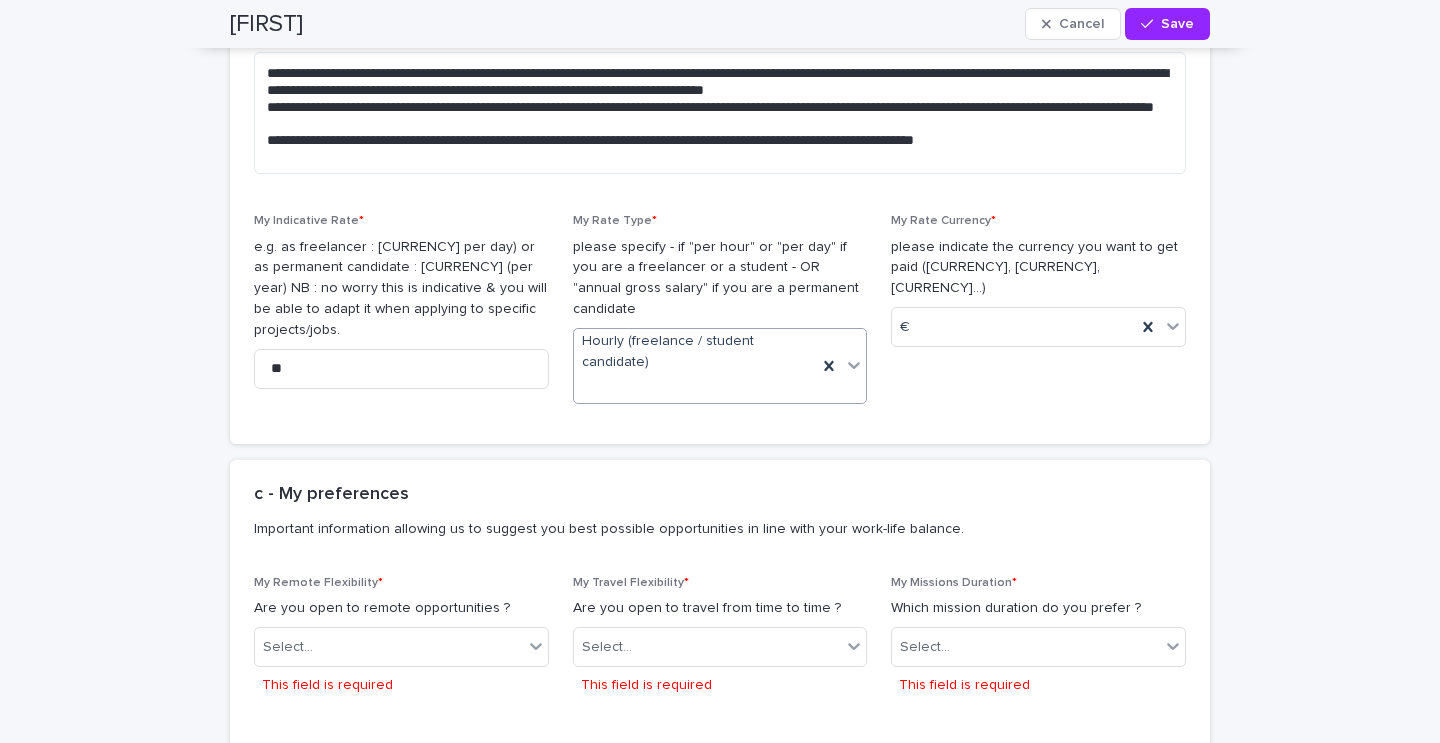 click on "**********" at bounding box center [720, -901] 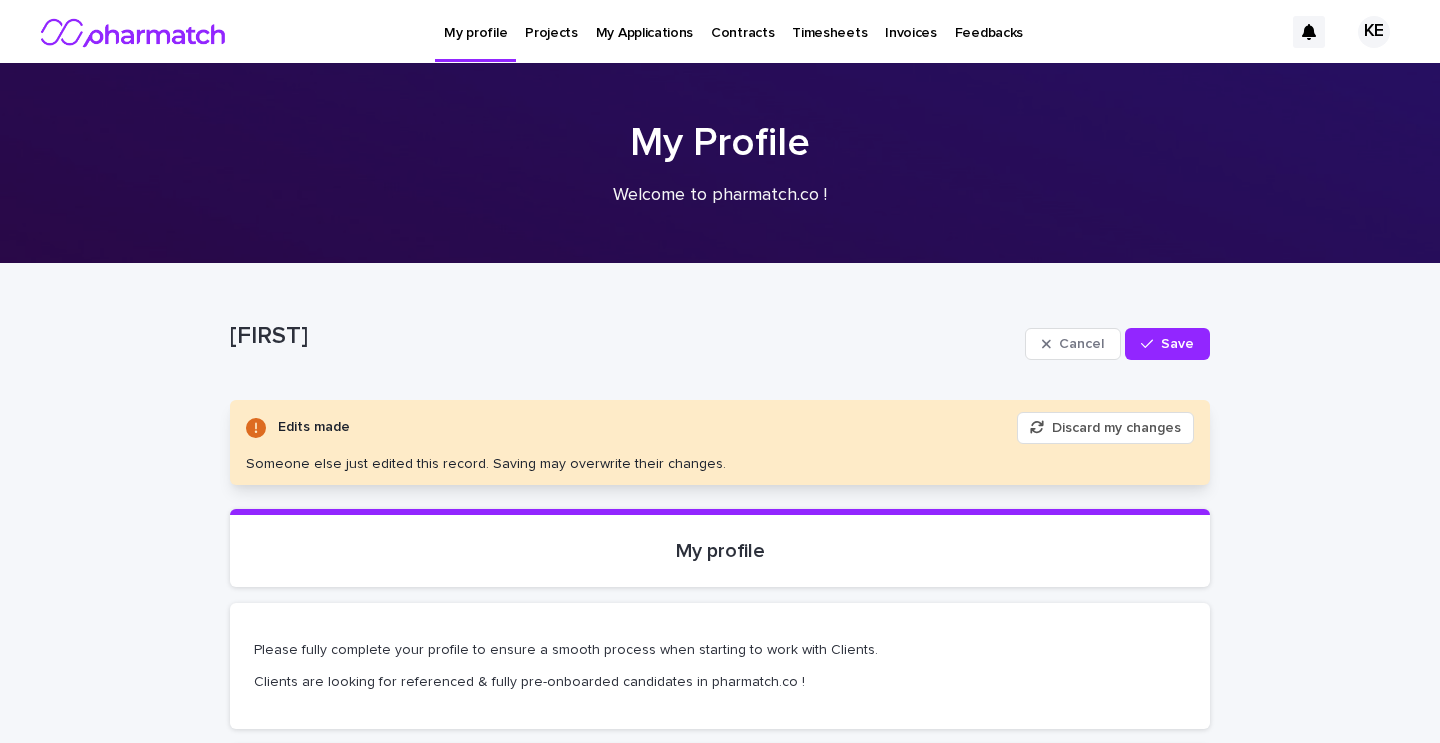 scroll, scrollTop: 0, scrollLeft: 0, axis: both 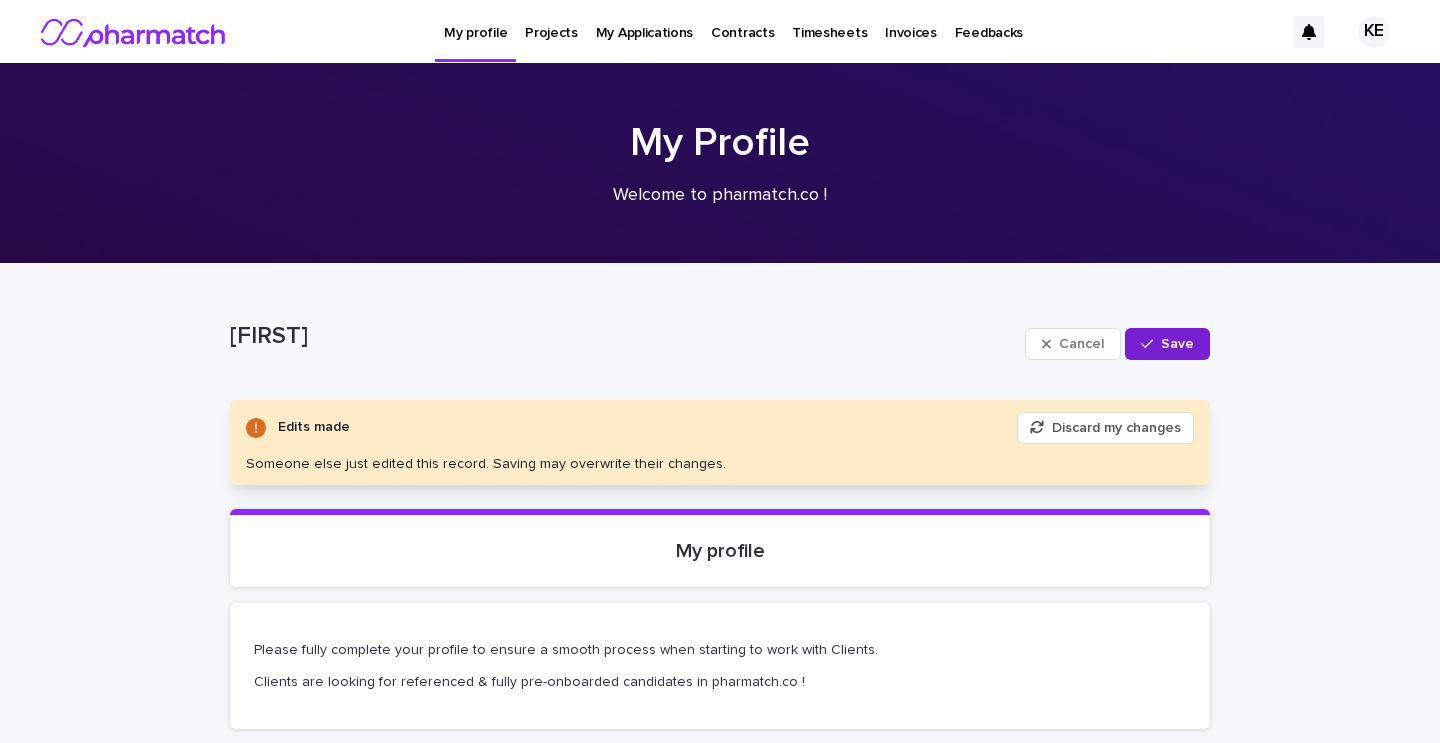 click at bounding box center (1151, 344) 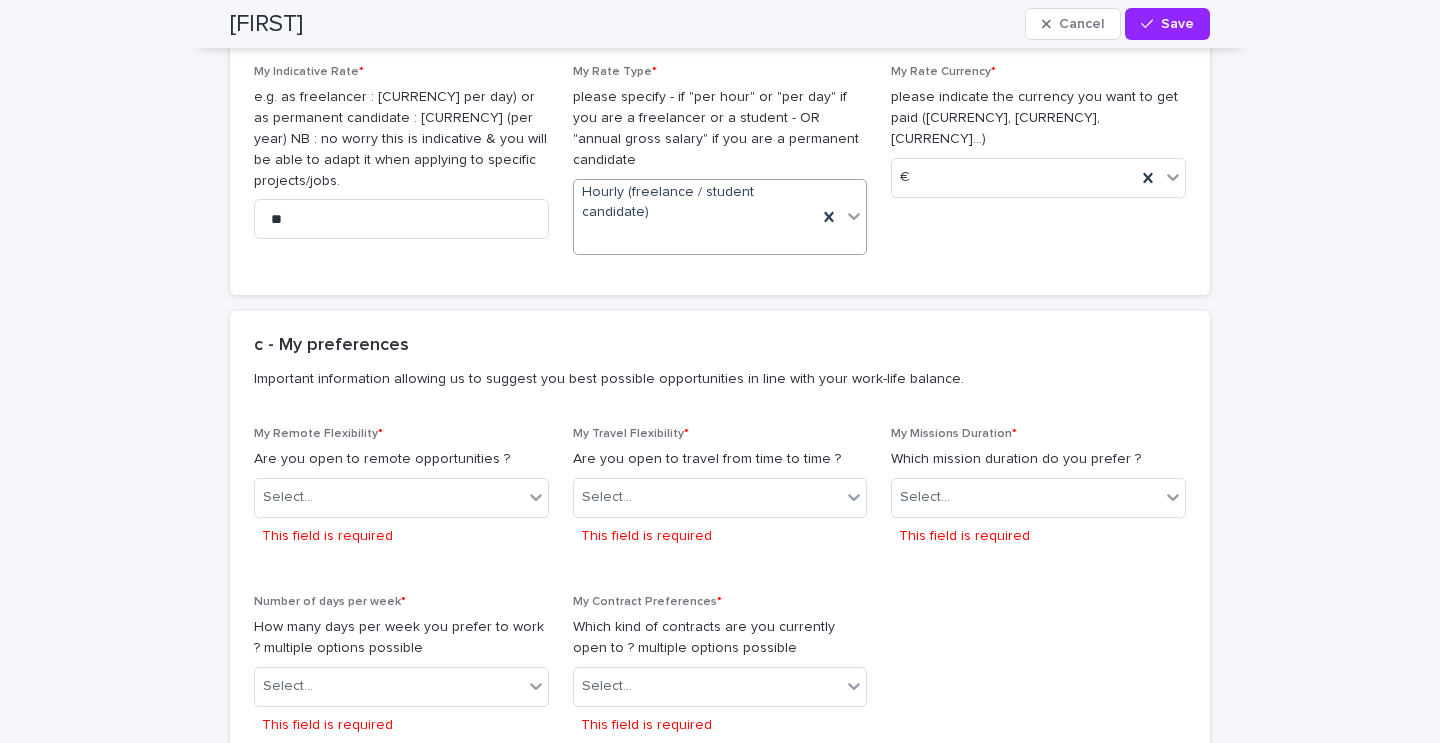 scroll, scrollTop: 3800, scrollLeft: 0, axis: vertical 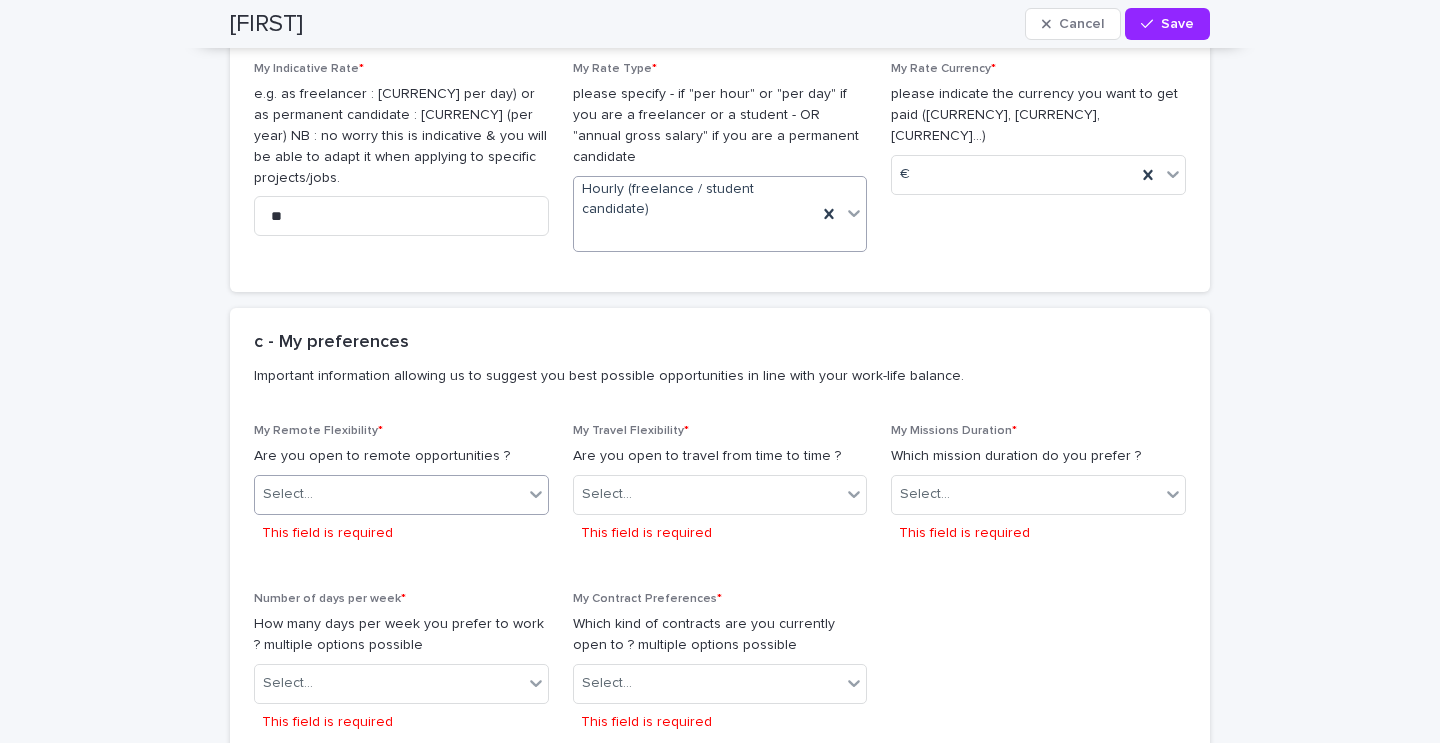 click on "Select..." at bounding box center (401, 495) 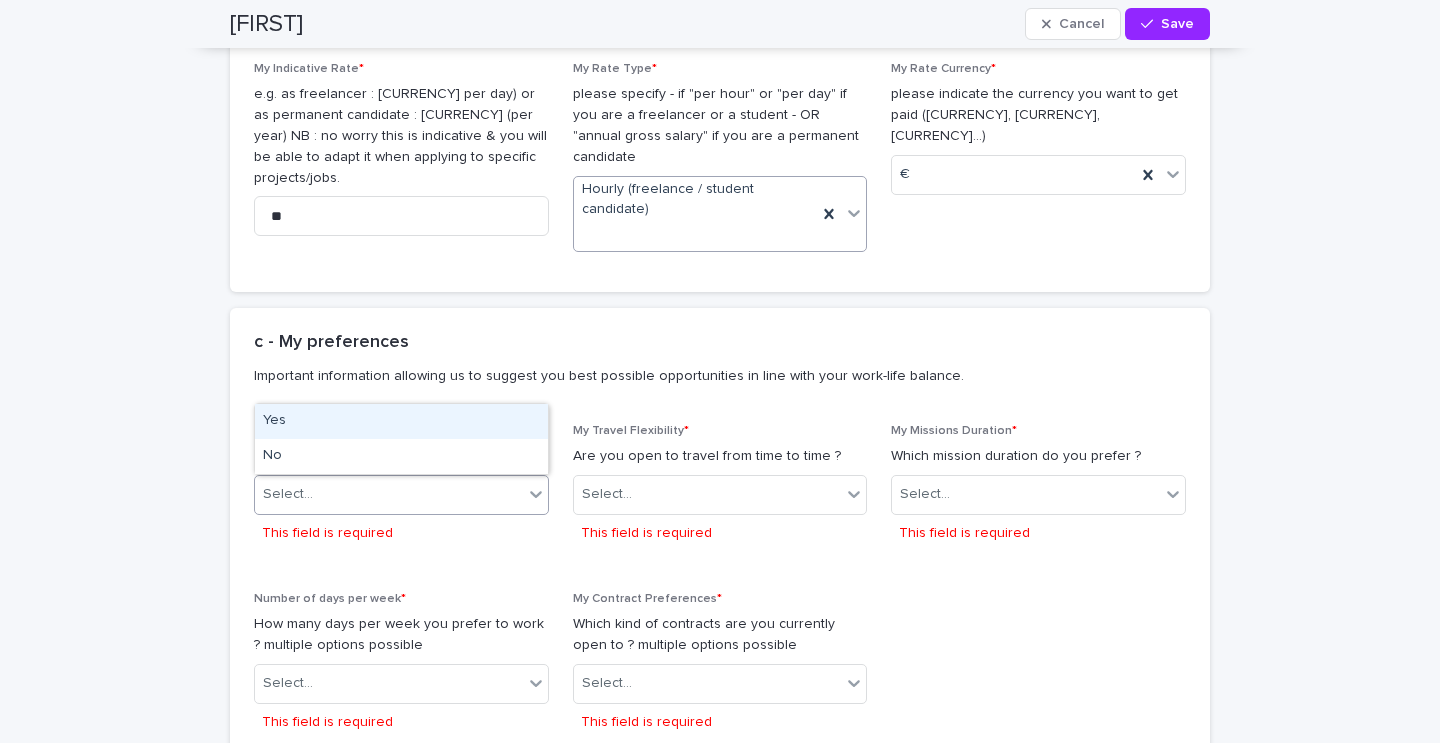 click on "Yes" at bounding box center (401, 421) 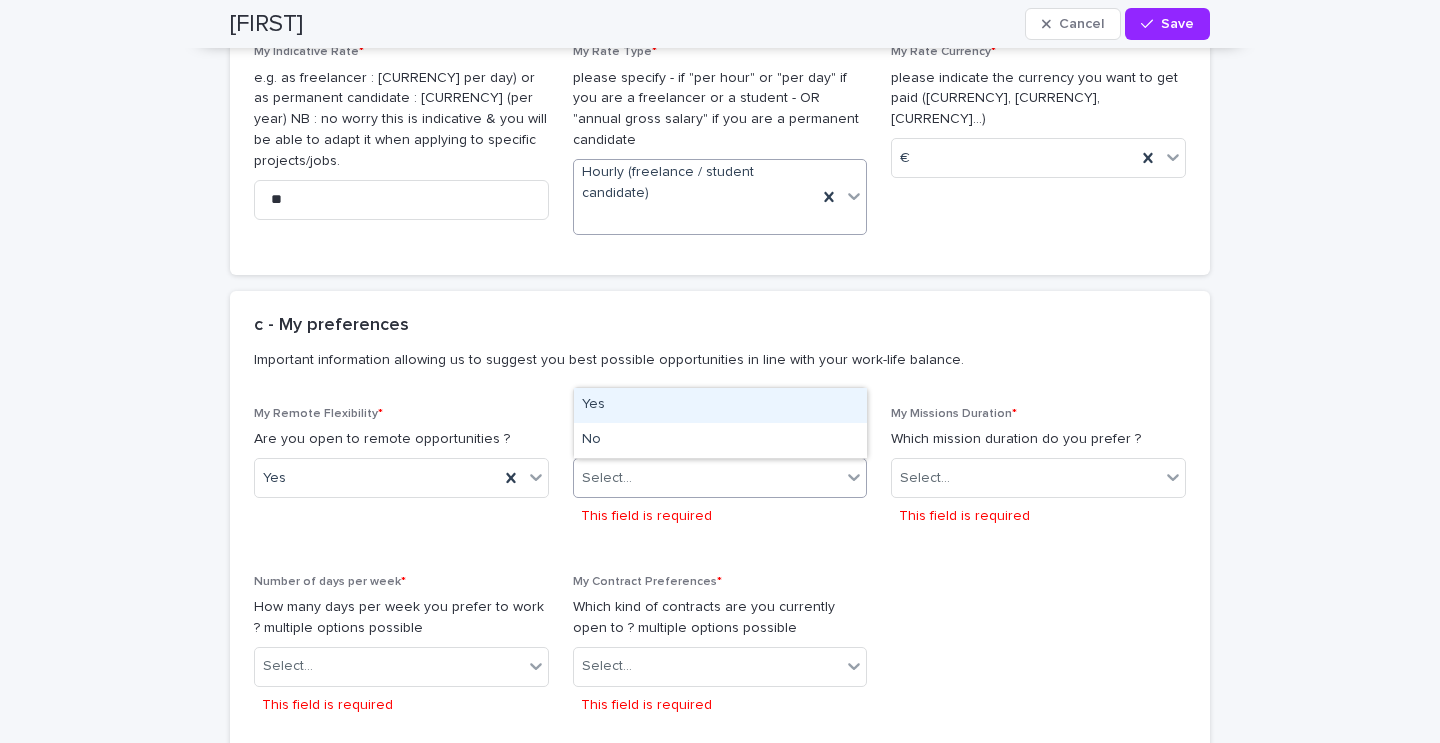 click on "Select..." at bounding box center (708, 478) 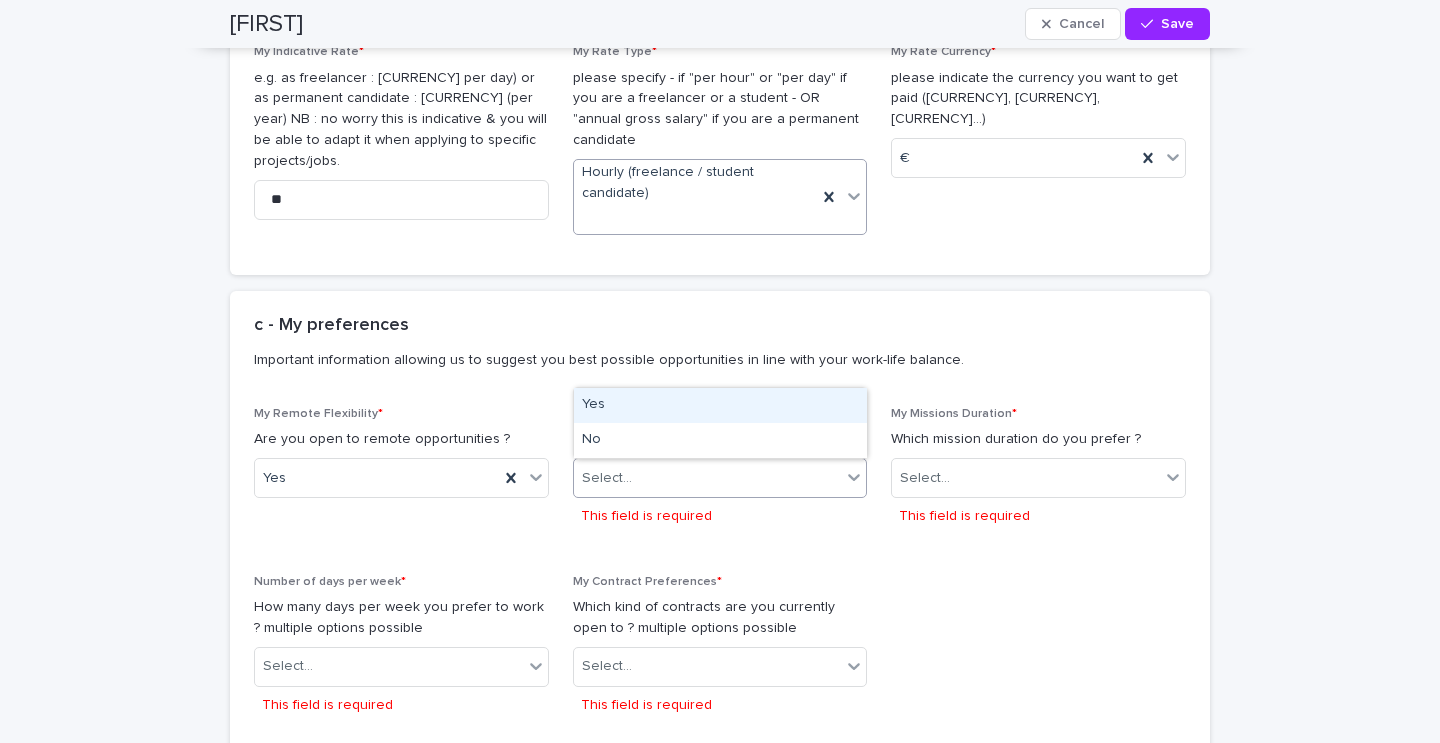click on "Yes" at bounding box center [720, 405] 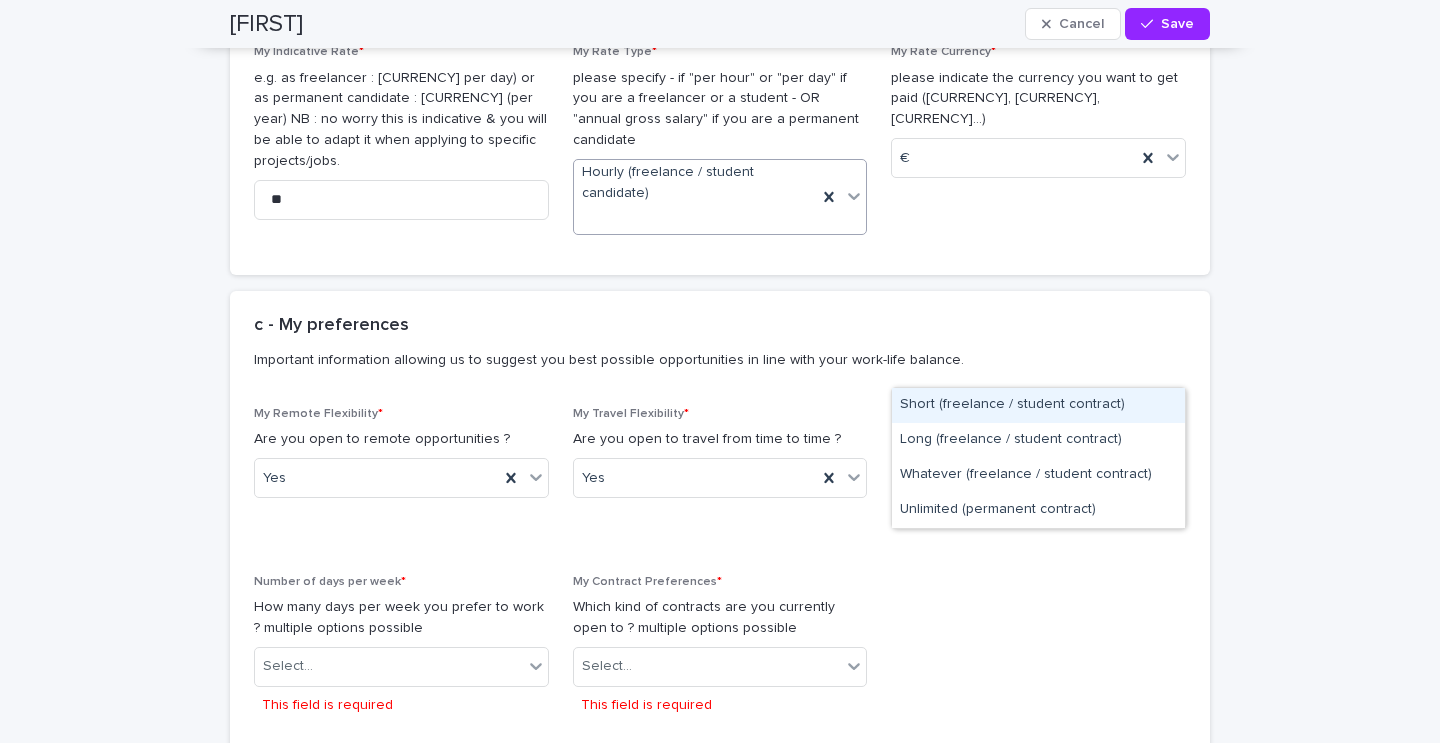 click on "Select..." at bounding box center (1026, 478) 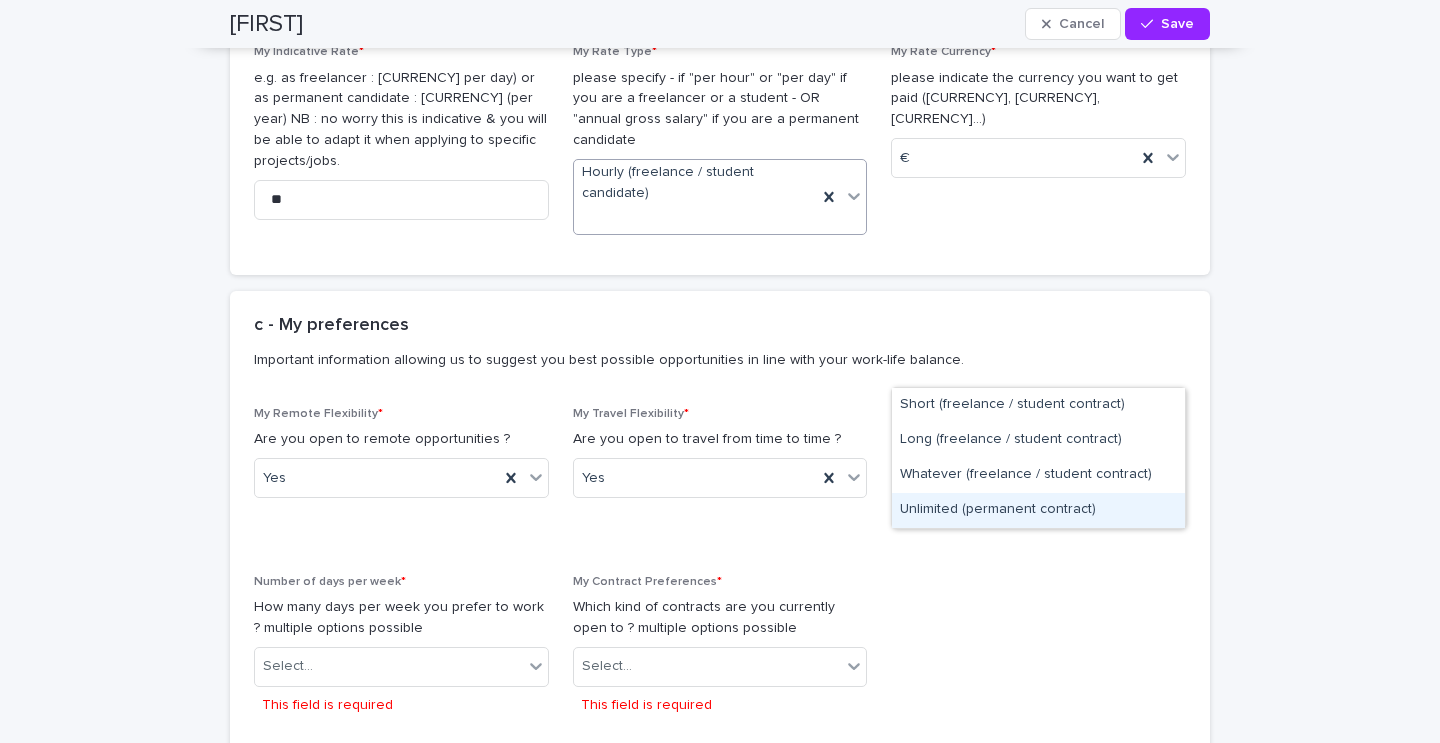 click on "Unlimited (permanent contract)" at bounding box center [1038, 510] 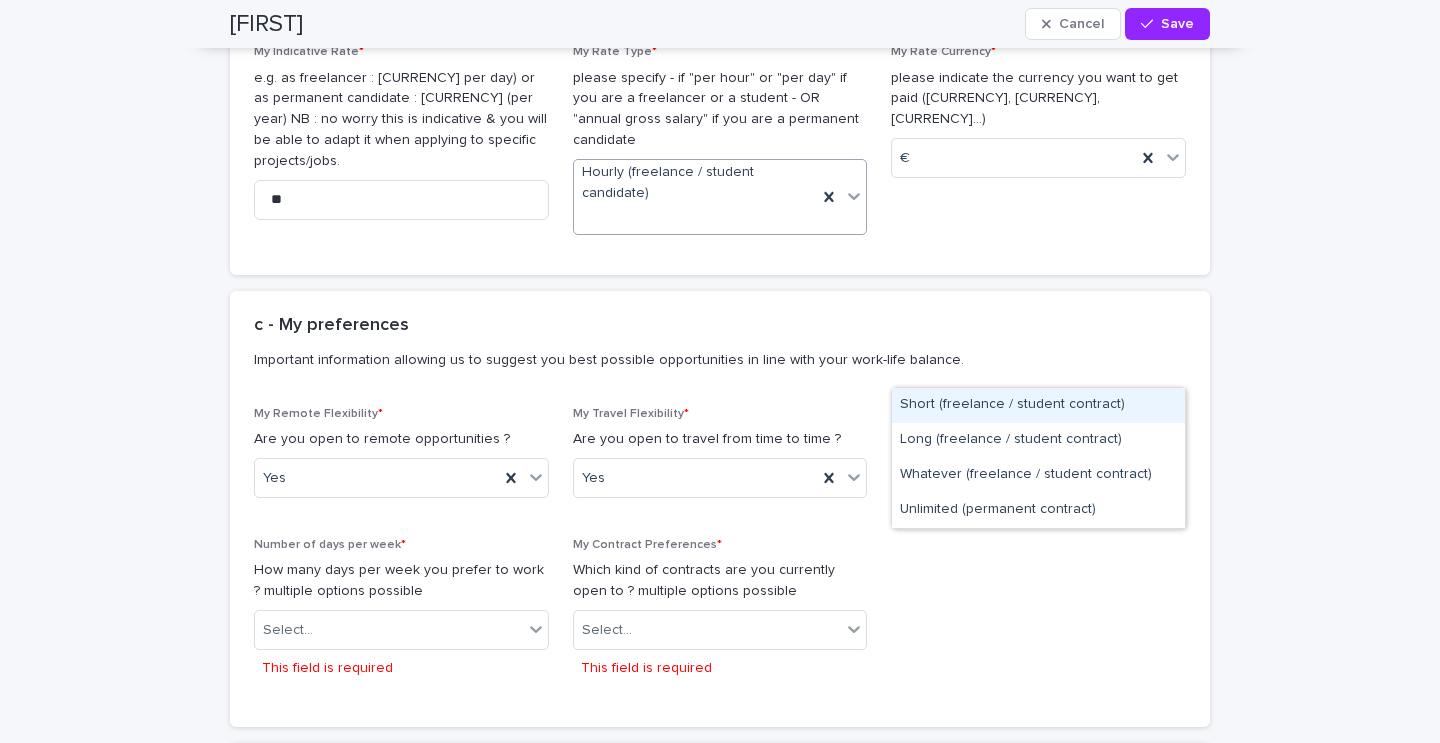 click on "Unlimited (permanent contract)" at bounding box center (998, 478) 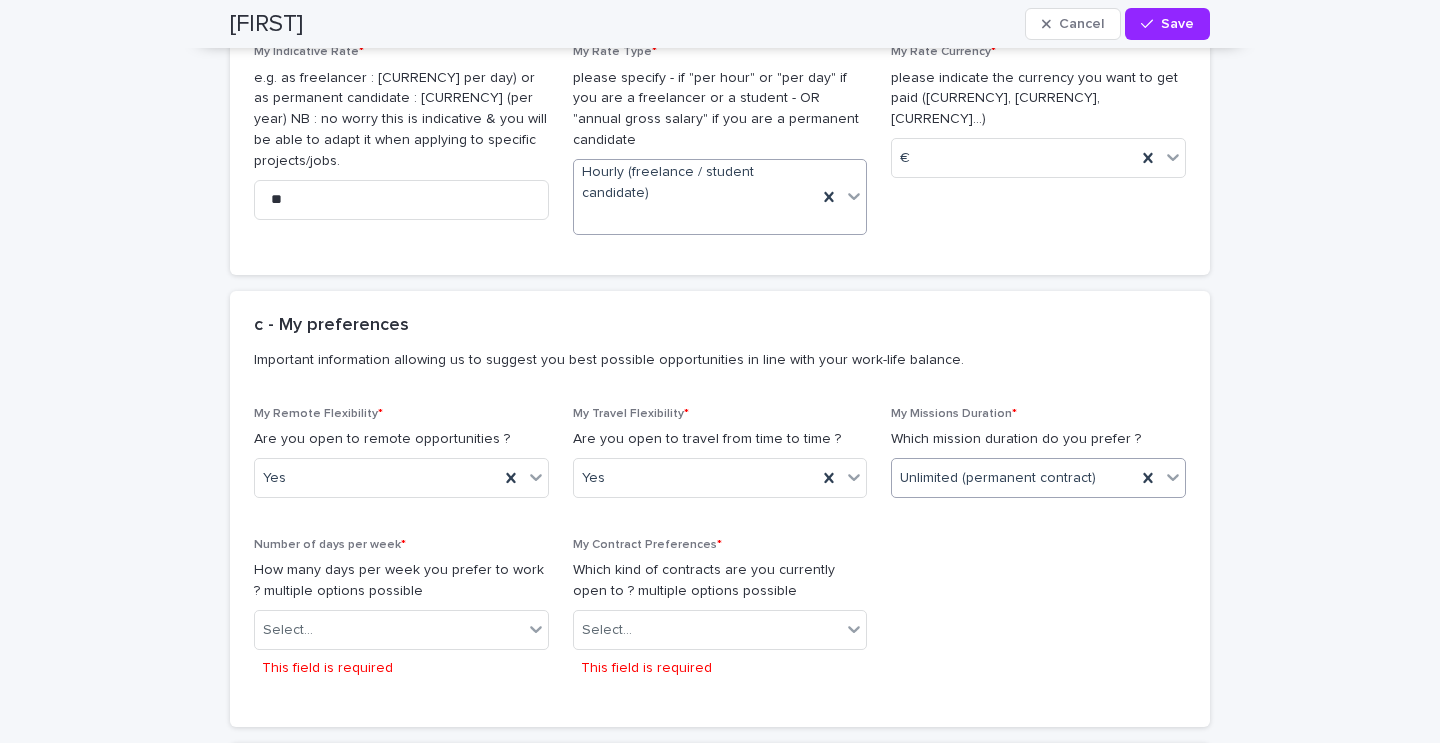 scroll, scrollTop: 3803, scrollLeft: 0, axis: vertical 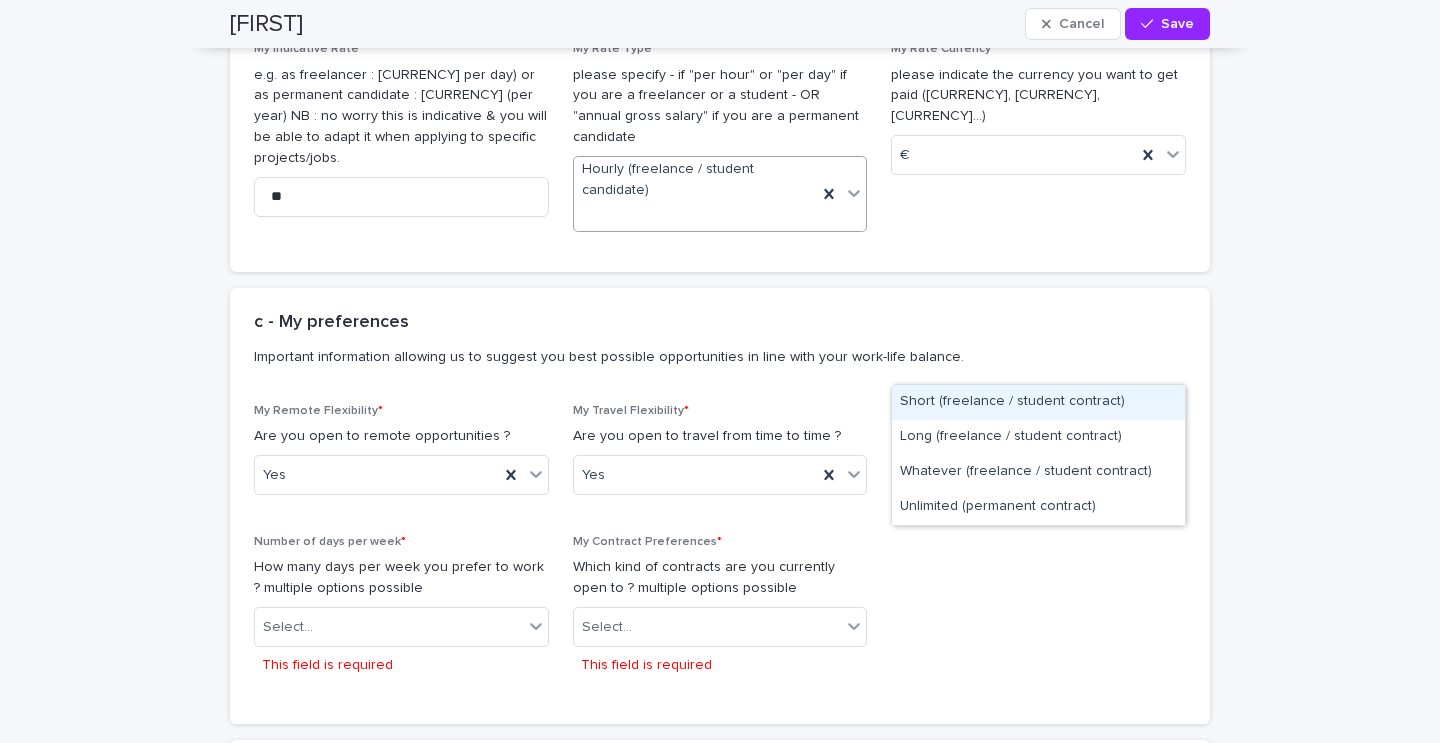 click on "Unlimited (permanent contract)" at bounding box center [998, 475] 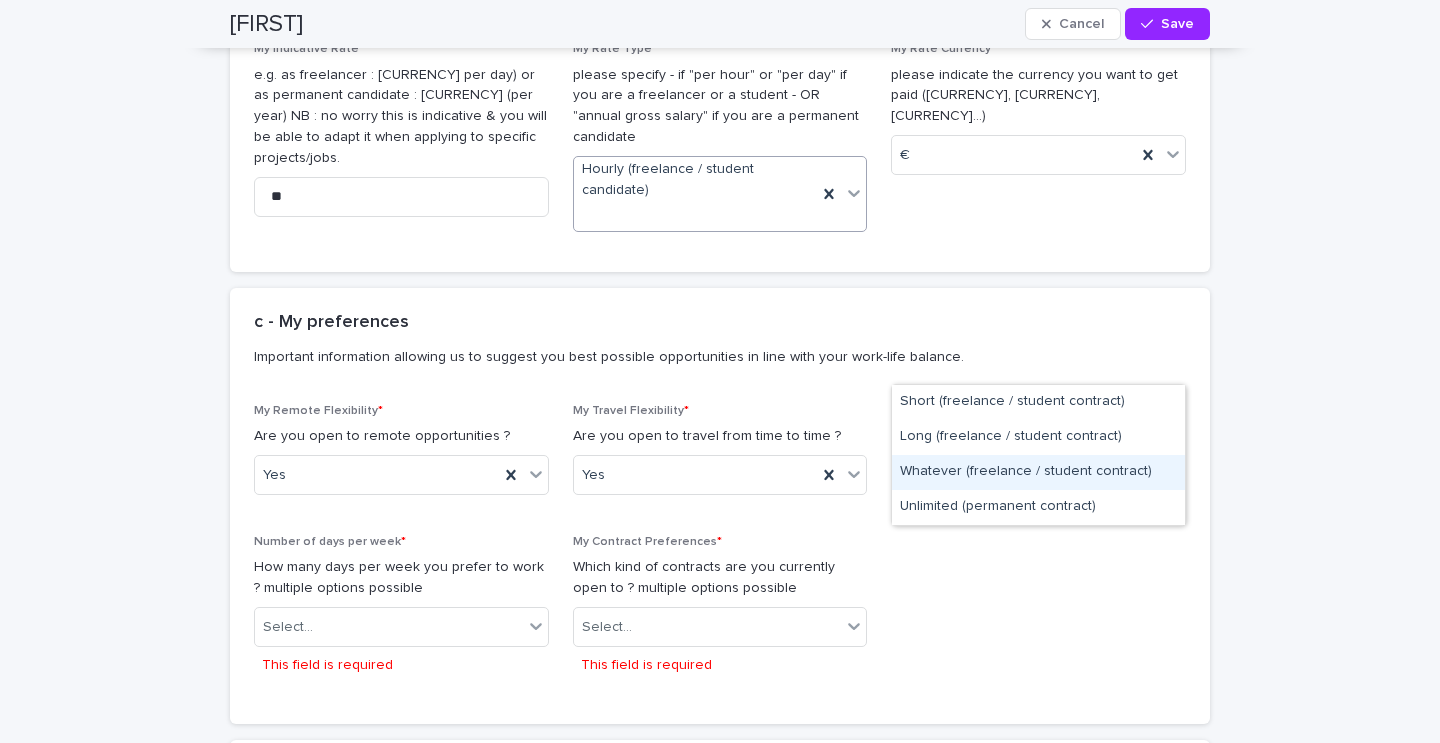click on "Whatever (freelance / student contract)" at bounding box center (1038, 472) 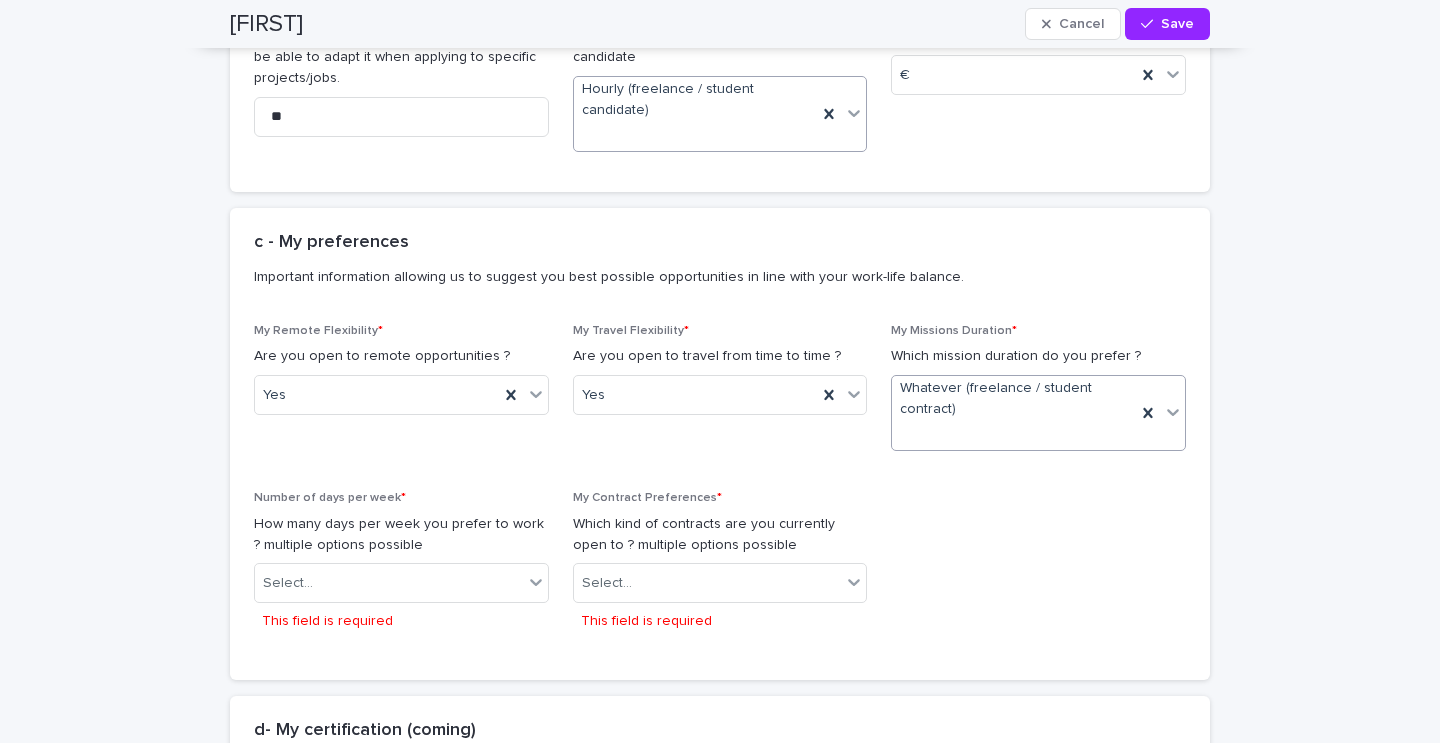 scroll, scrollTop: 3905, scrollLeft: 0, axis: vertical 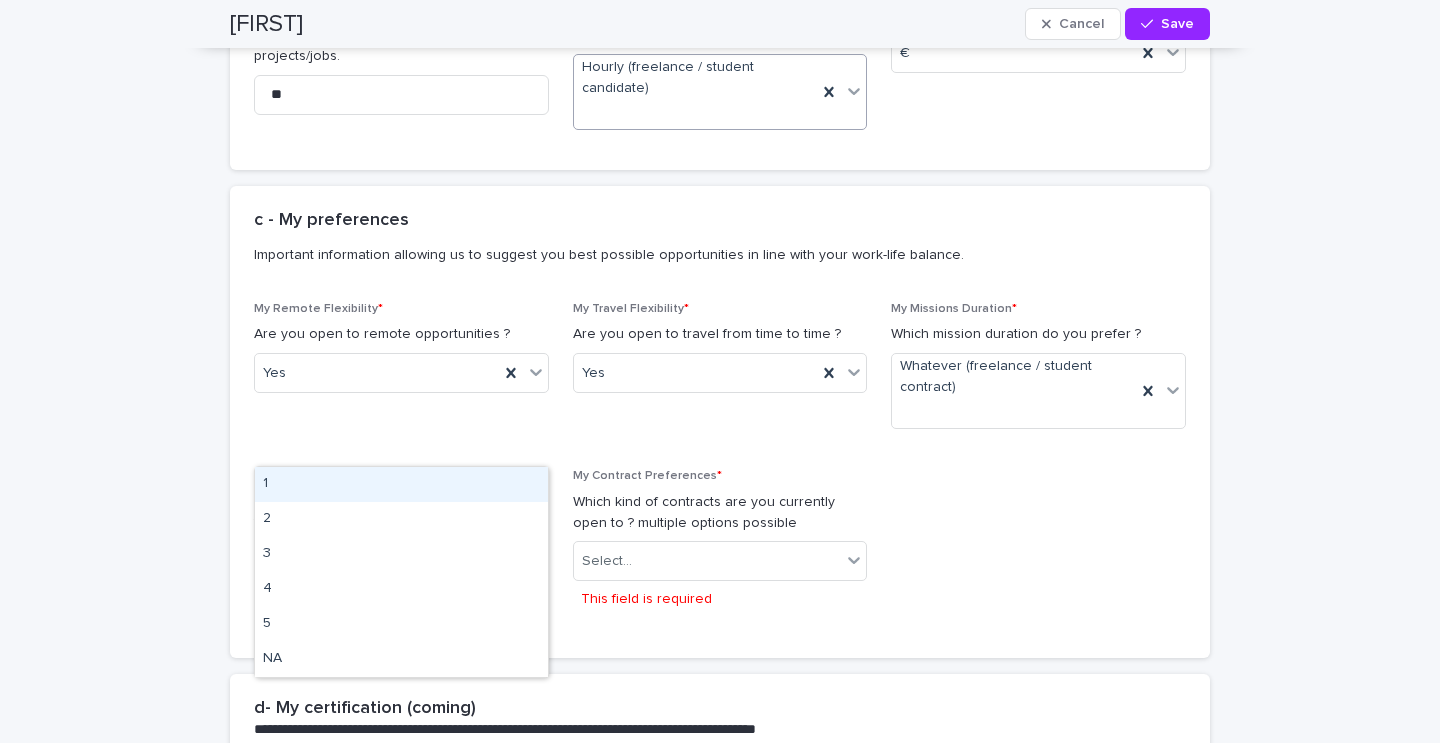 click on "Select..." at bounding box center (389, 561) 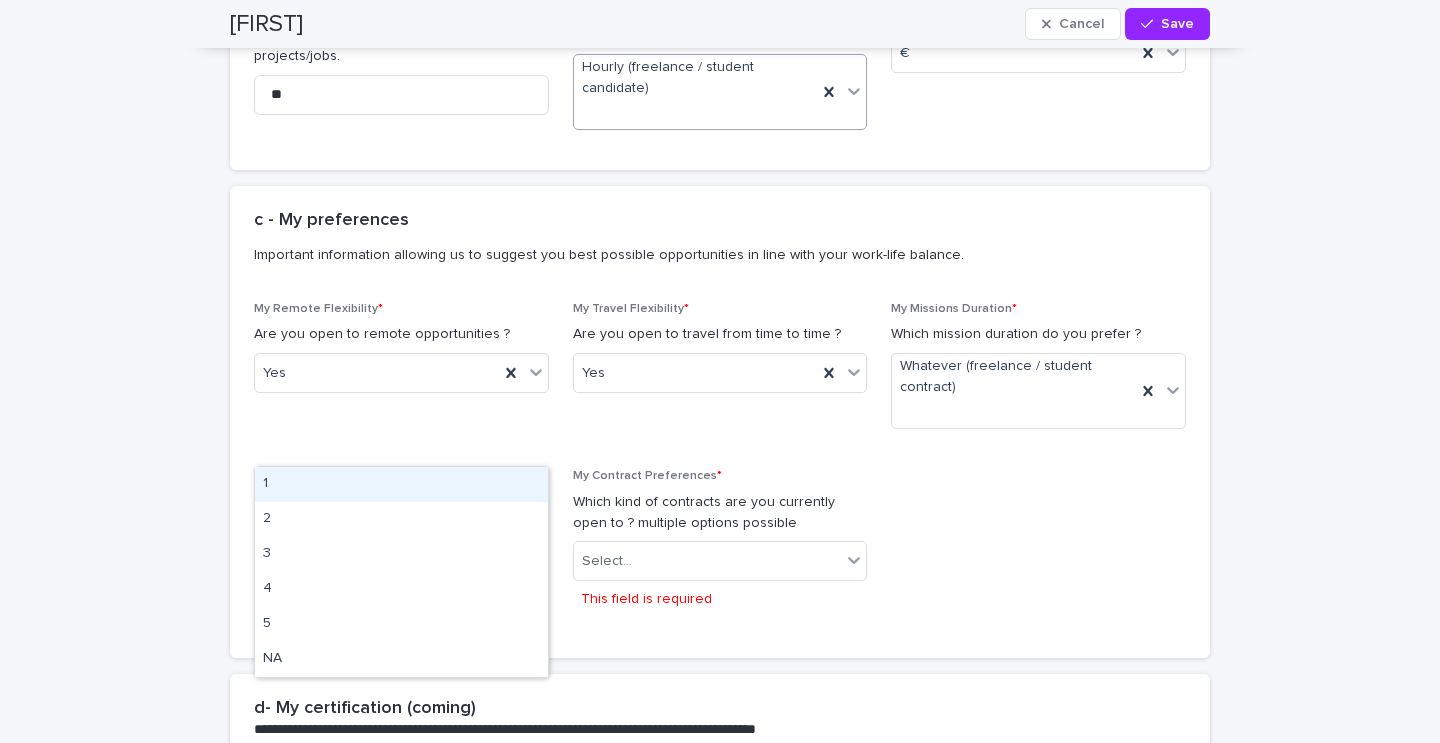scroll, scrollTop: 3907, scrollLeft: 0, axis: vertical 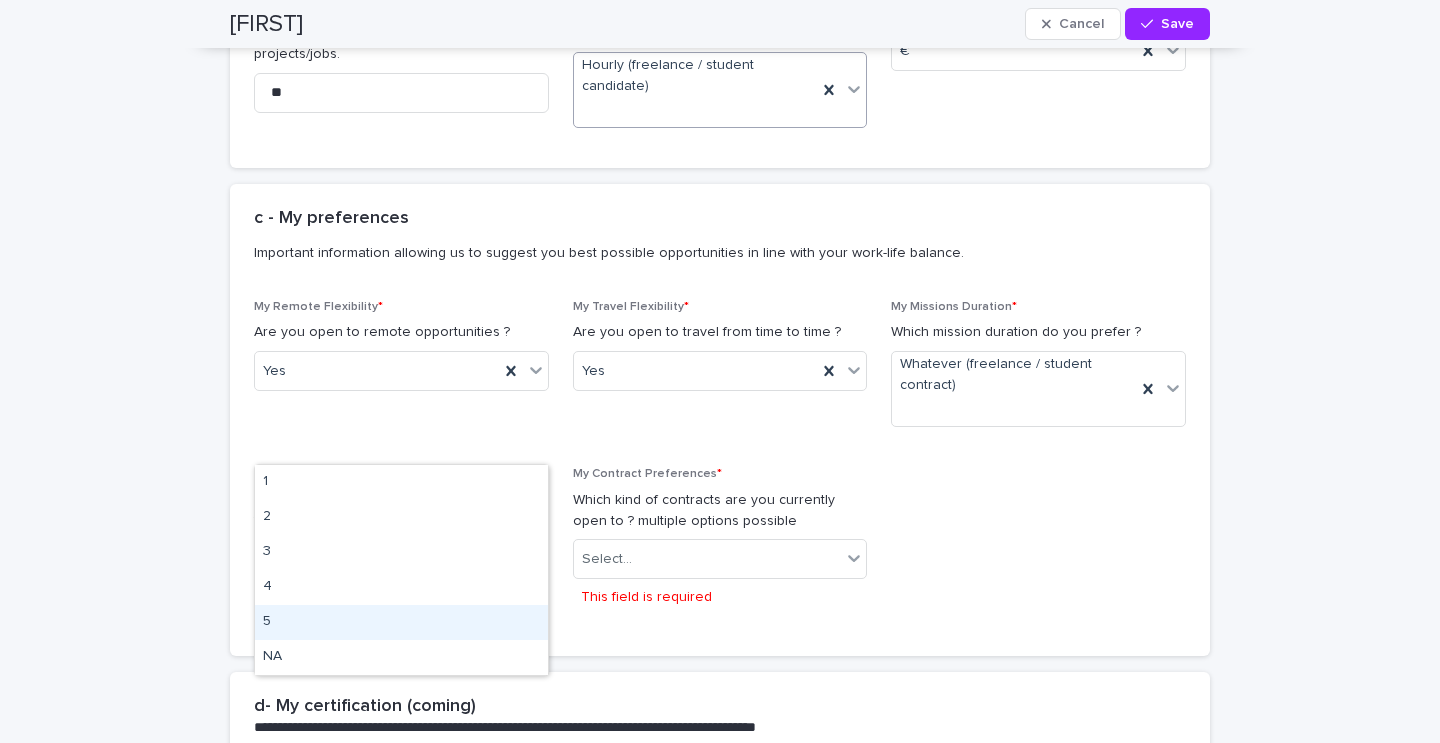 click on "5" at bounding box center (401, 622) 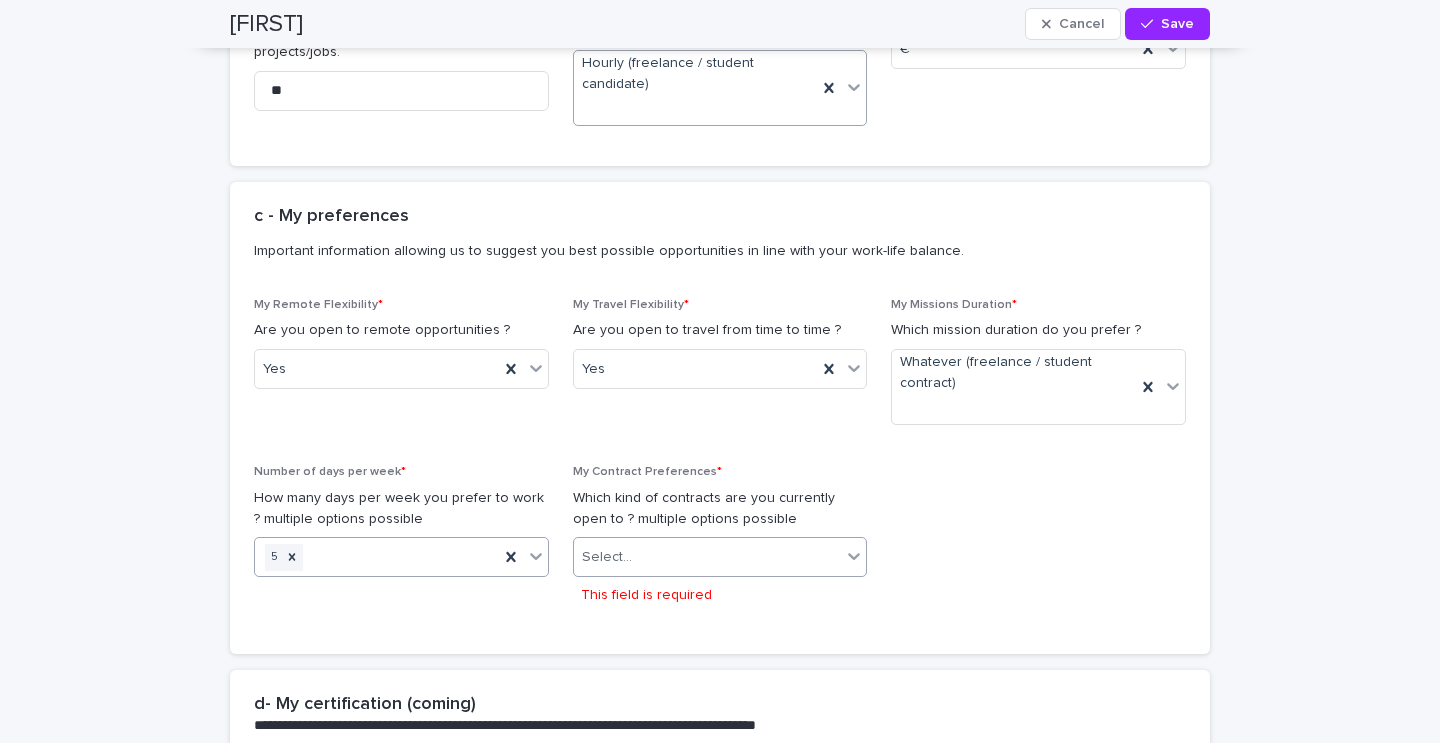 scroll, scrollTop: 3912, scrollLeft: 0, axis: vertical 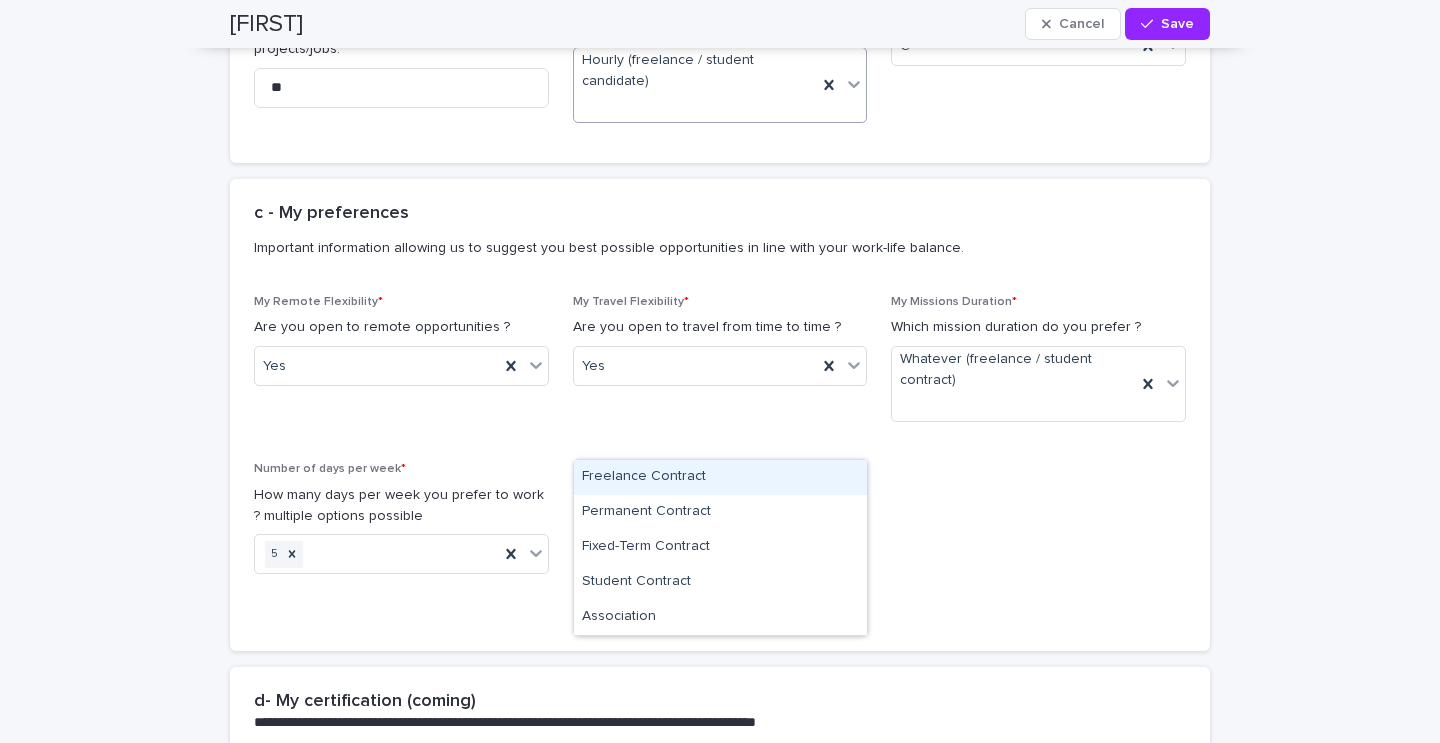 click on "Select..." at bounding box center (708, 554) 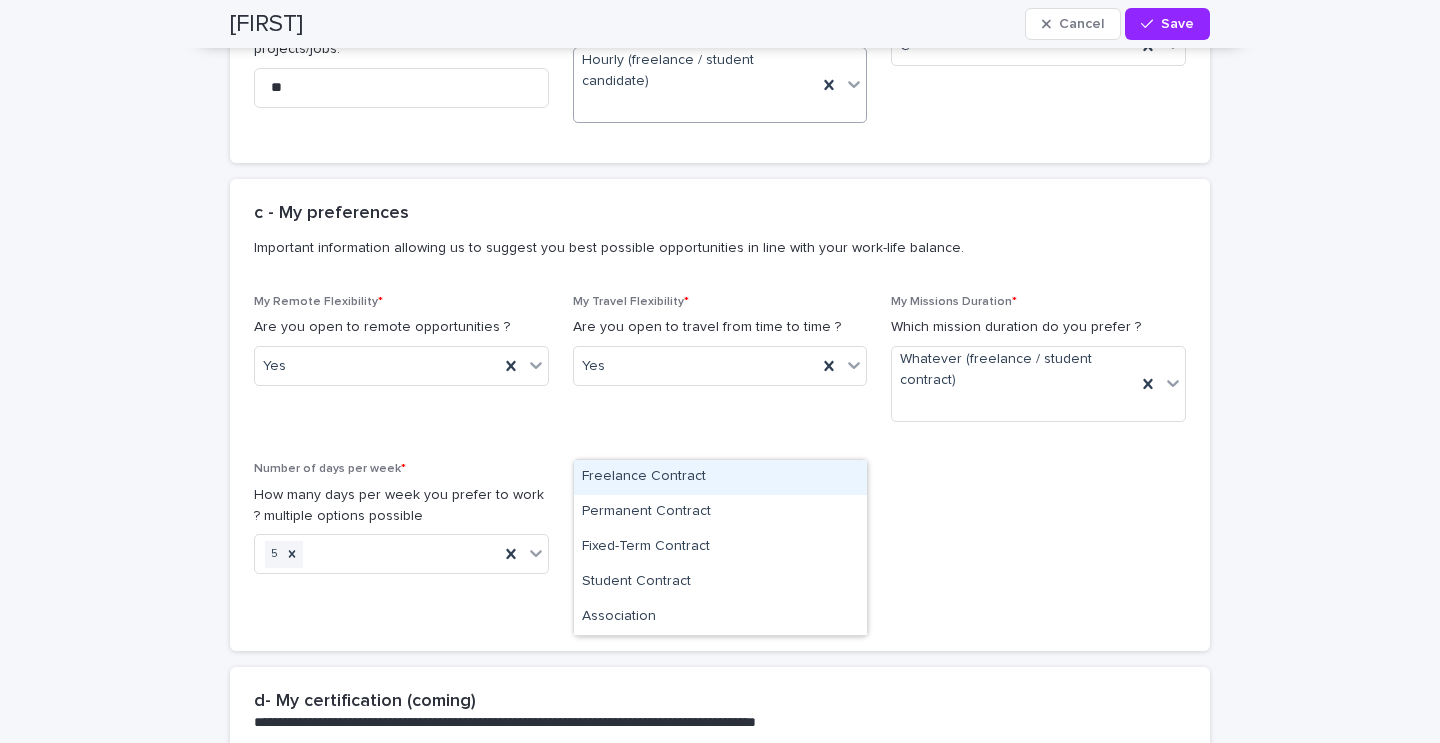 click on "Freelance Contract" at bounding box center [720, 477] 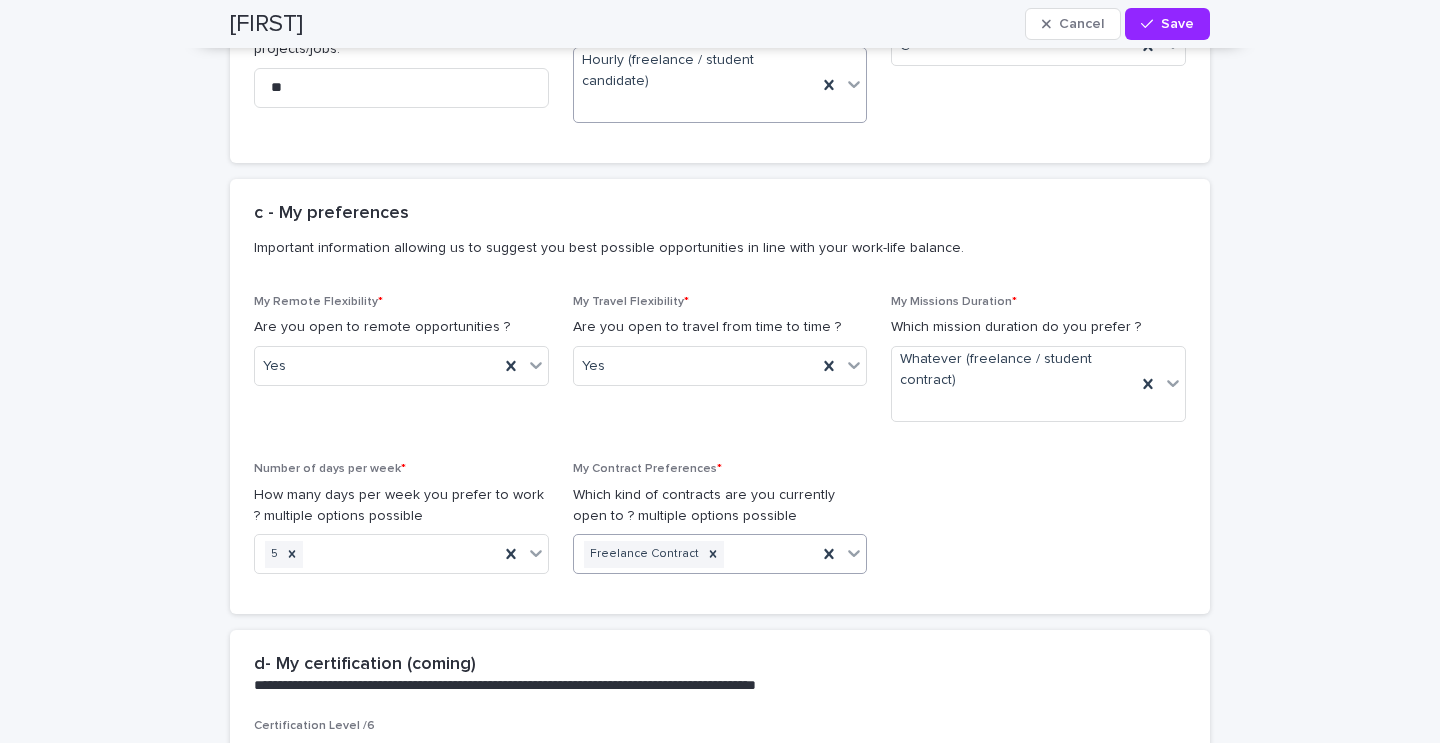 click on "Freelance Contract" at bounding box center (696, 554) 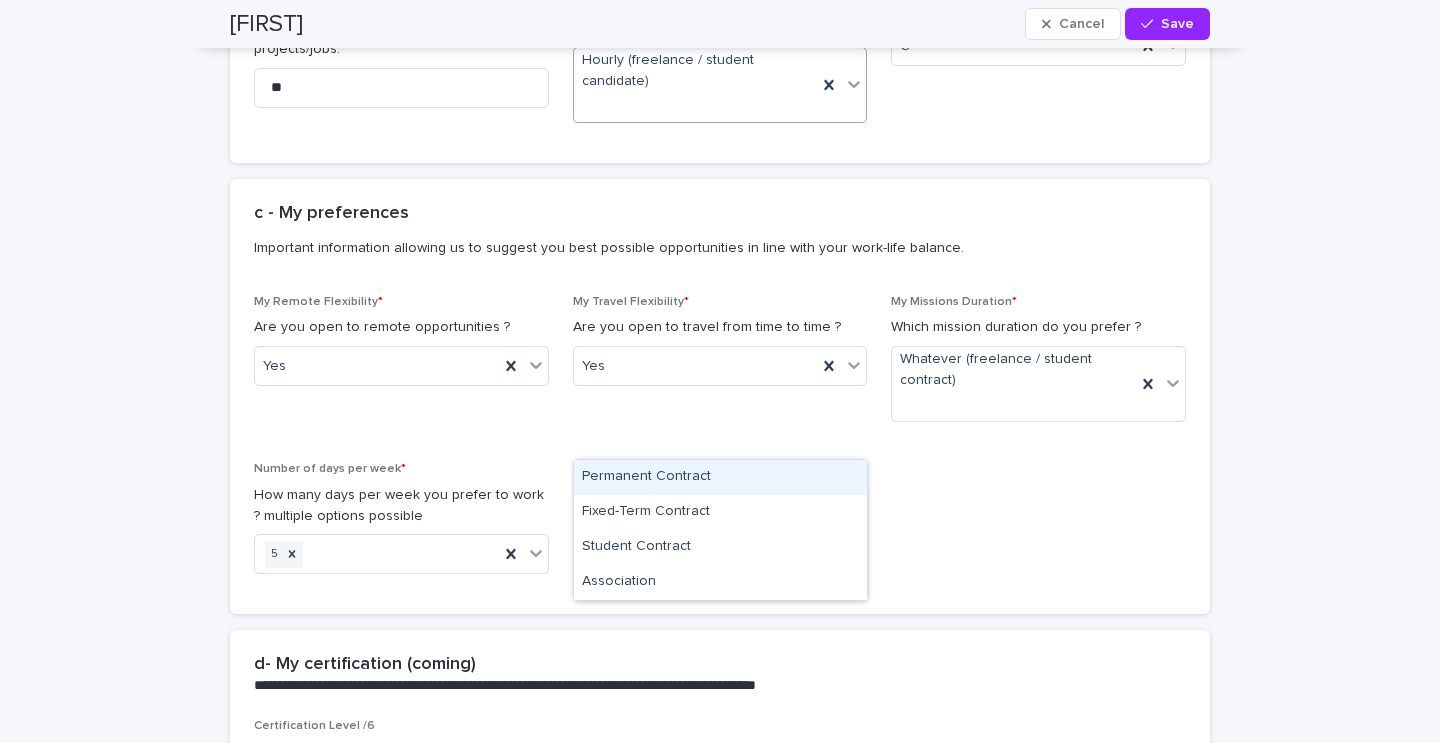 drag, startPoint x: 706, startPoint y: 495, endPoint x: 698, endPoint y: 482, distance: 15.264338 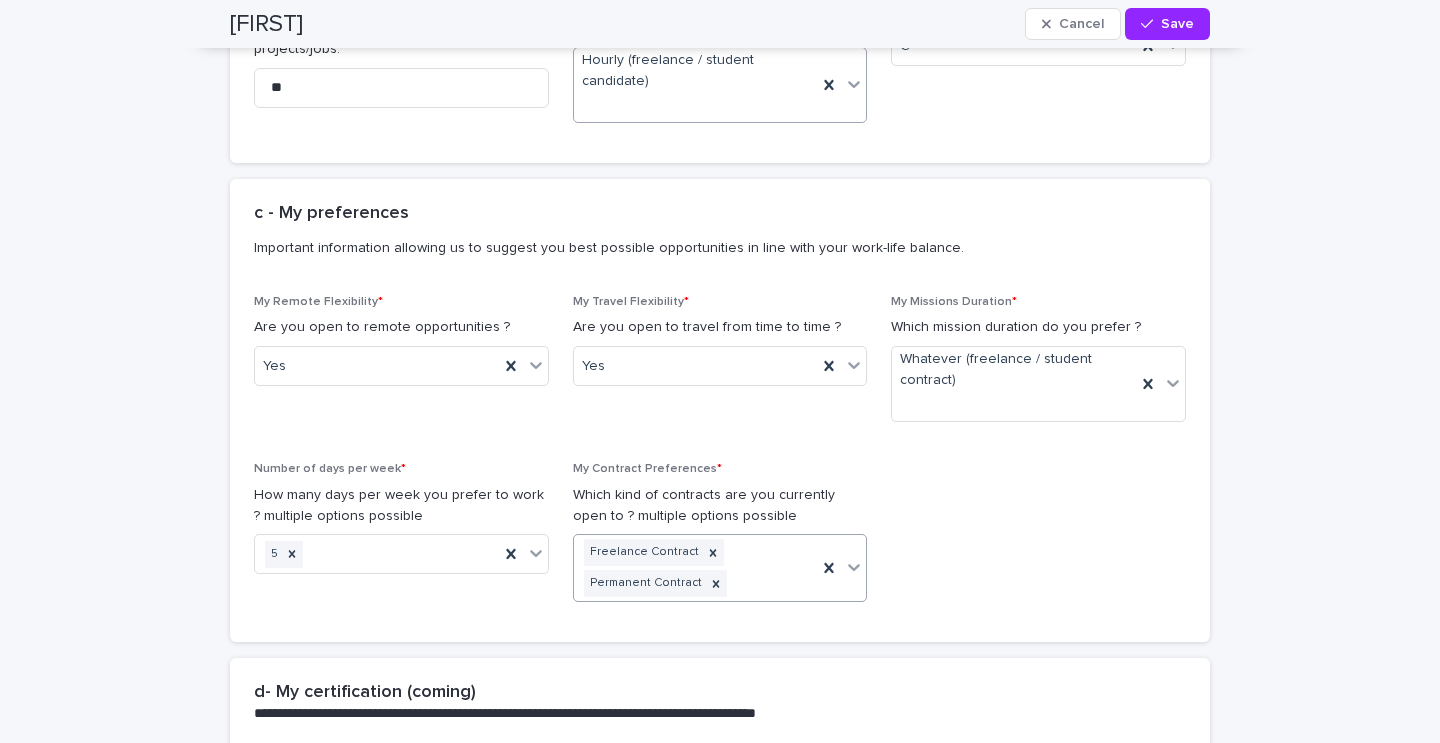 click on "Freelance Contract Permanent Contract" at bounding box center (696, 568) 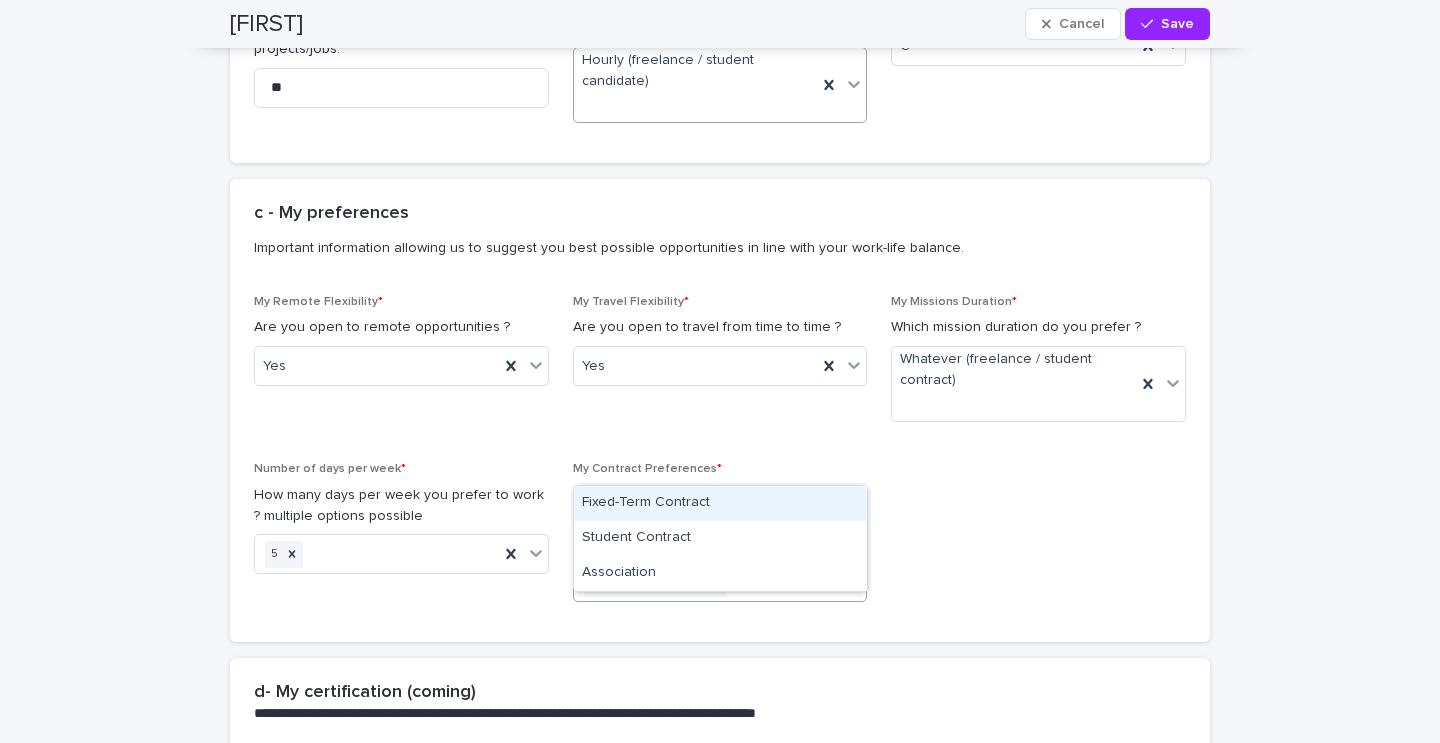 click on "Fixed-Term Contract" at bounding box center (720, 503) 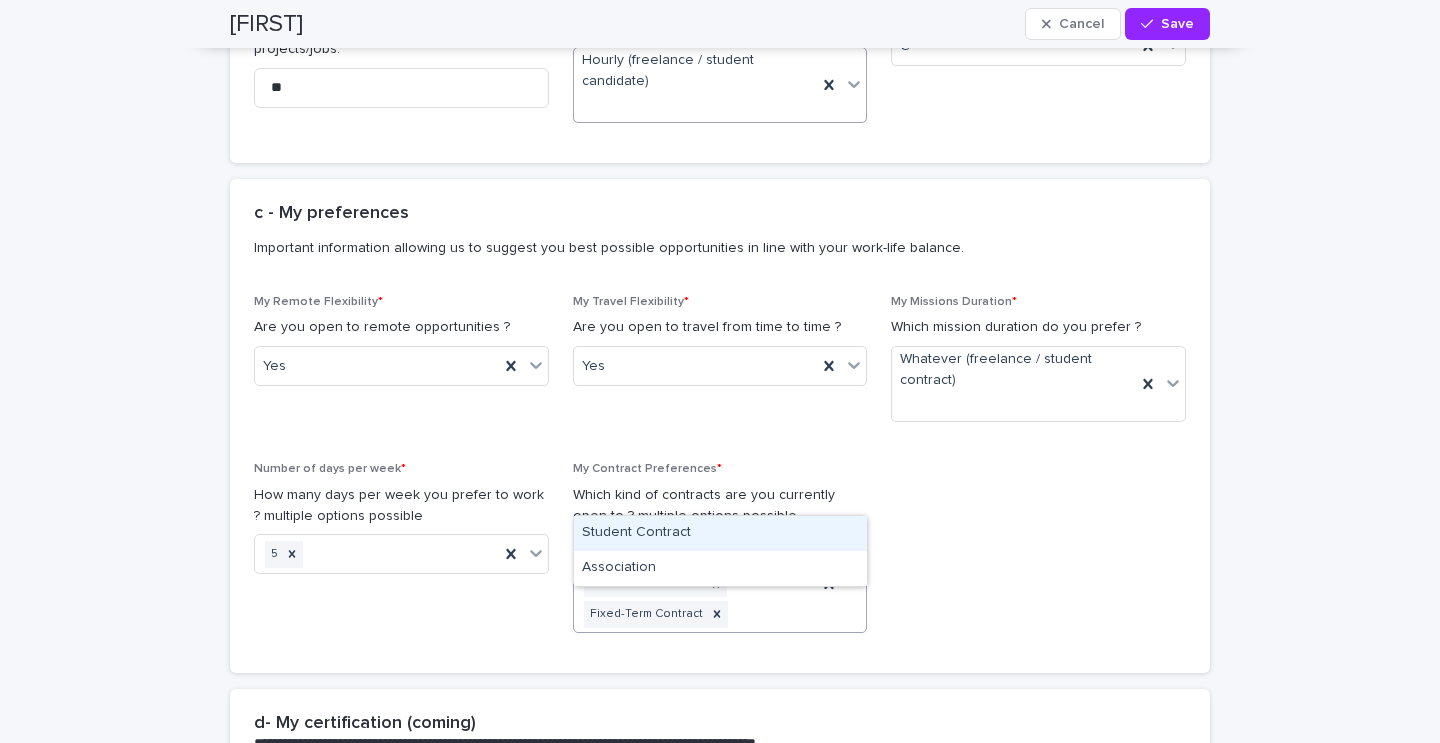 click on "Freelance Contract Permanent Contract Fixed-Term Contract" at bounding box center [696, 583] 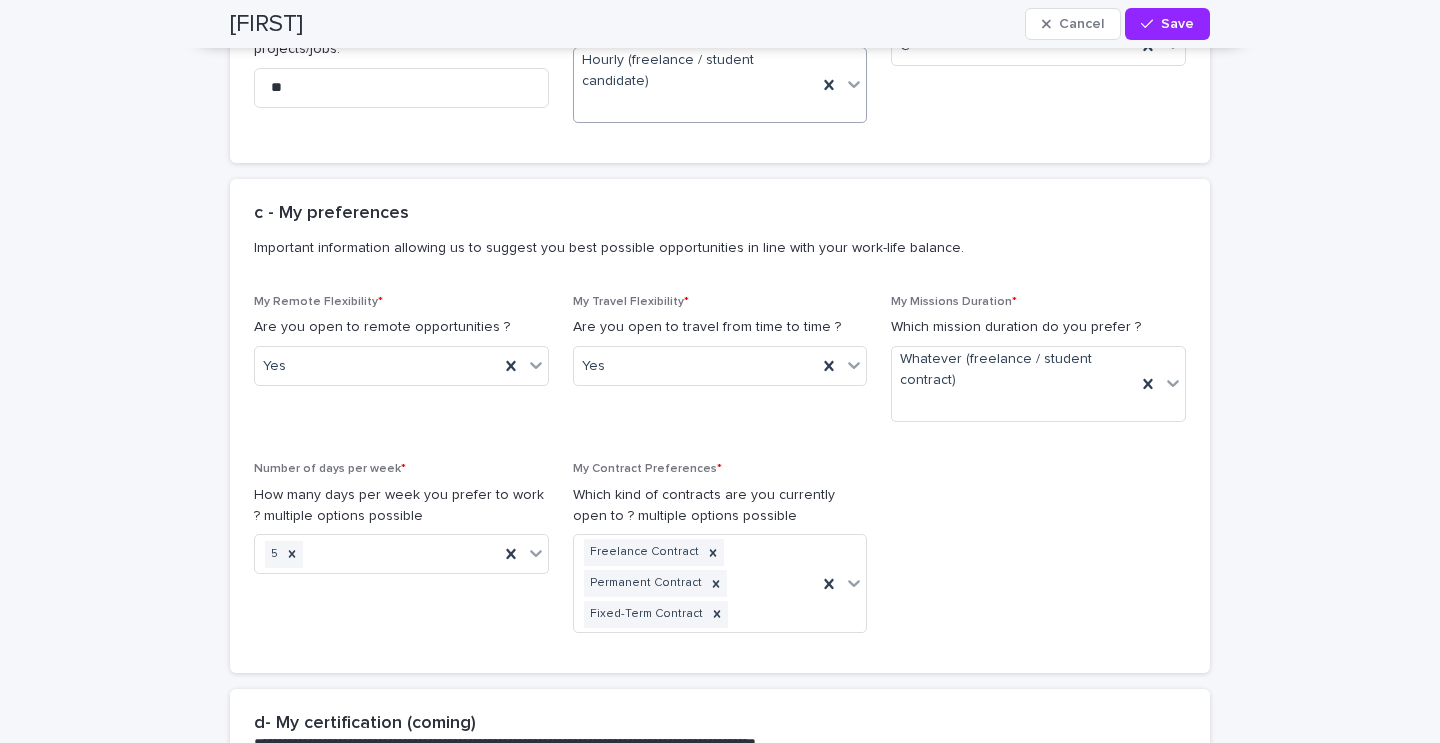 click on "My Remote Flexibility * Are you open to remote opportunities ? Yes My Travel Flexibility * Are you open to travel from time to time ? Yes My Missions Duration * Which mission duration do you prefer ? Whatever (freelance / student contract) Number of days per week * How many days per week you prefer to work ?
multiple options possible 5 My Contract Preferences * Which kind of contracts are you currently open to ?
multiple options possible Freelance Contract Permanent Contract Fixed-Term Contract" at bounding box center (720, 472) 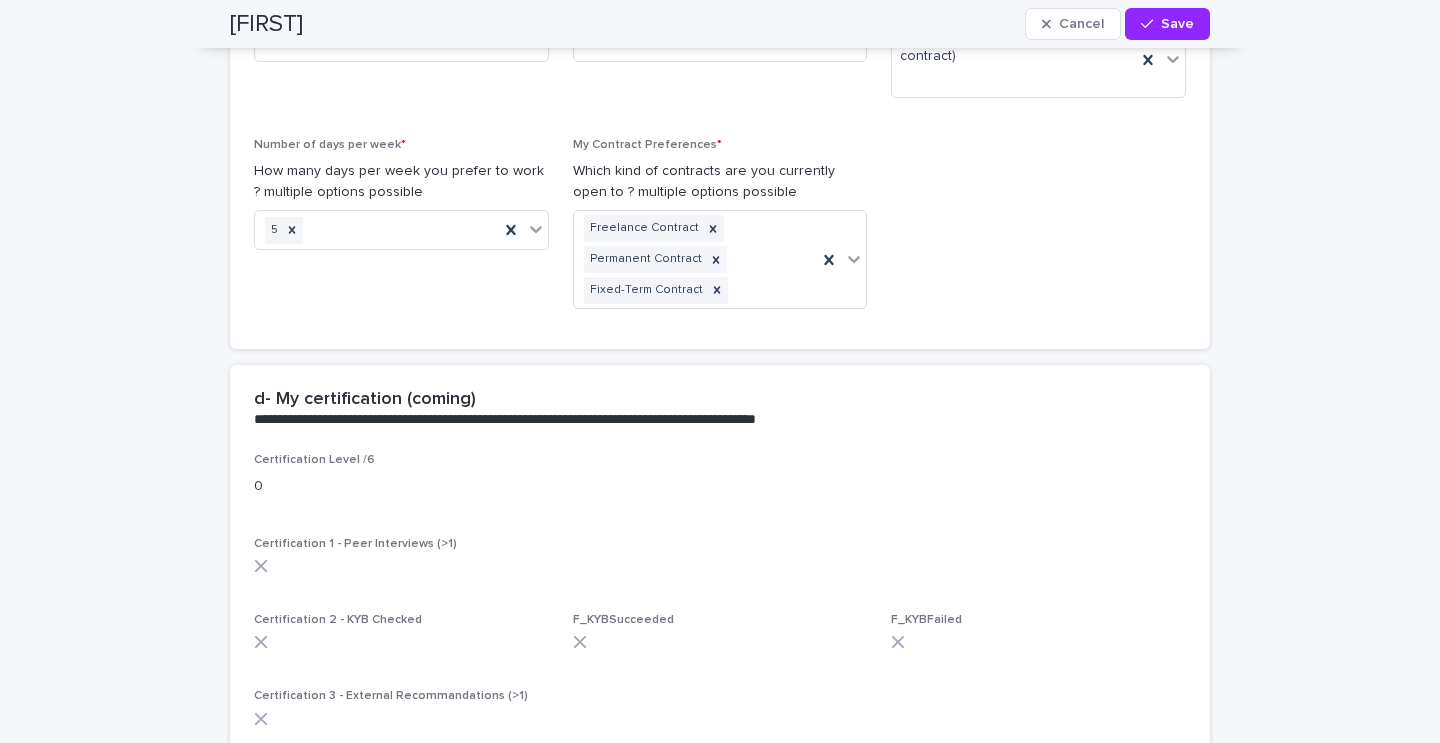 scroll, scrollTop: 4238, scrollLeft: 0, axis: vertical 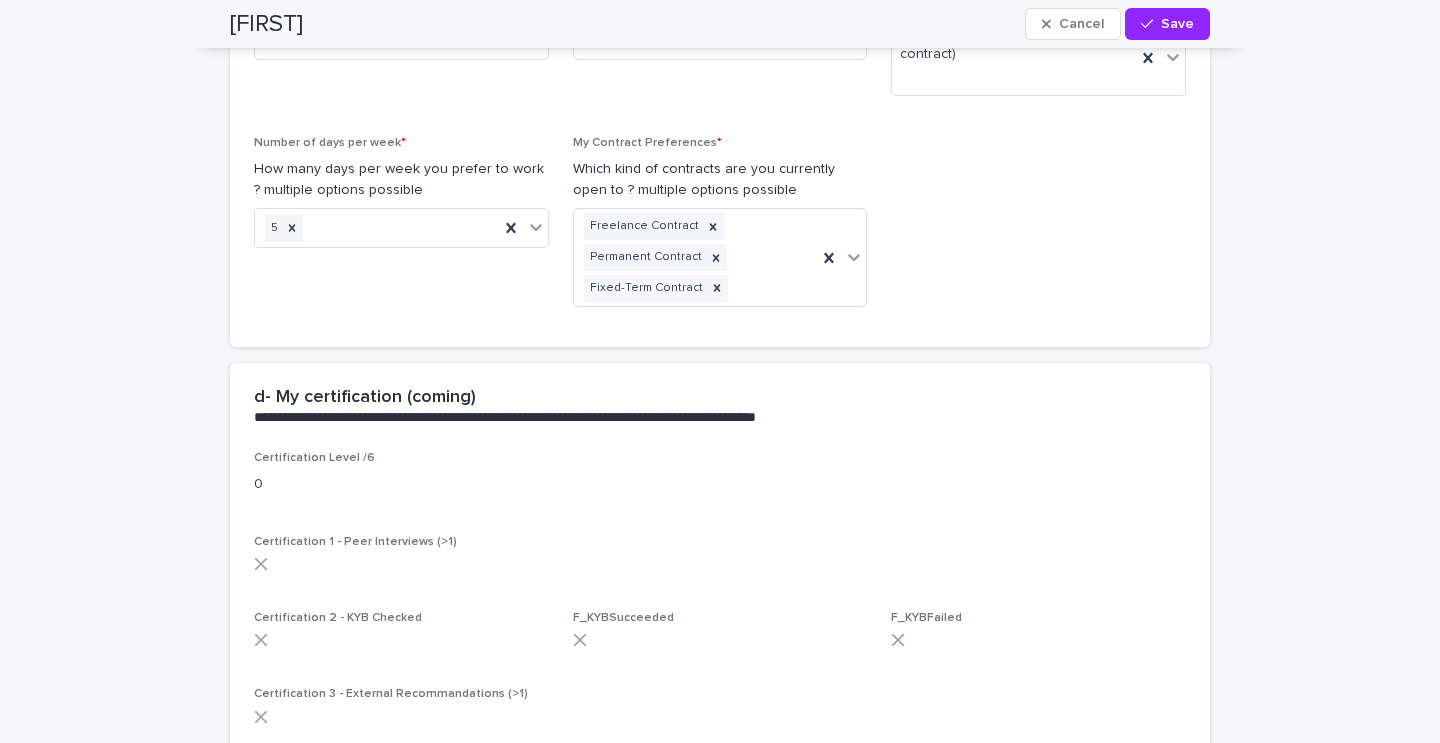 click on "0" at bounding box center [720, 482] 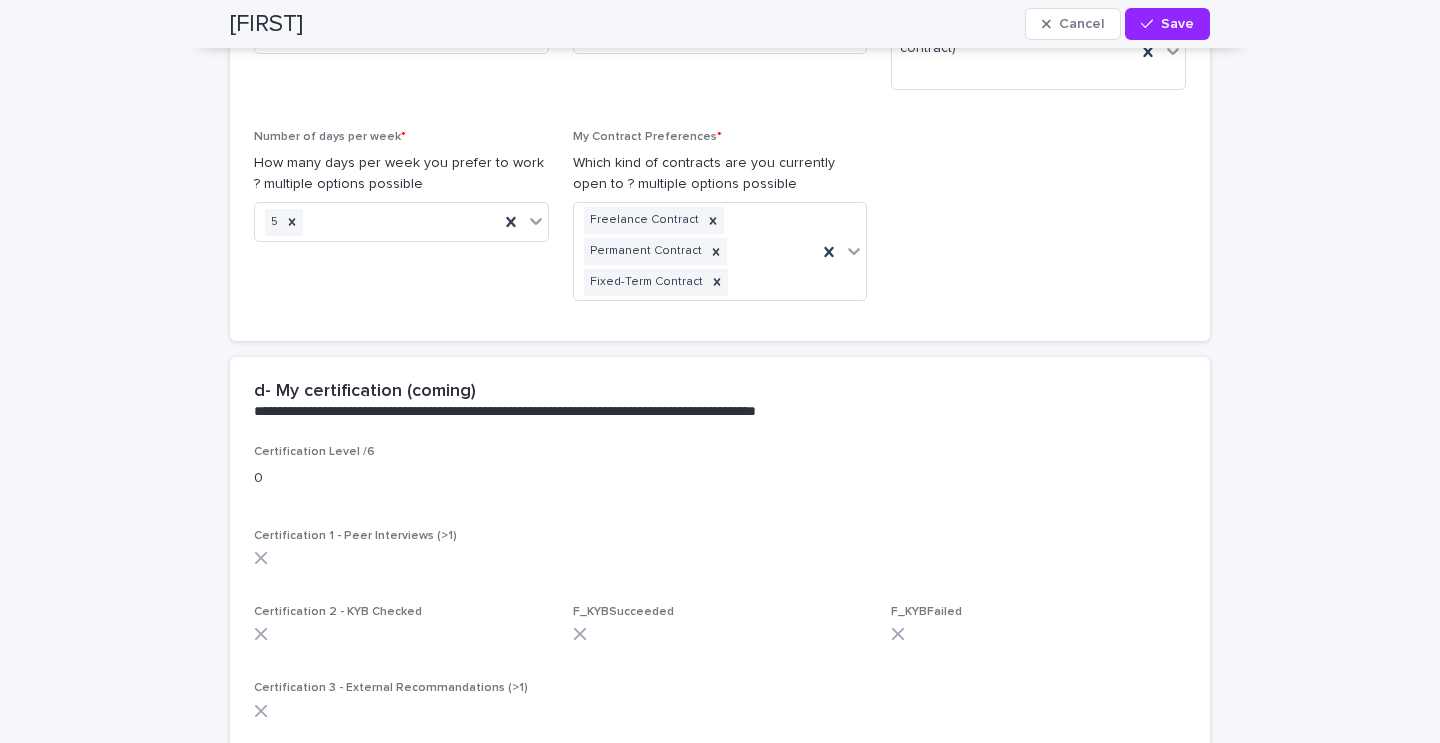 click 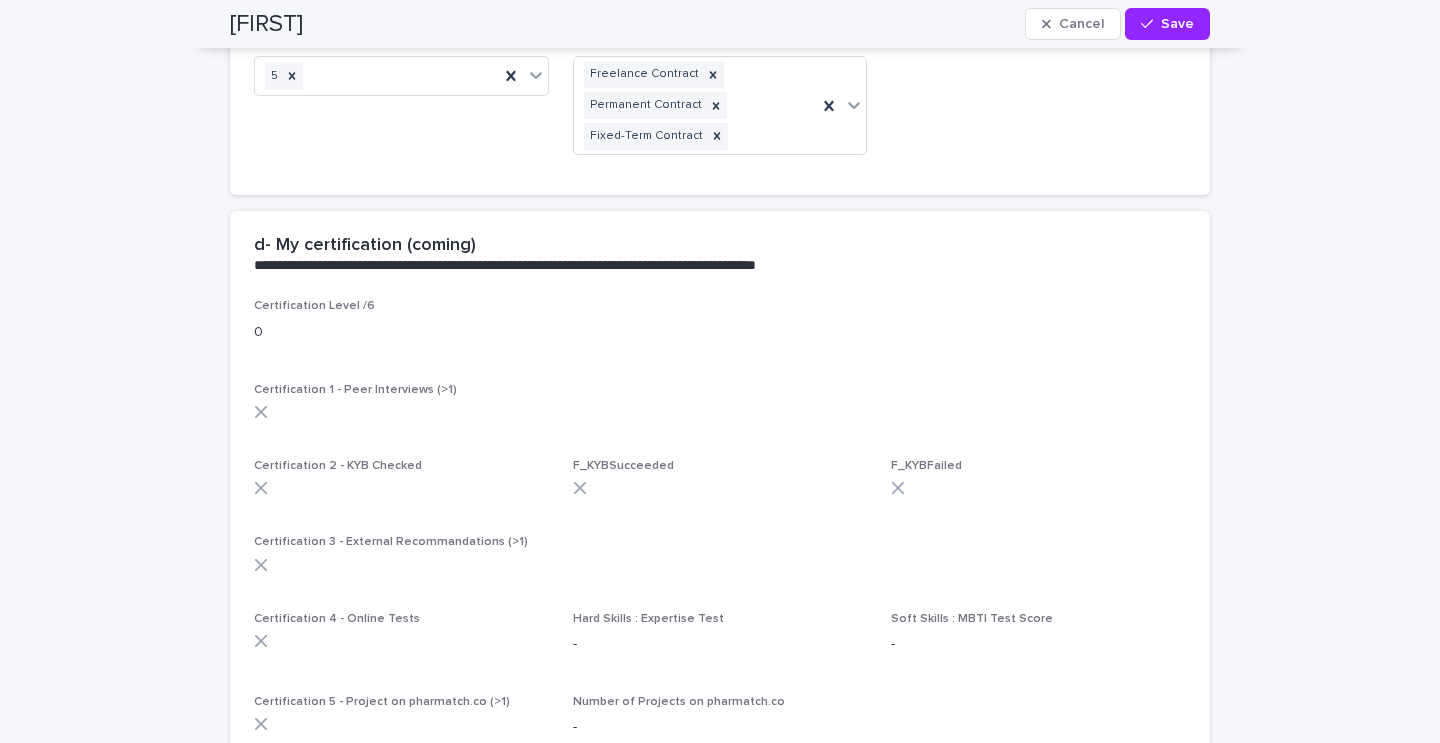 scroll, scrollTop: 4396, scrollLeft: 0, axis: vertical 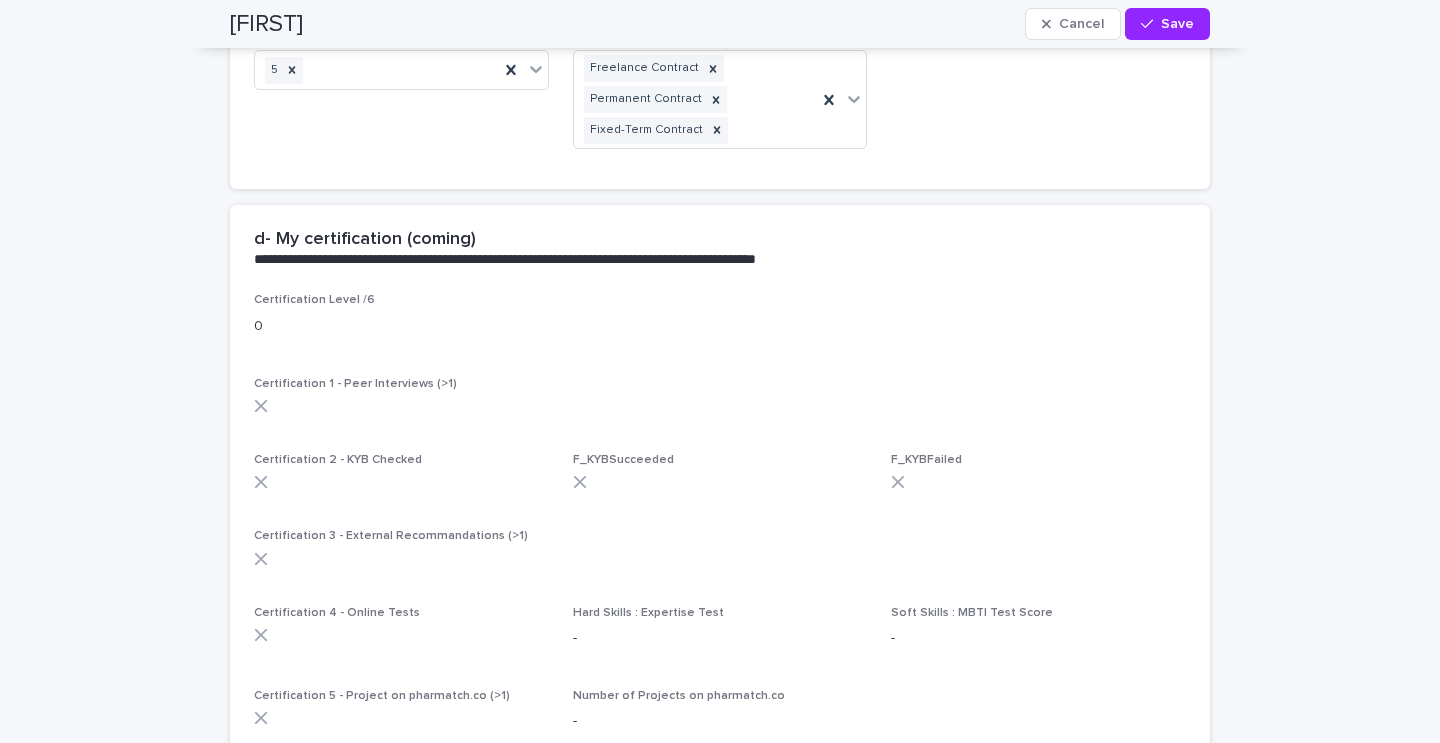 click on "Hard Skills : Expertise Test" at bounding box center [648, 613] 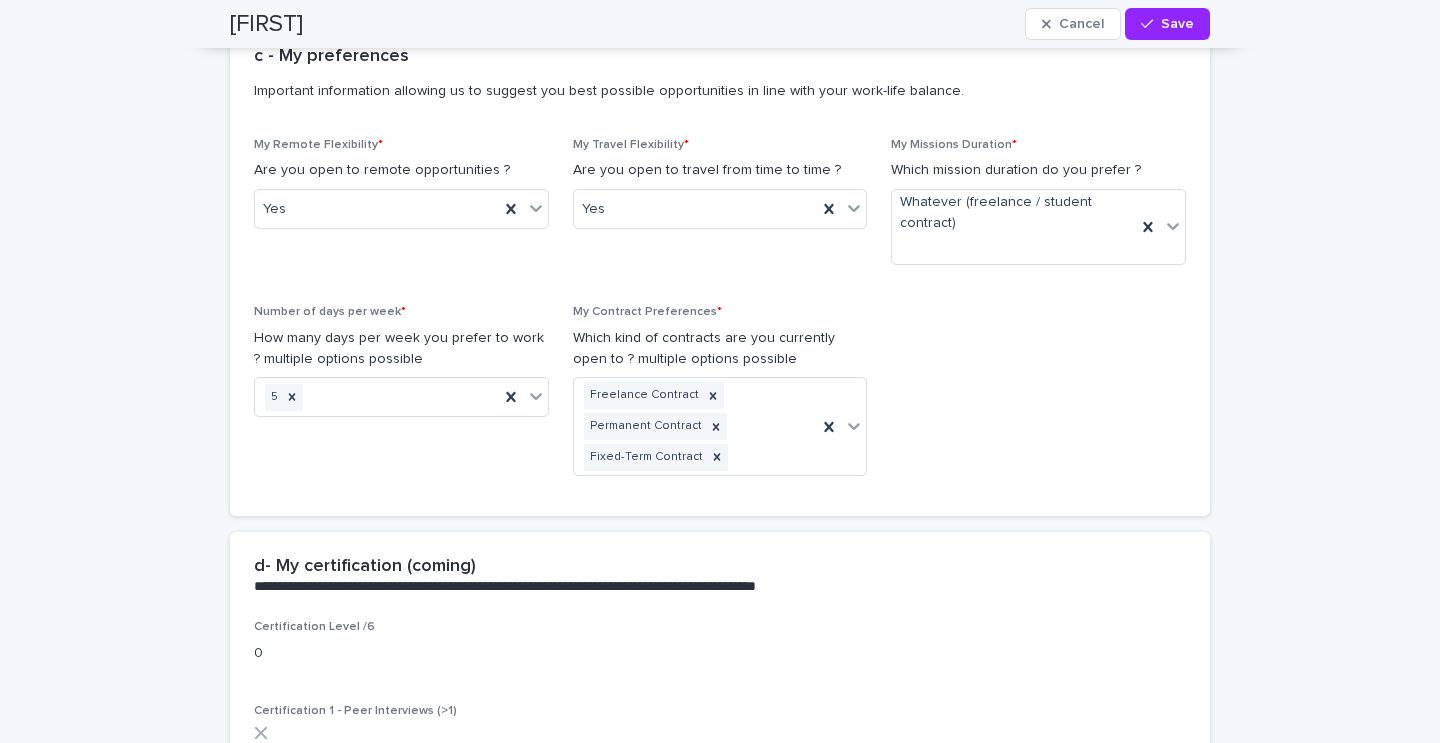 scroll, scrollTop: 4067, scrollLeft: 0, axis: vertical 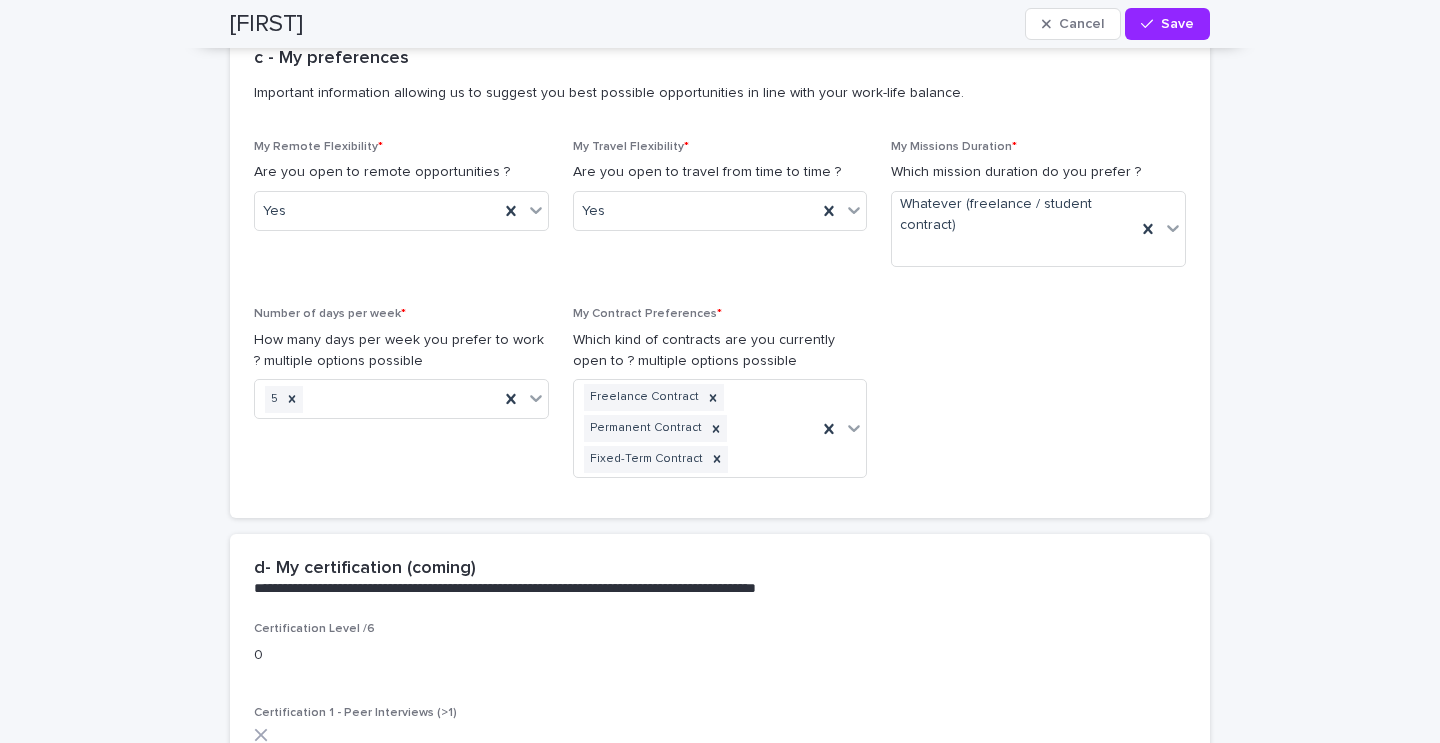 click on "Certification Level /6" at bounding box center (720, 629) 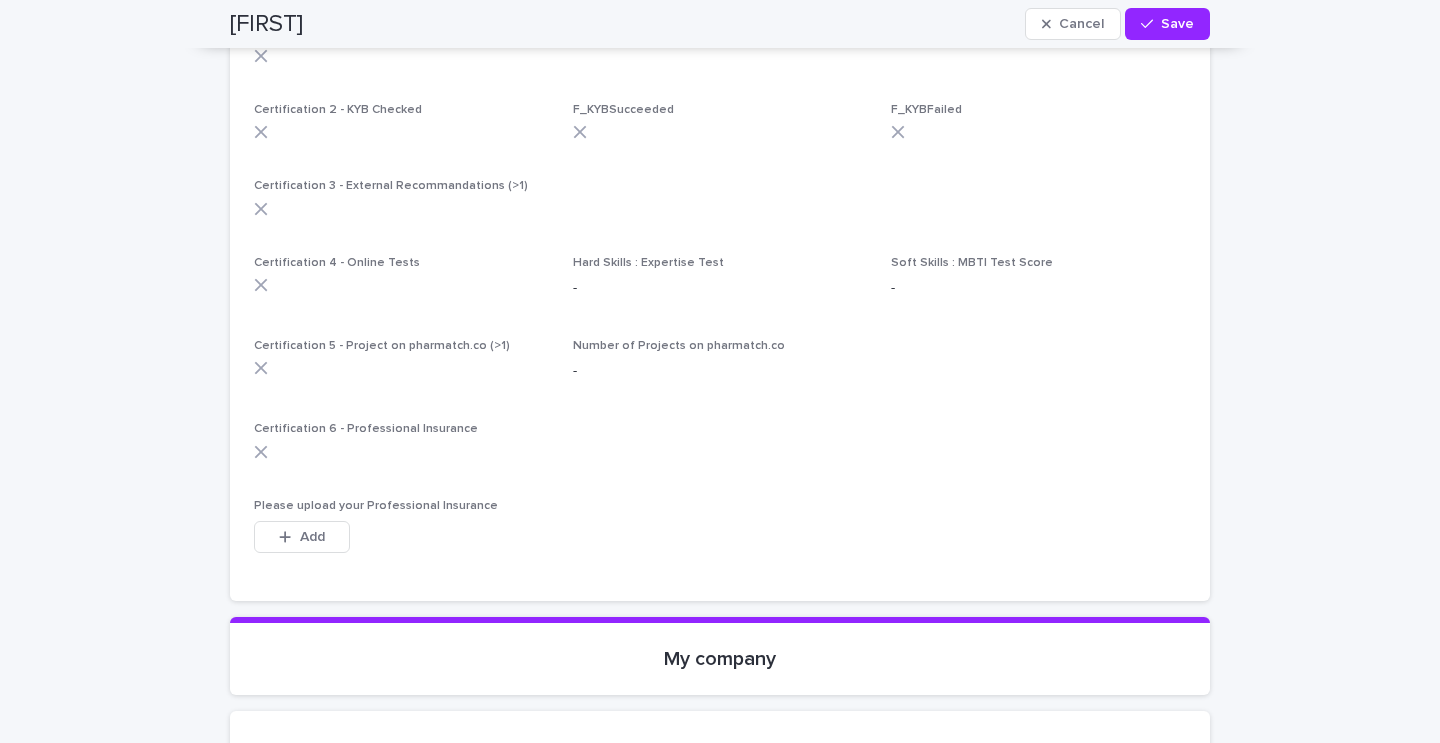 scroll, scrollTop: 4755, scrollLeft: 0, axis: vertical 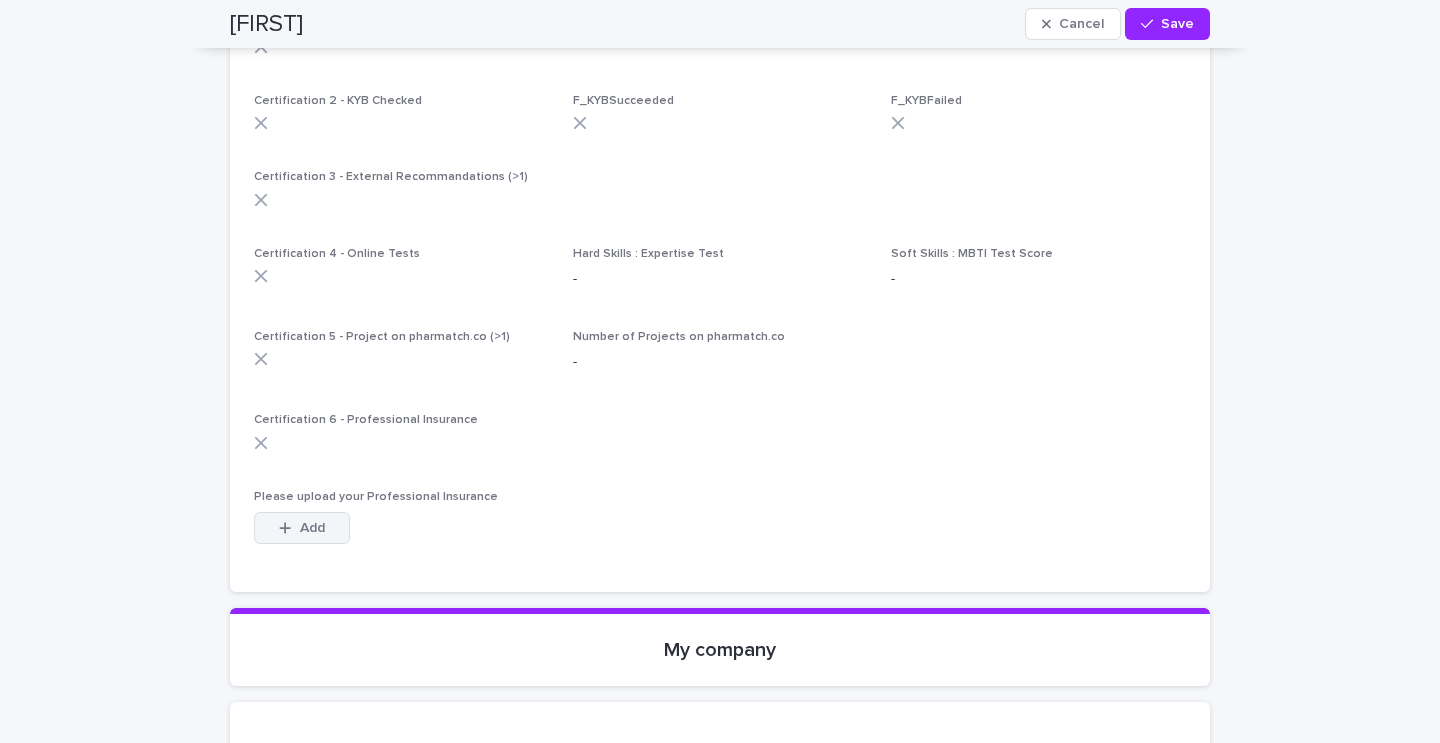 click on "Add" at bounding box center (312, 528) 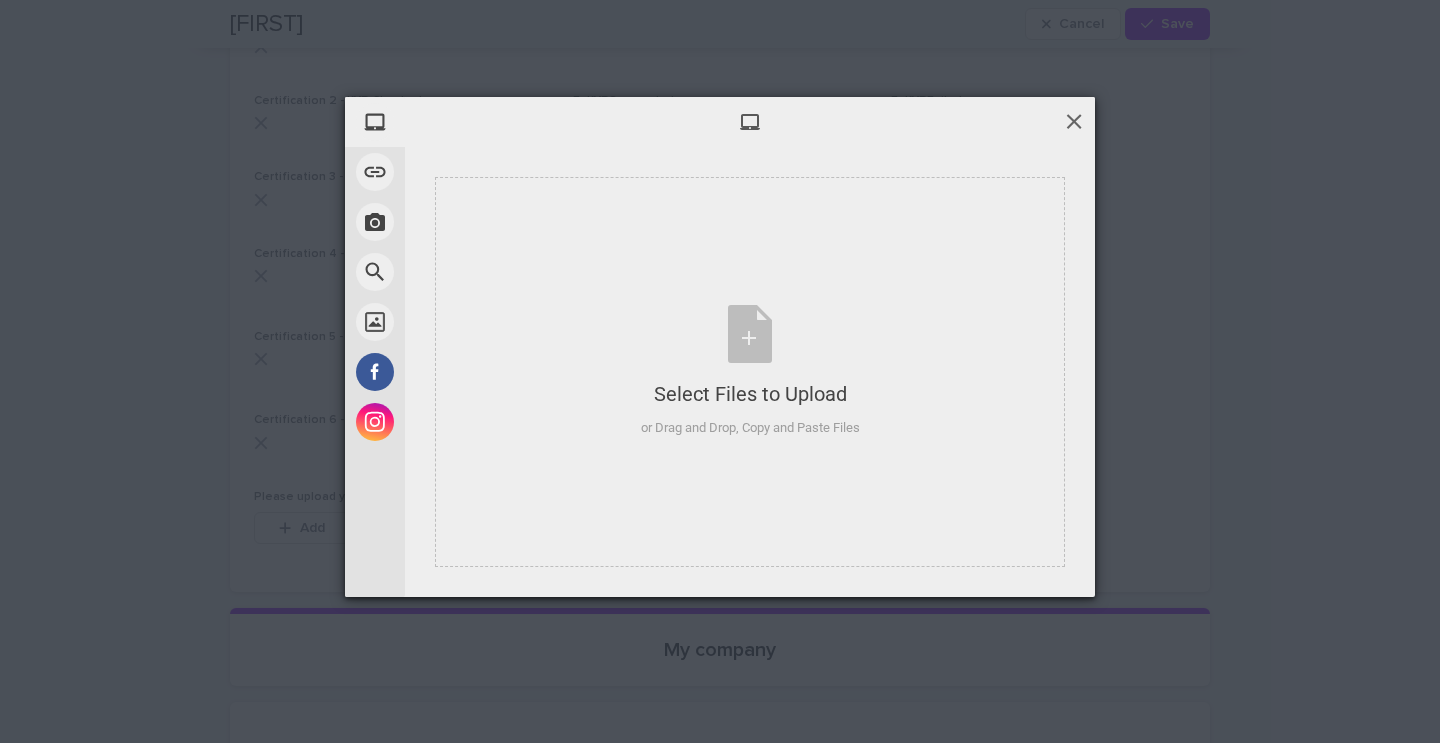 click at bounding box center (1074, 121) 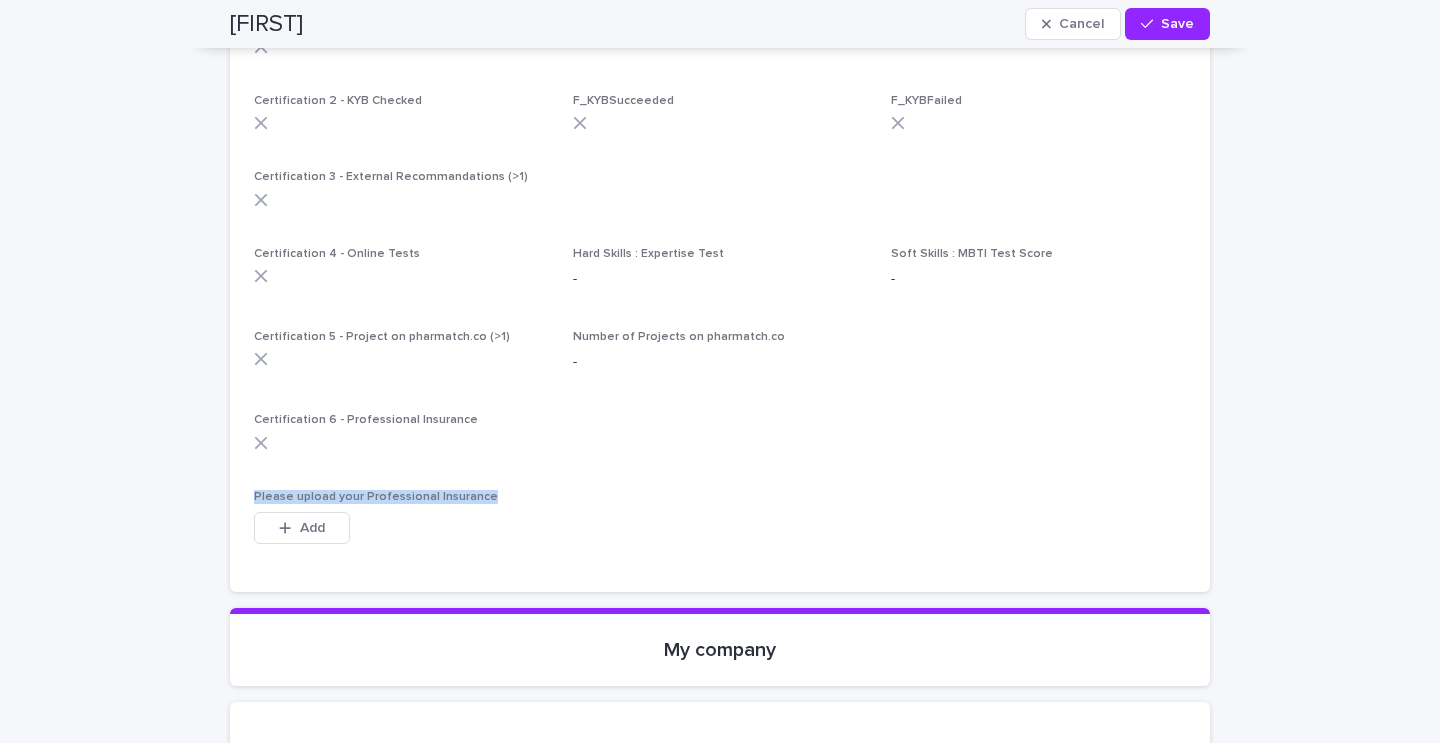 drag, startPoint x: 489, startPoint y: 367, endPoint x: 250, endPoint y: 375, distance: 239.13385 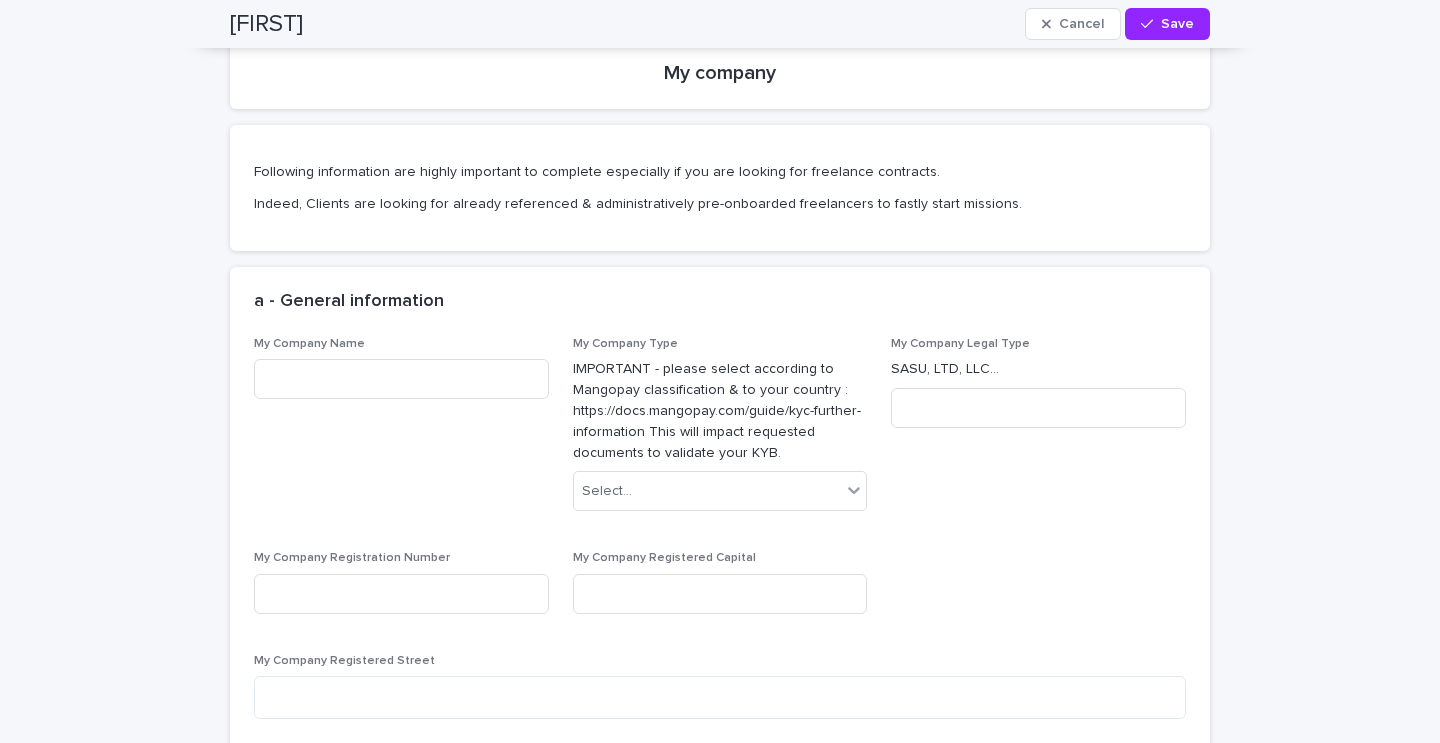 scroll, scrollTop: 5333, scrollLeft: 0, axis: vertical 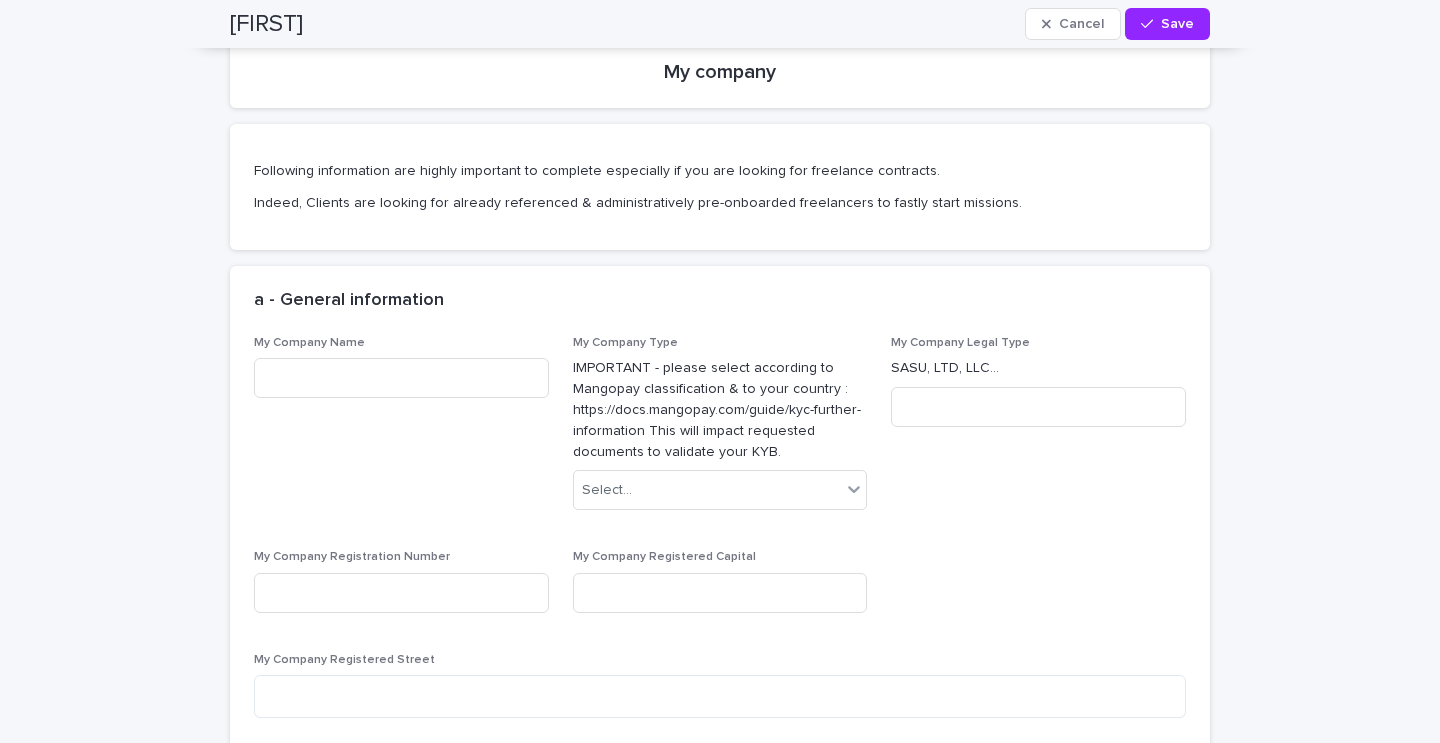click on "Select..." at bounding box center [1026, 800] 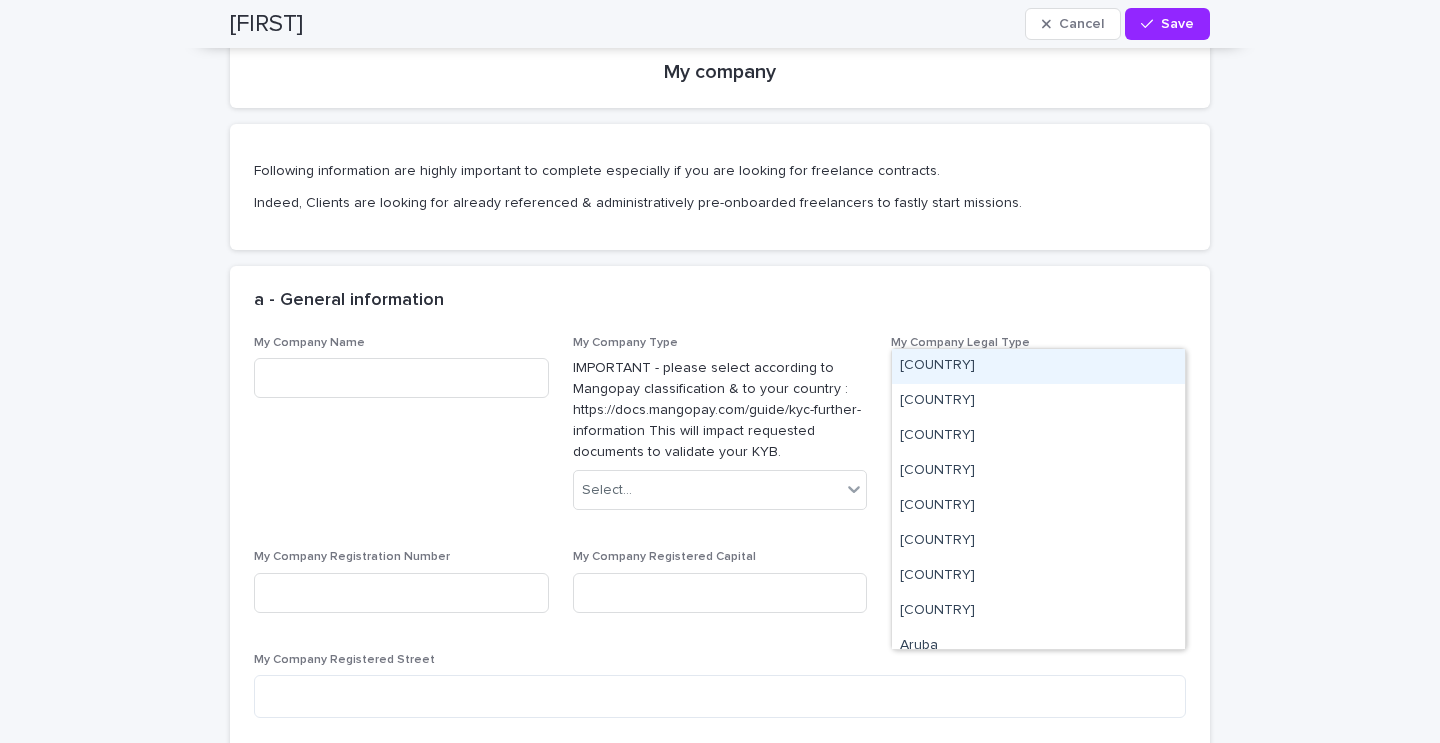 scroll, scrollTop: 5334, scrollLeft: 0, axis: vertical 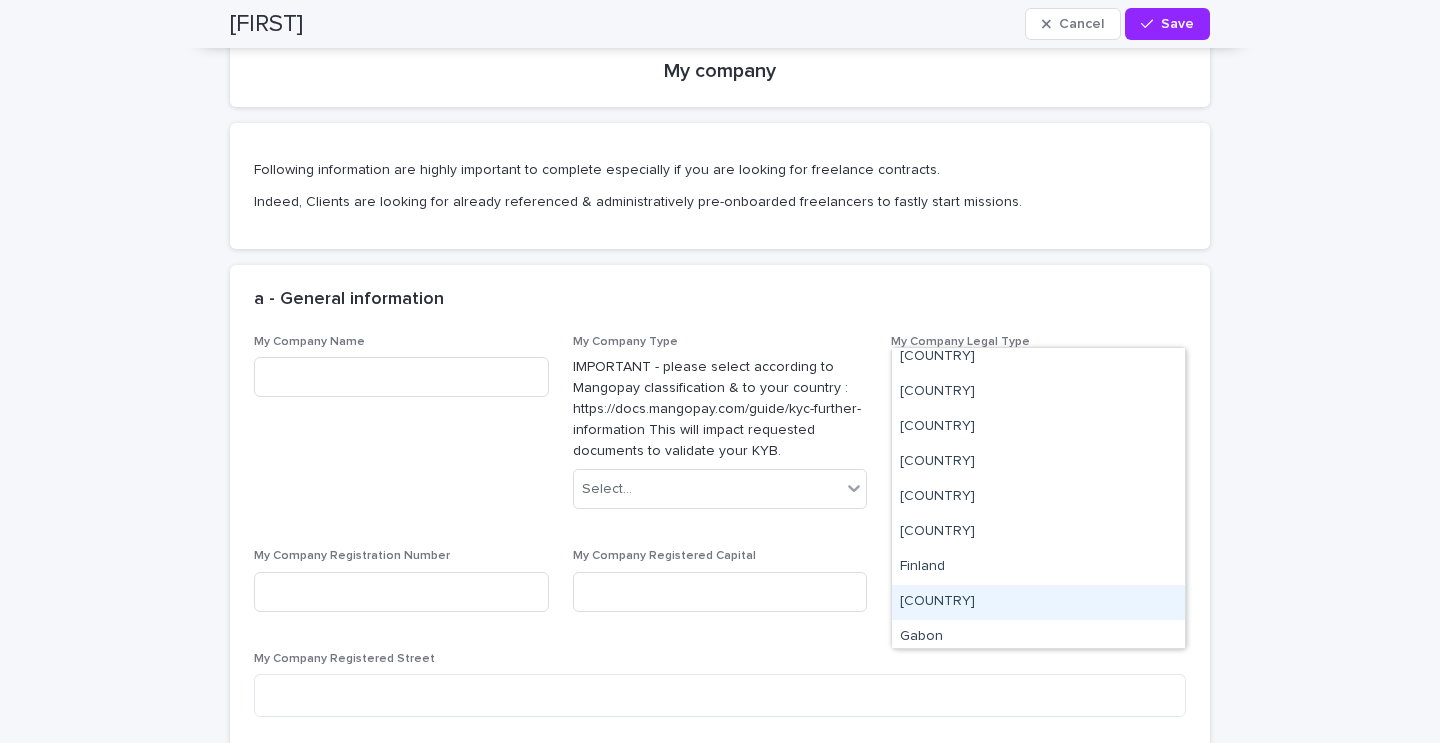click on "[COUNTRY]" at bounding box center (1038, 602) 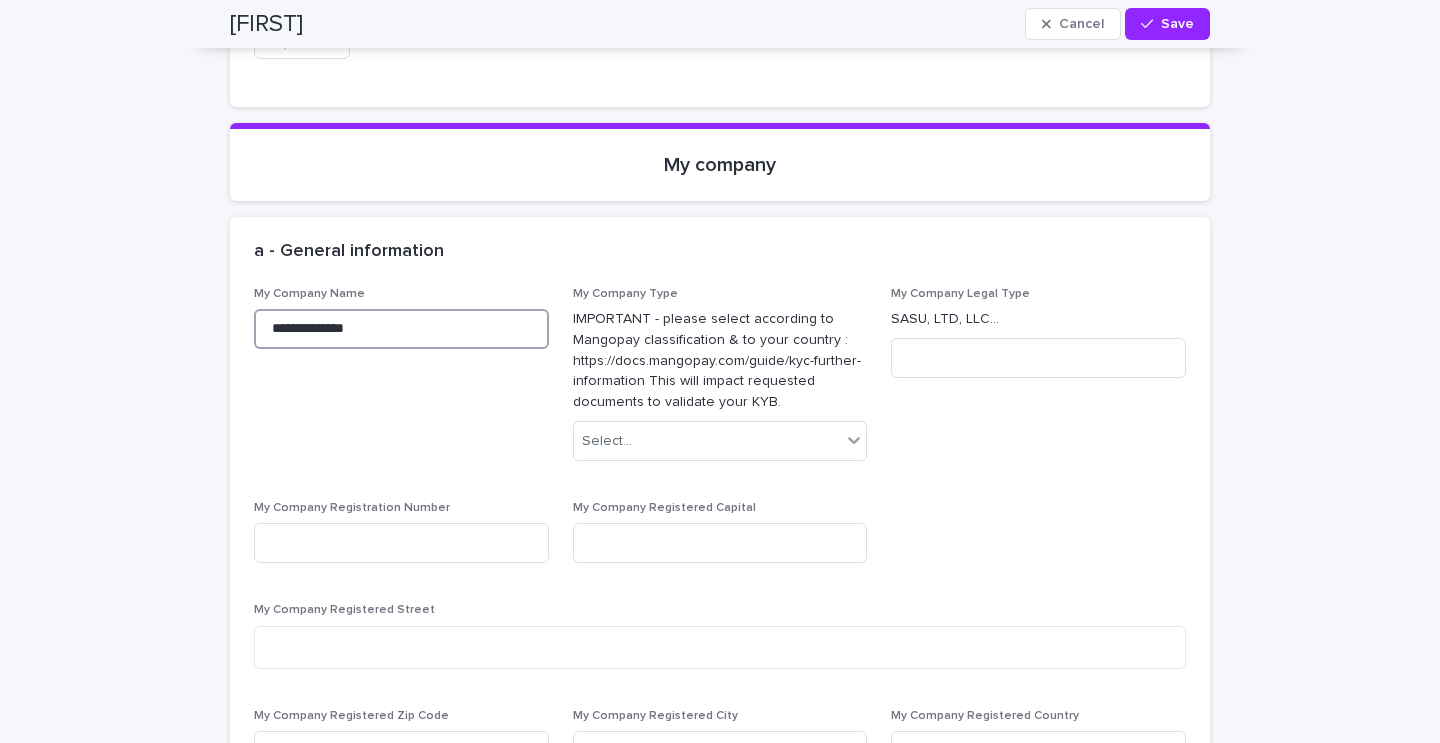 scroll, scrollTop: 5236, scrollLeft: 0, axis: vertical 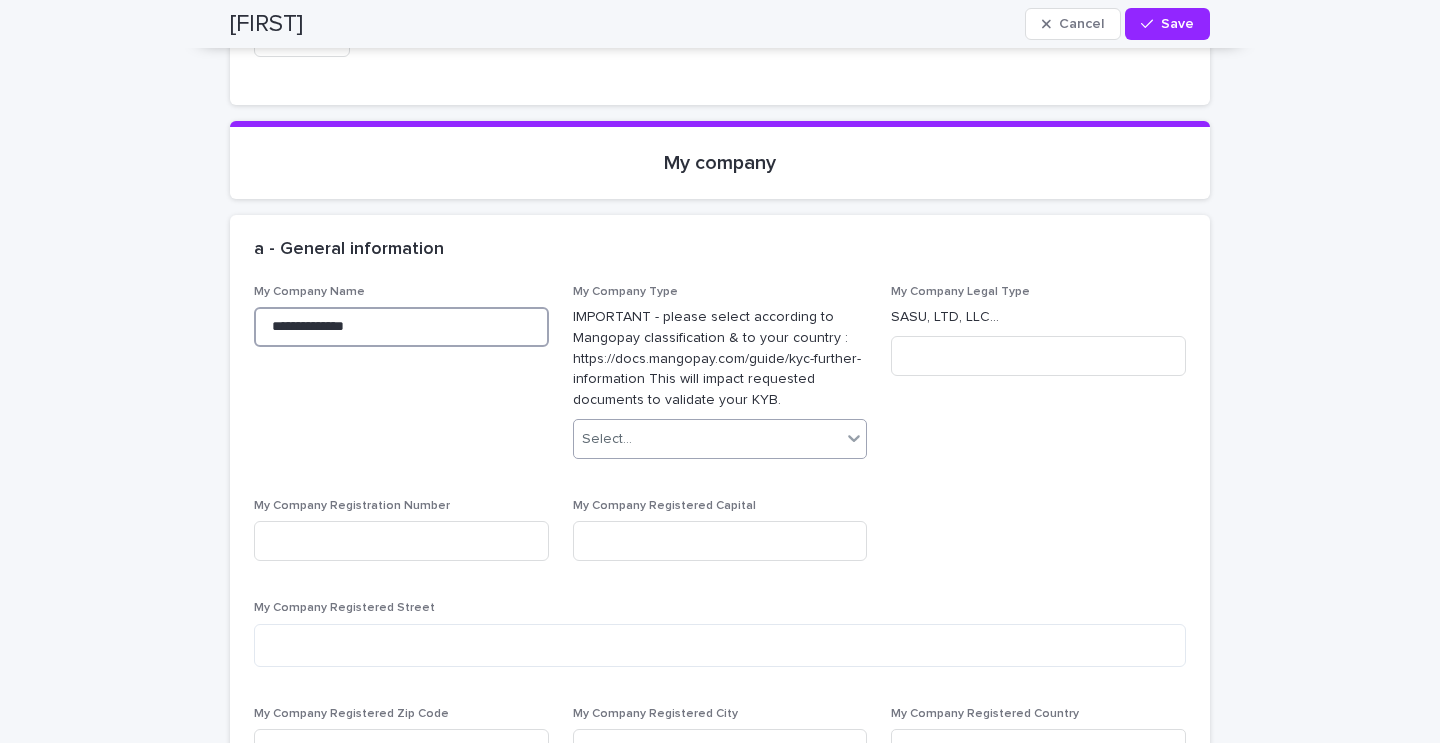 type on "**********" 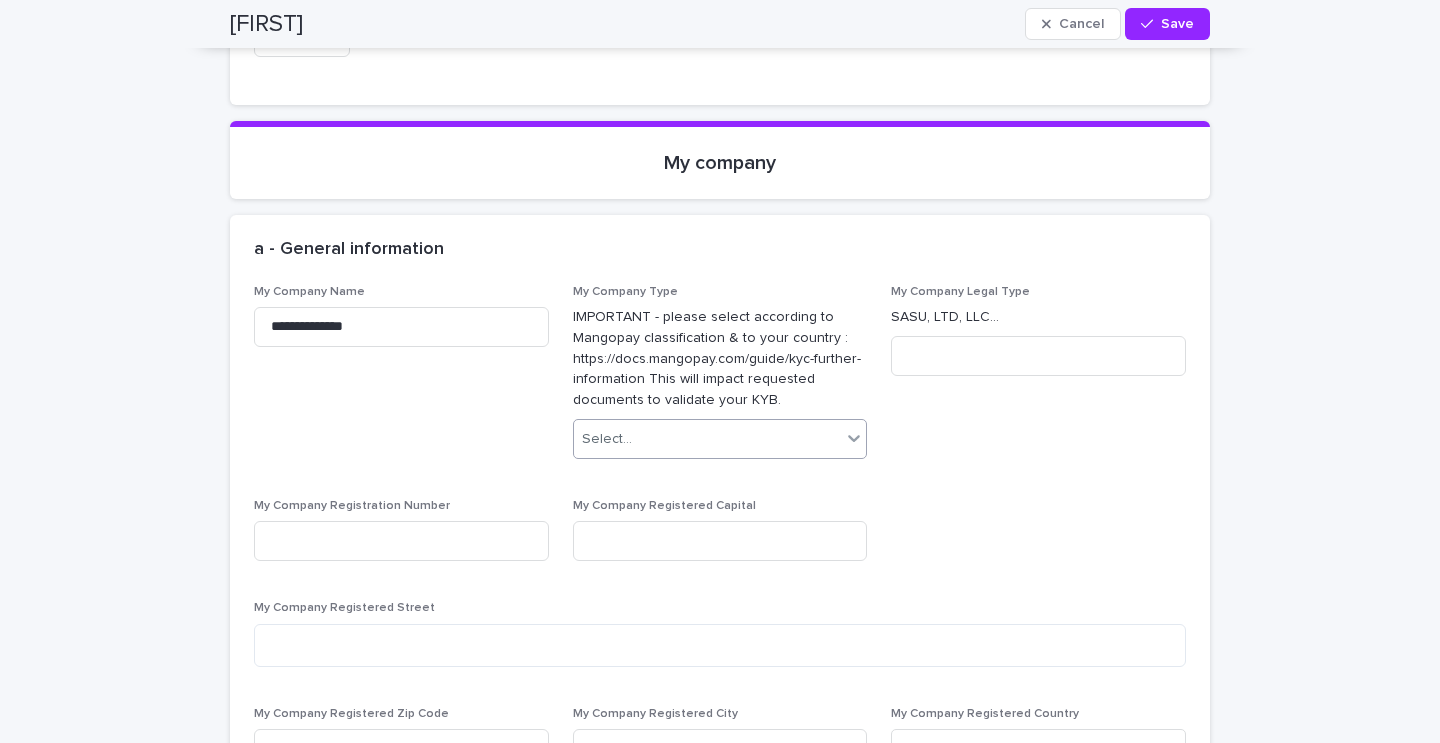 click 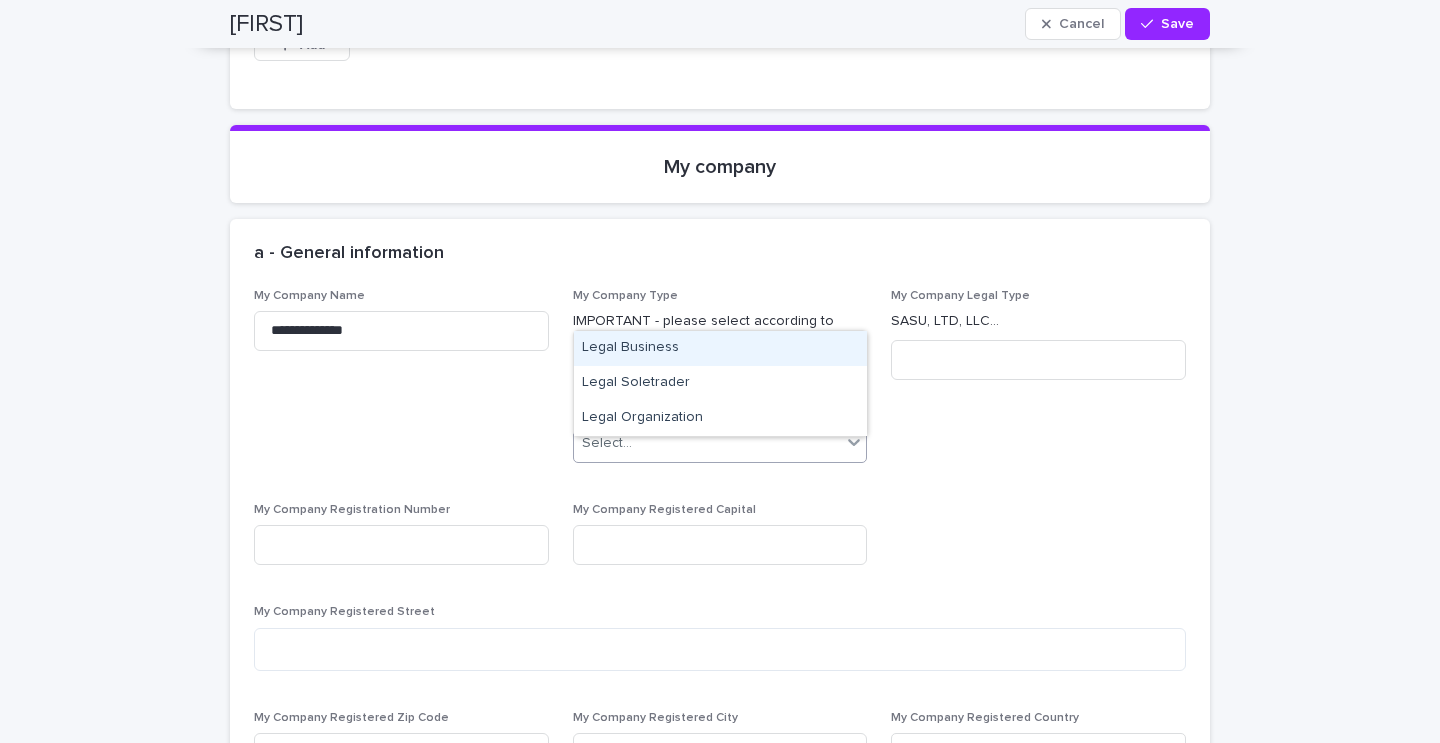 scroll, scrollTop: 5242, scrollLeft: 0, axis: vertical 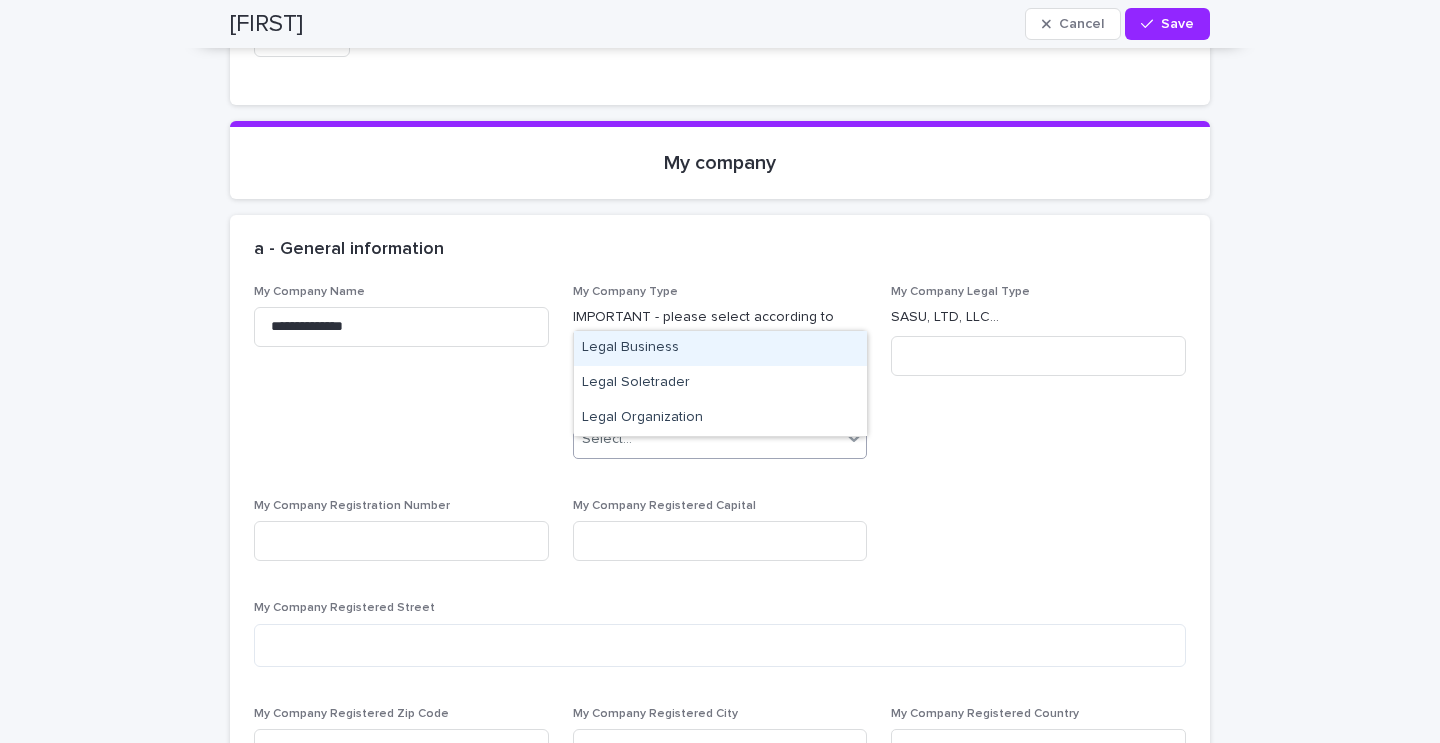 click on "My Company Legal Type SASU, LTD, LLC..." at bounding box center [1038, 380] 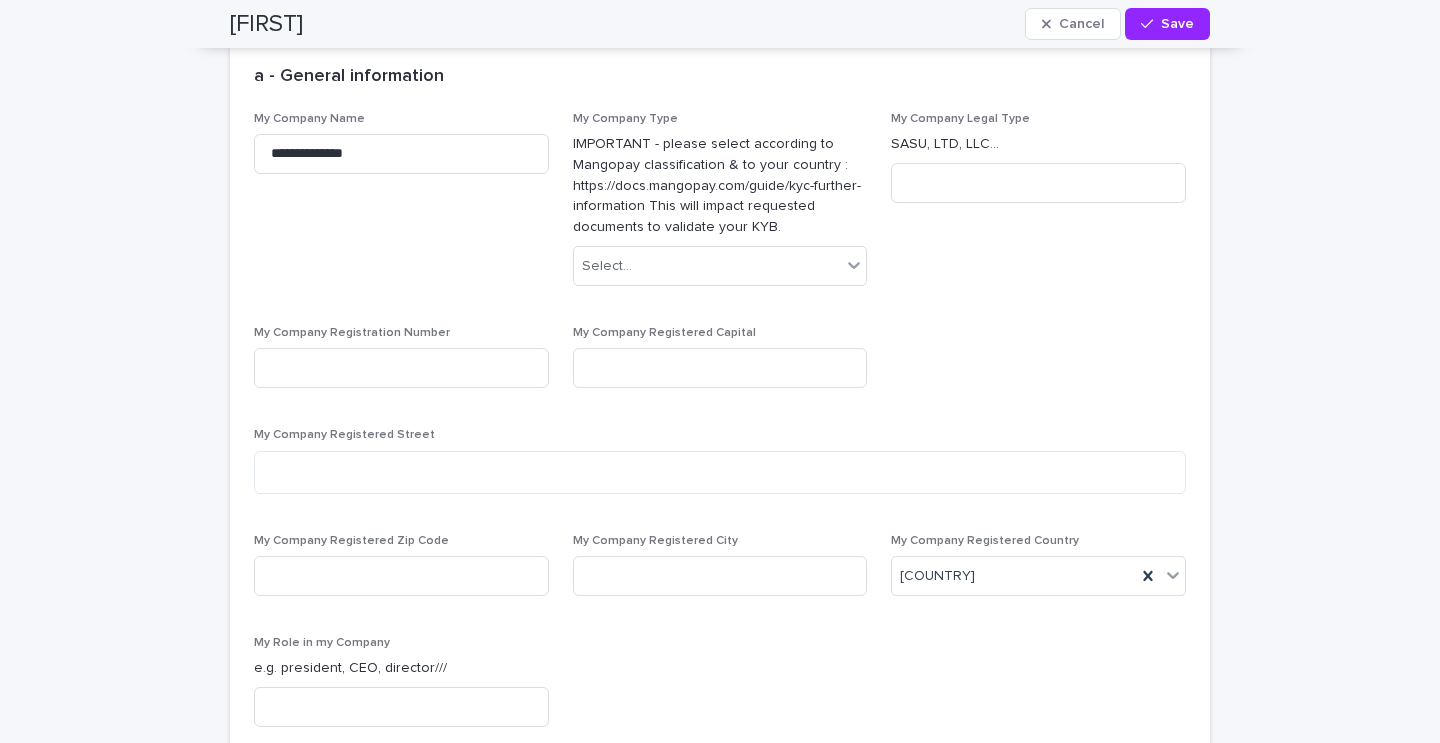 scroll, scrollTop: 5416, scrollLeft: 0, axis: vertical 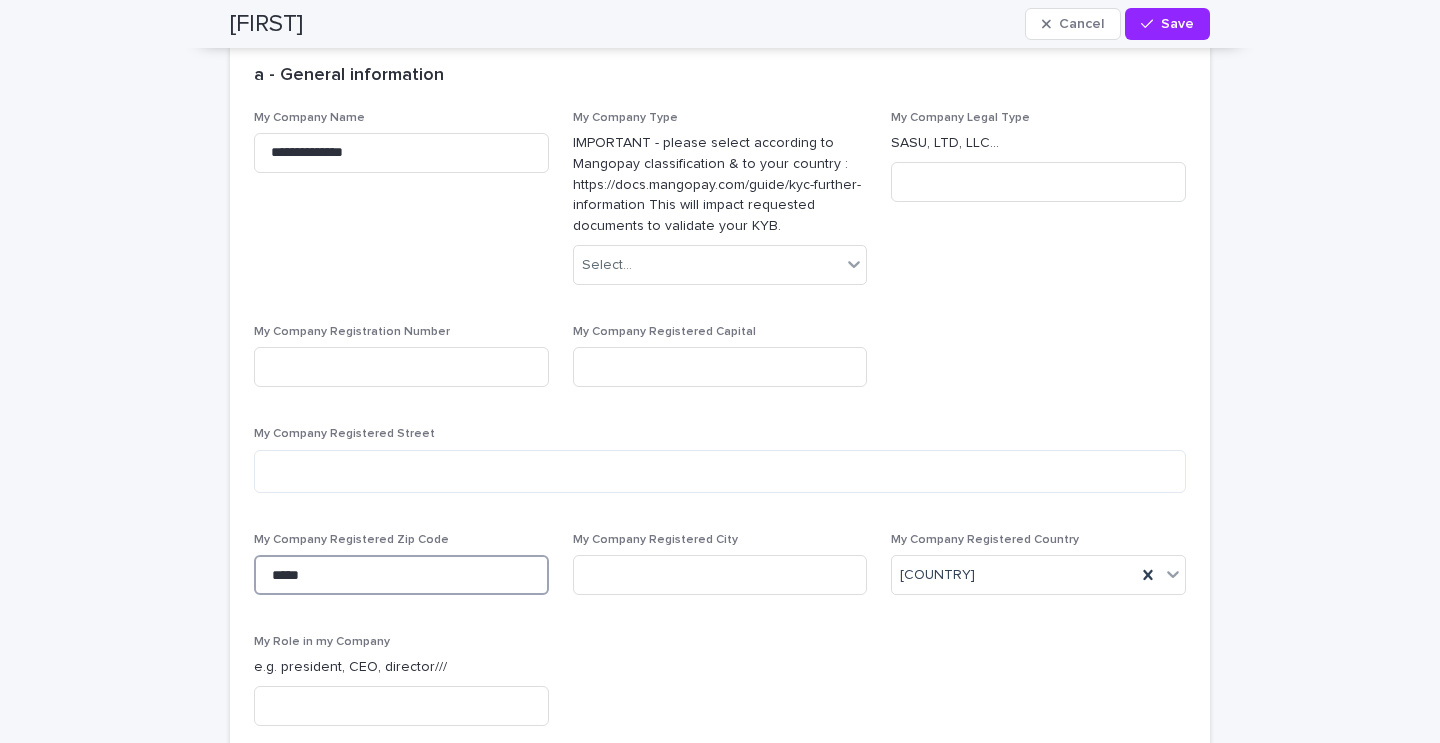 type on "*****" 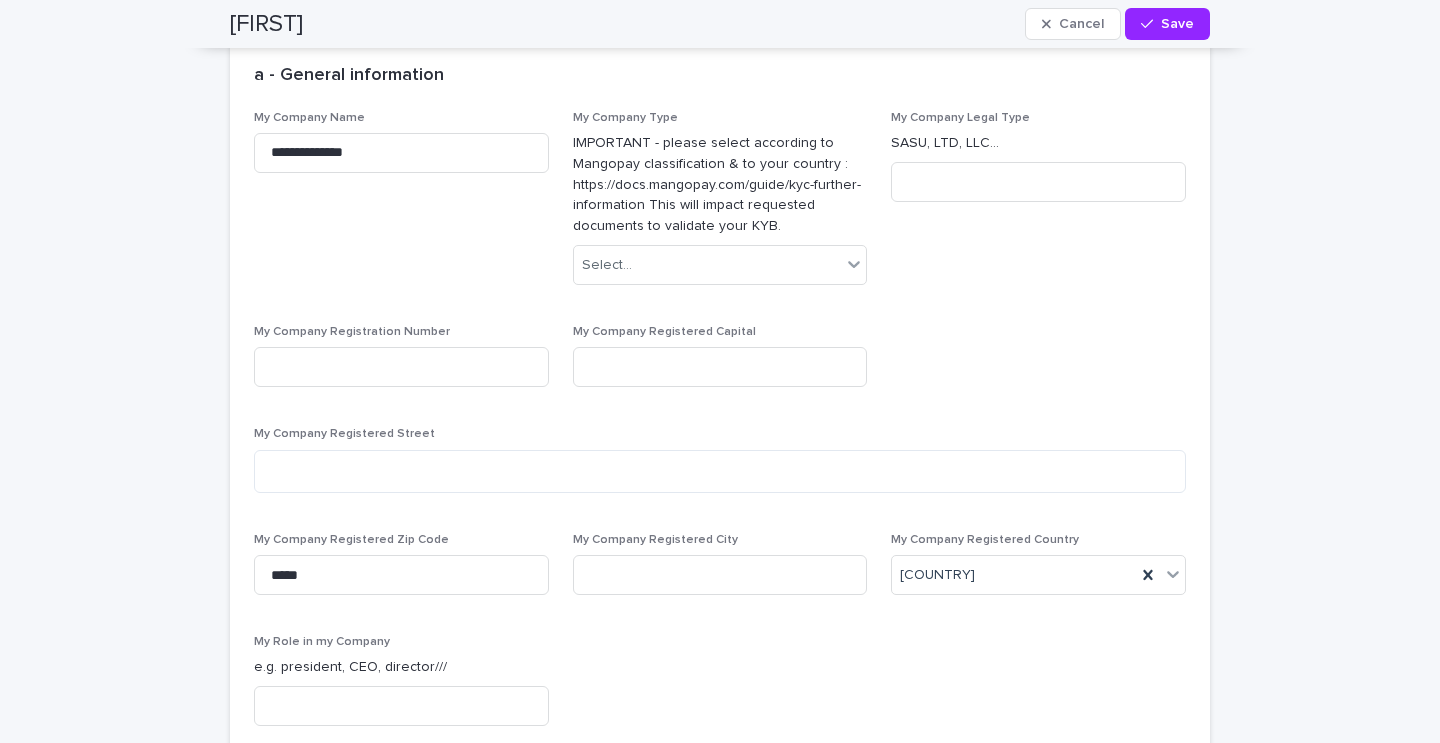 click on "**********" at bounding box center (720, 427) 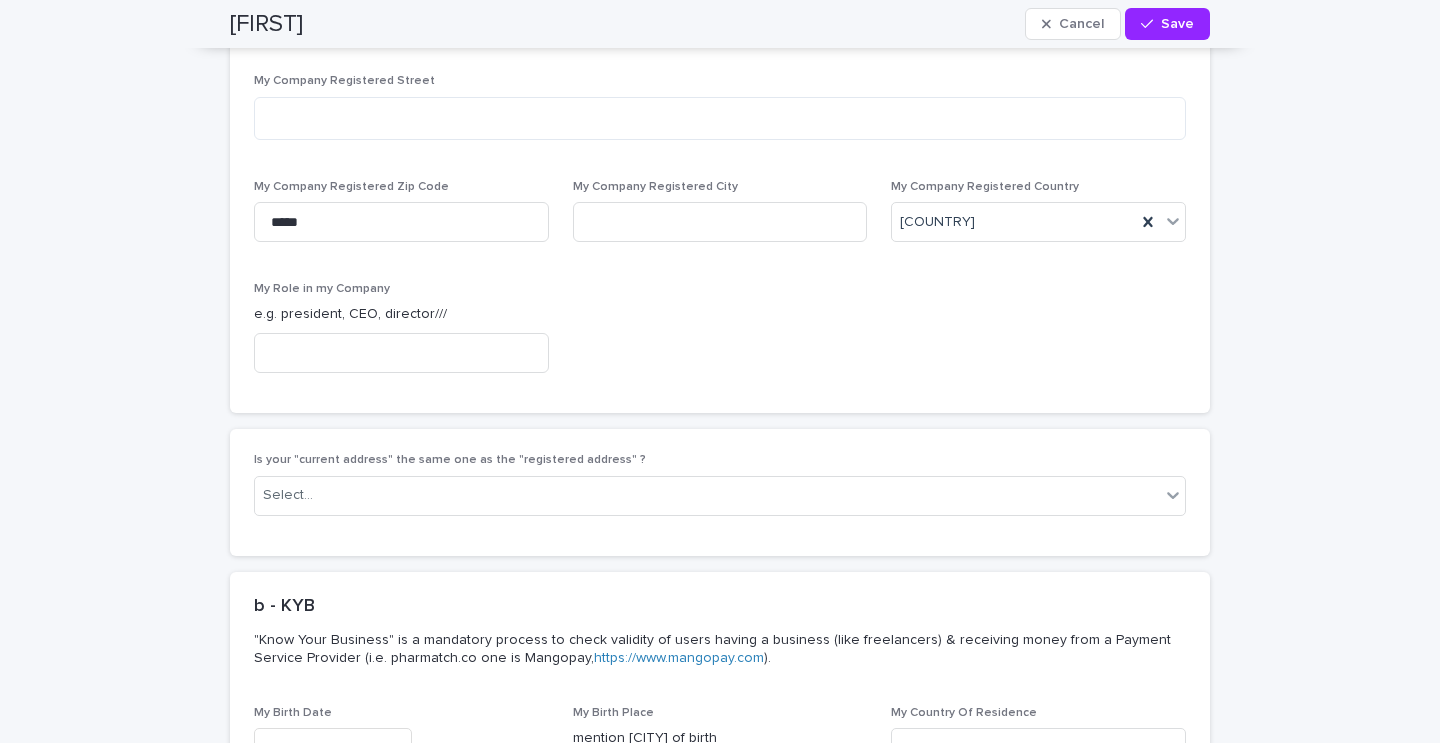 scroll, scrollTop: 5775, scrollLeft: 0, axis: vertical 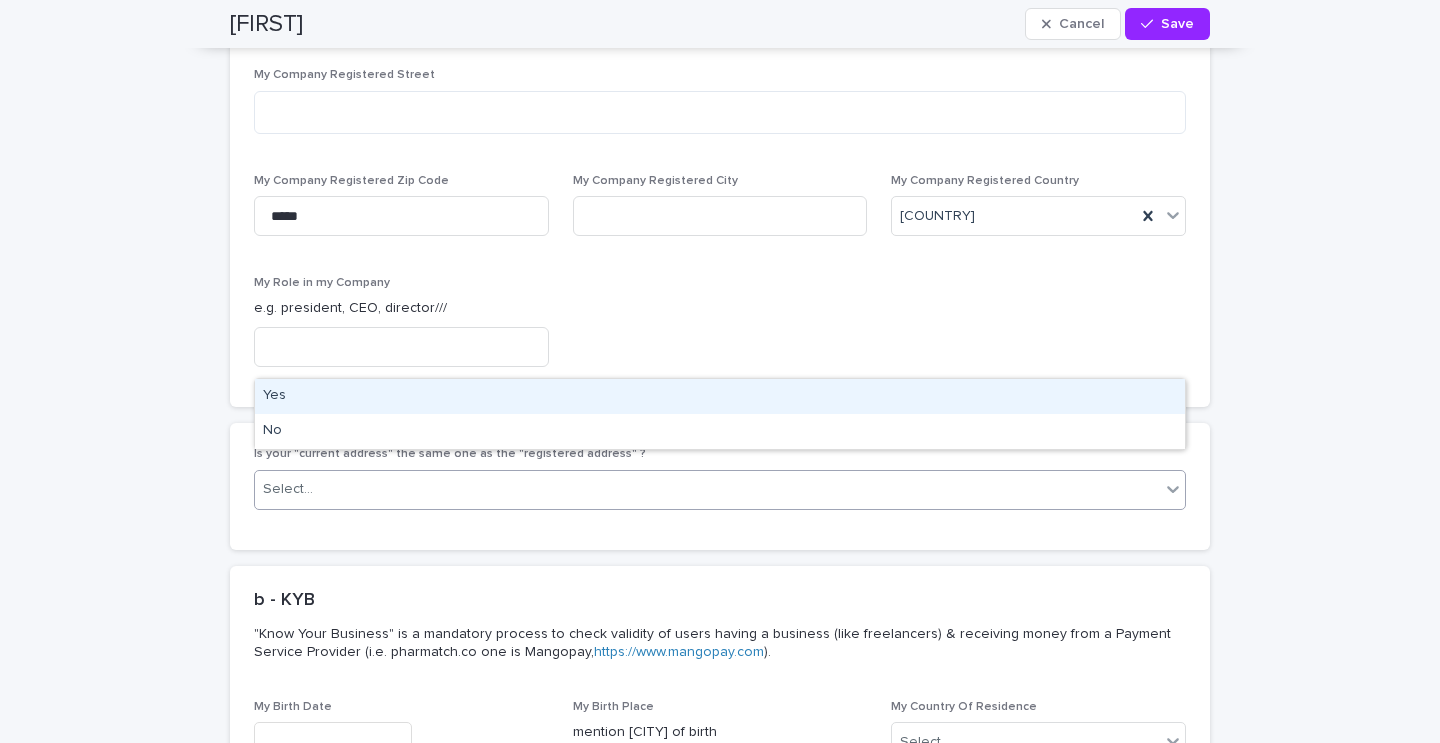 click on "Select..." at bounding box center [707, 489] 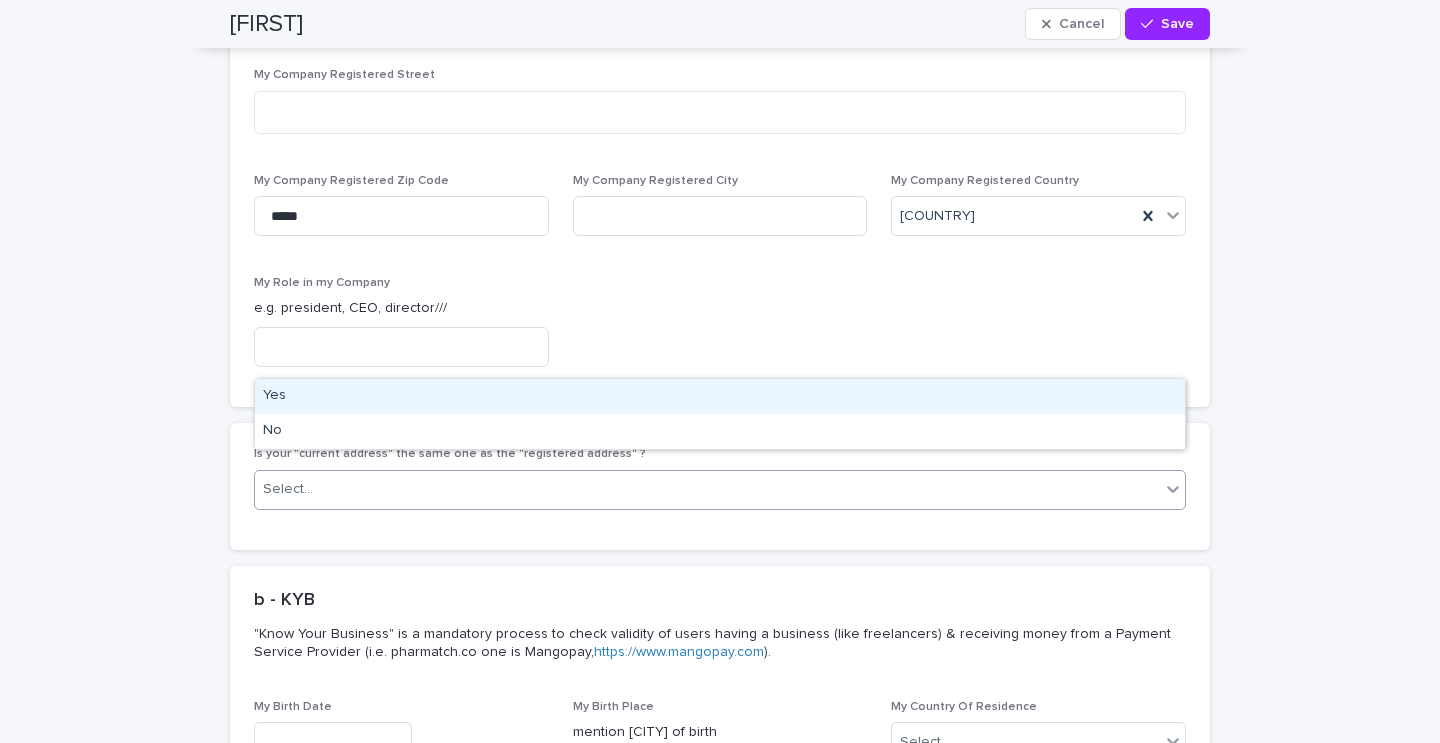 click on "Loading... Saving… Loading... Saving… Keith Cancel Save Keith Cancel Save Edits made Discard my changes Someone else just edited this record. Saving may overwrite their changes. Sorry, there was an error saving your record. Please try again. Please fill out the required fields below. Loading... Saving… Loading... Saving… Loading... Saving… My profile Loading... Saving… Please fully complete your profile to ensure a smooth process when onboarding future candidates.  Loading... Saving… Loading... Saving… My company Loading... Saving… Please complete basic information around your company. You will be asked to provide more detailed information around your company in the next page "My Company". These detailed information could be completed by your administrative colleague. Loading... Saving… Loading... Saving… Loading... Saving… Please give us the main contacts around you within your organization.  Loading... Saving… Loading... Saving… Loading... Saving… Loading... Saving… Saving…" at bounding box center [720, -710] 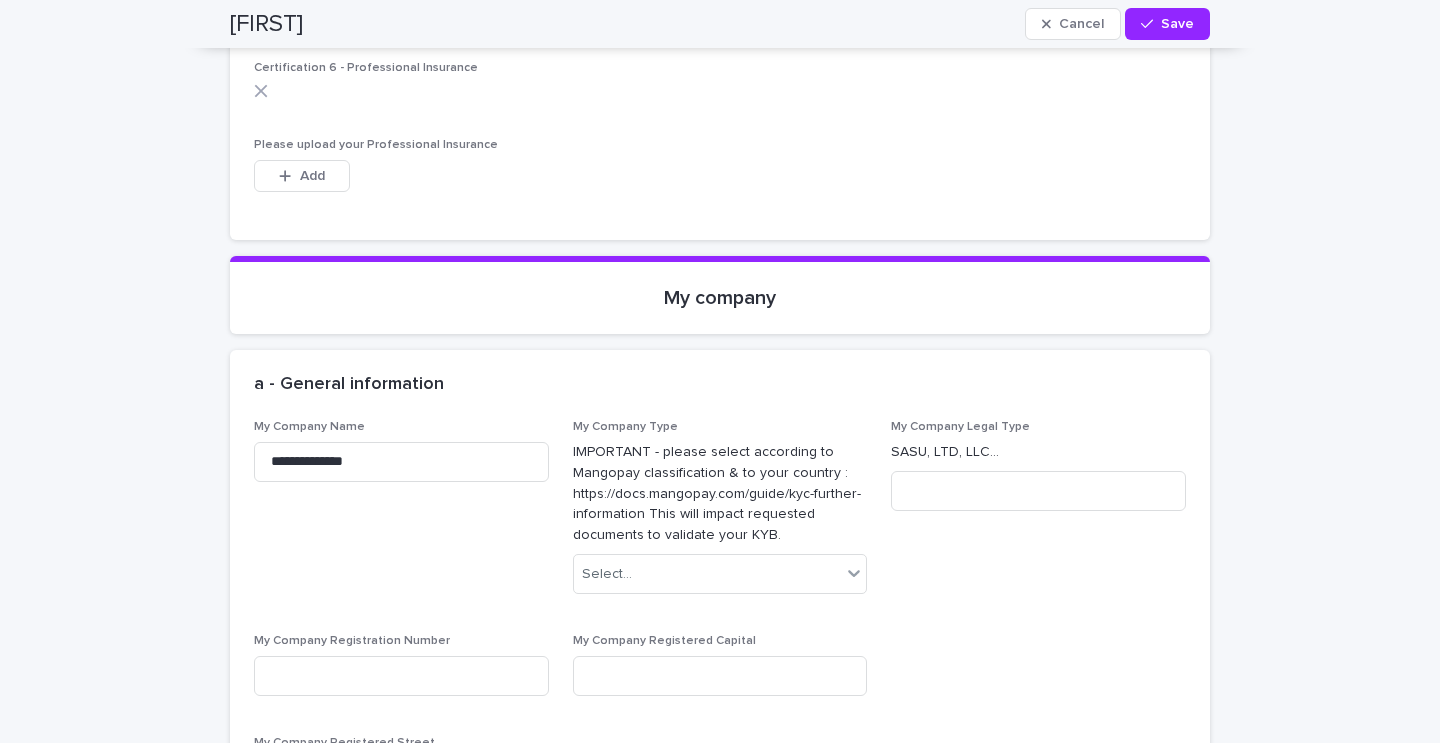 scroll, scrollTop: 5106, scrollLeft: 0, axis: vertical 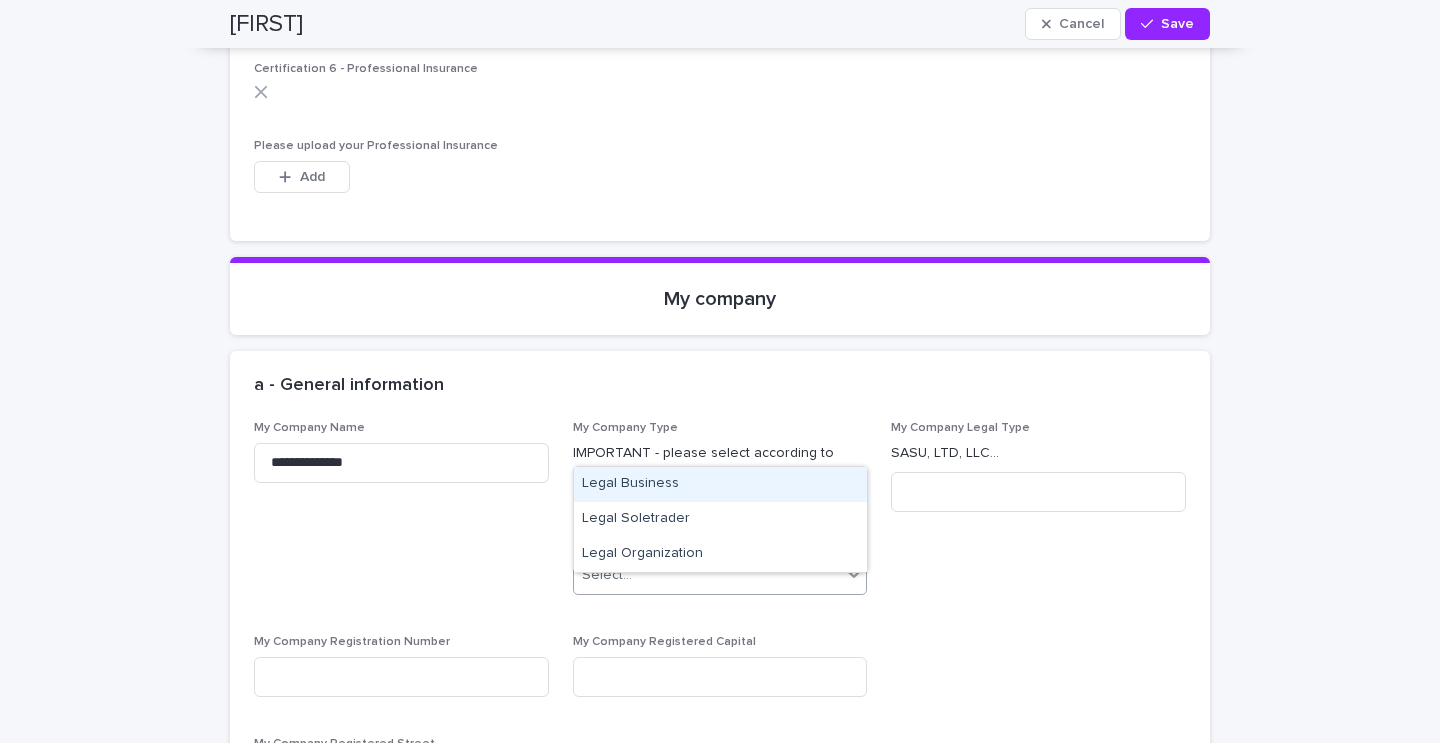 click on "Select..." at bounding box center (708, 575) 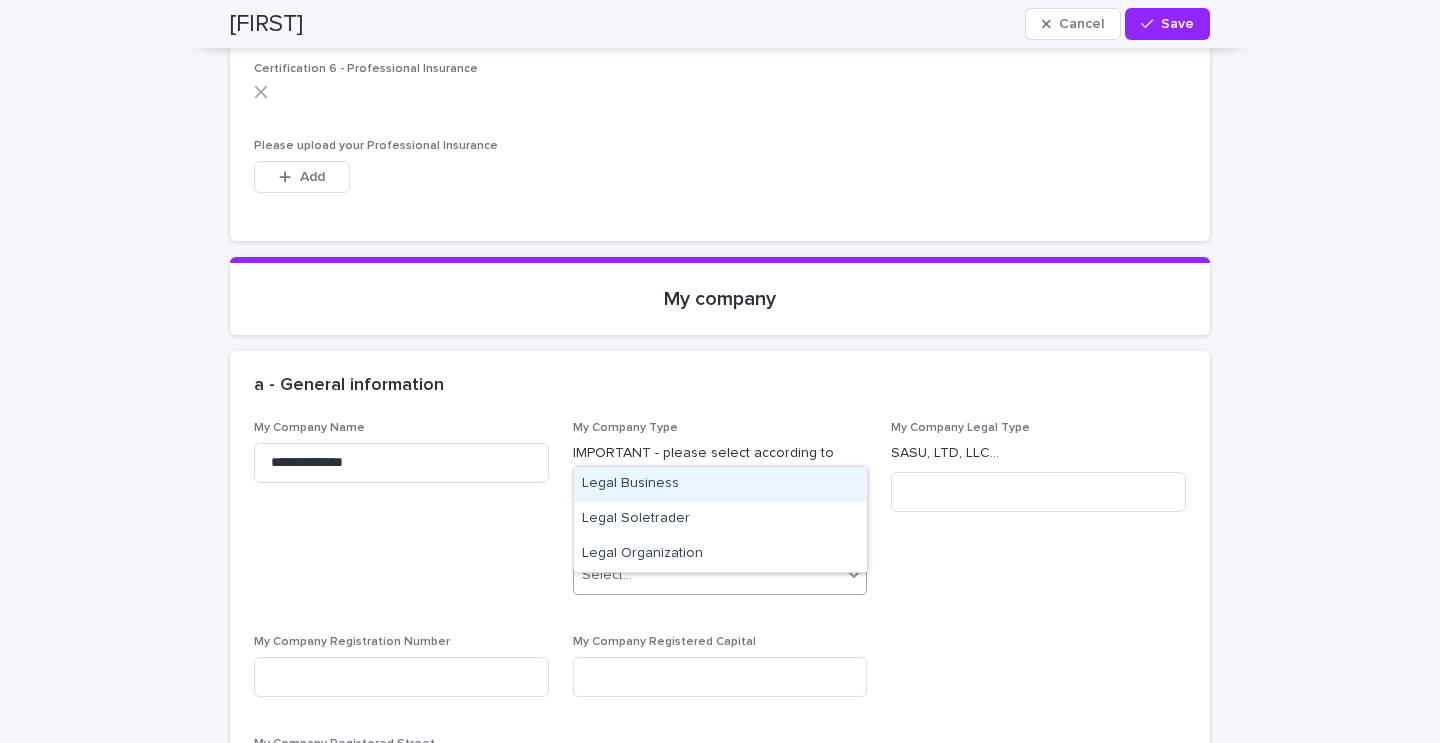 click on "**********" at bounding box center (720, 737) 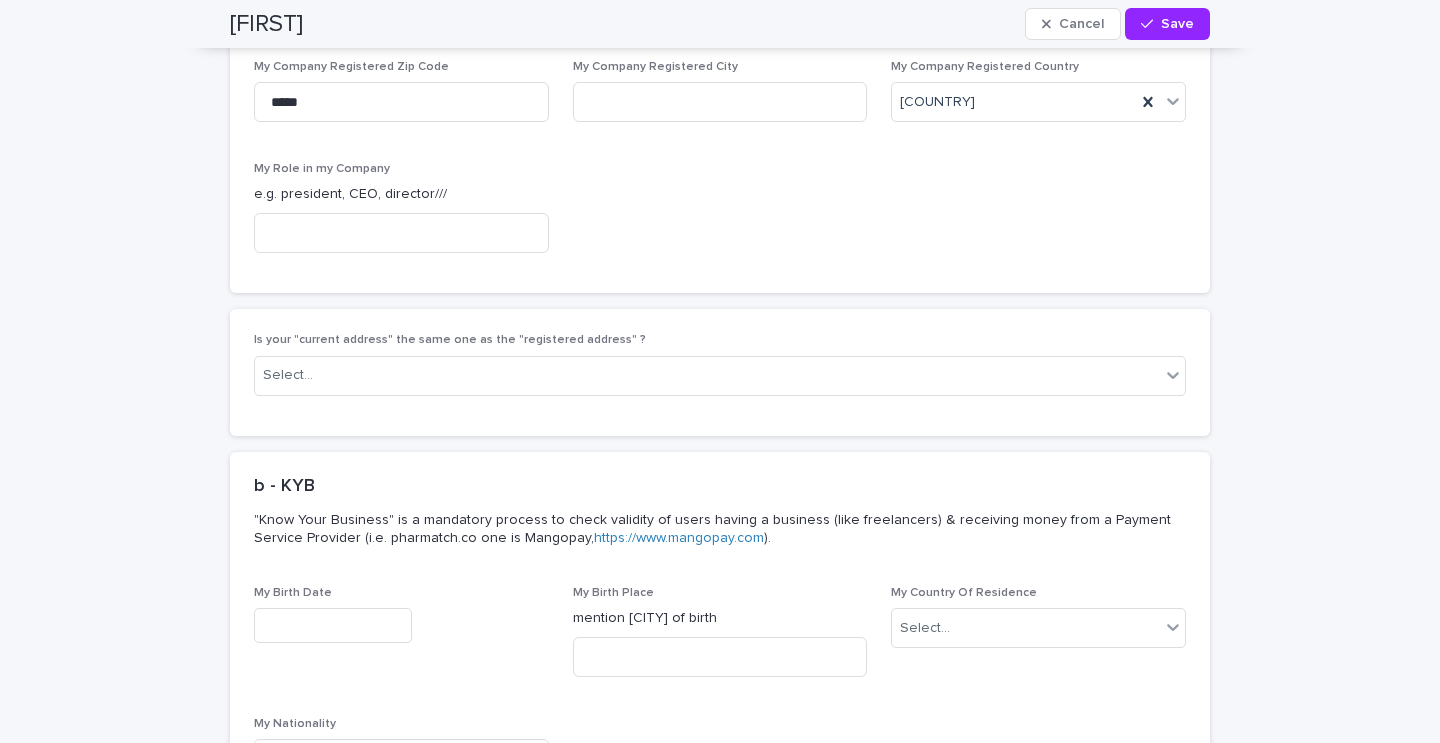scroll, scrollTop: 5894, scrollLeft: 0, axis: vertical 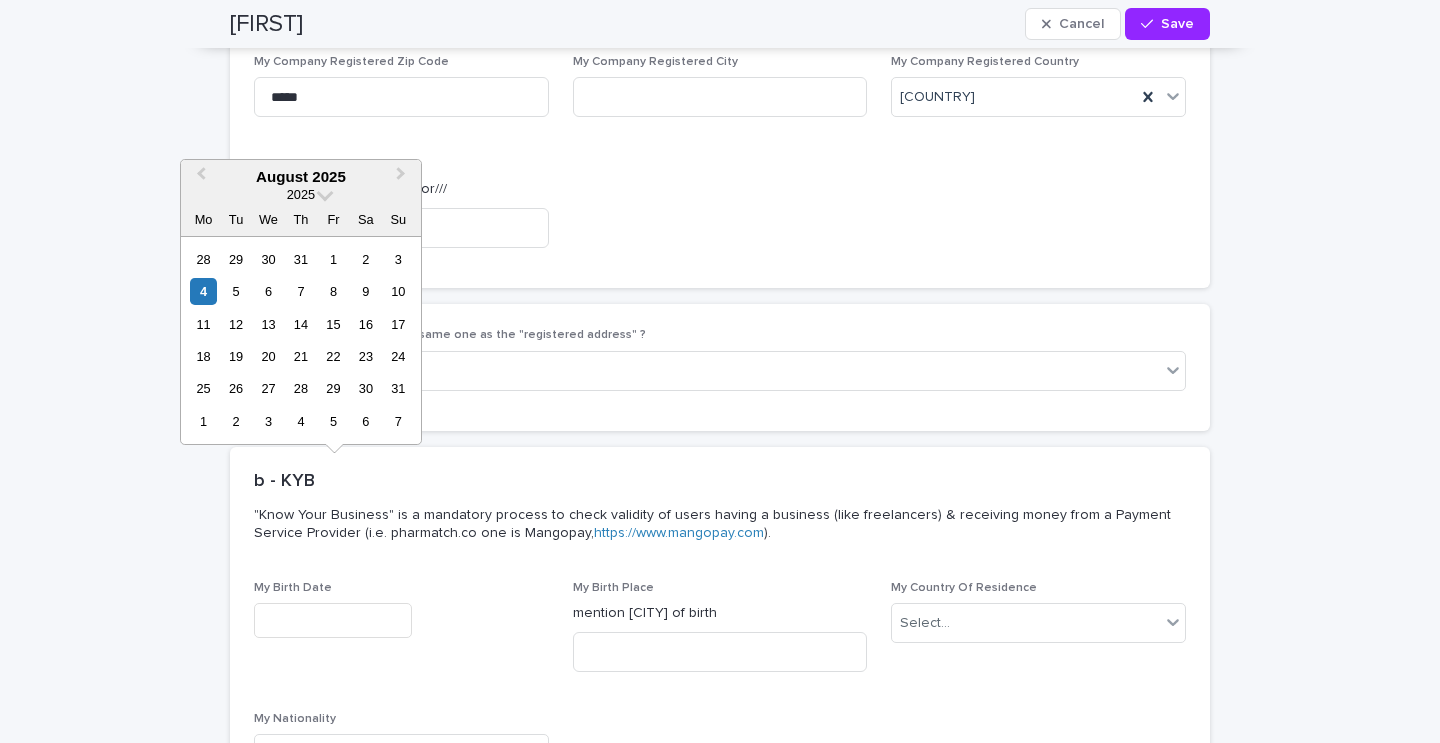 click on "August 2025" at bounding box center (301, 177) 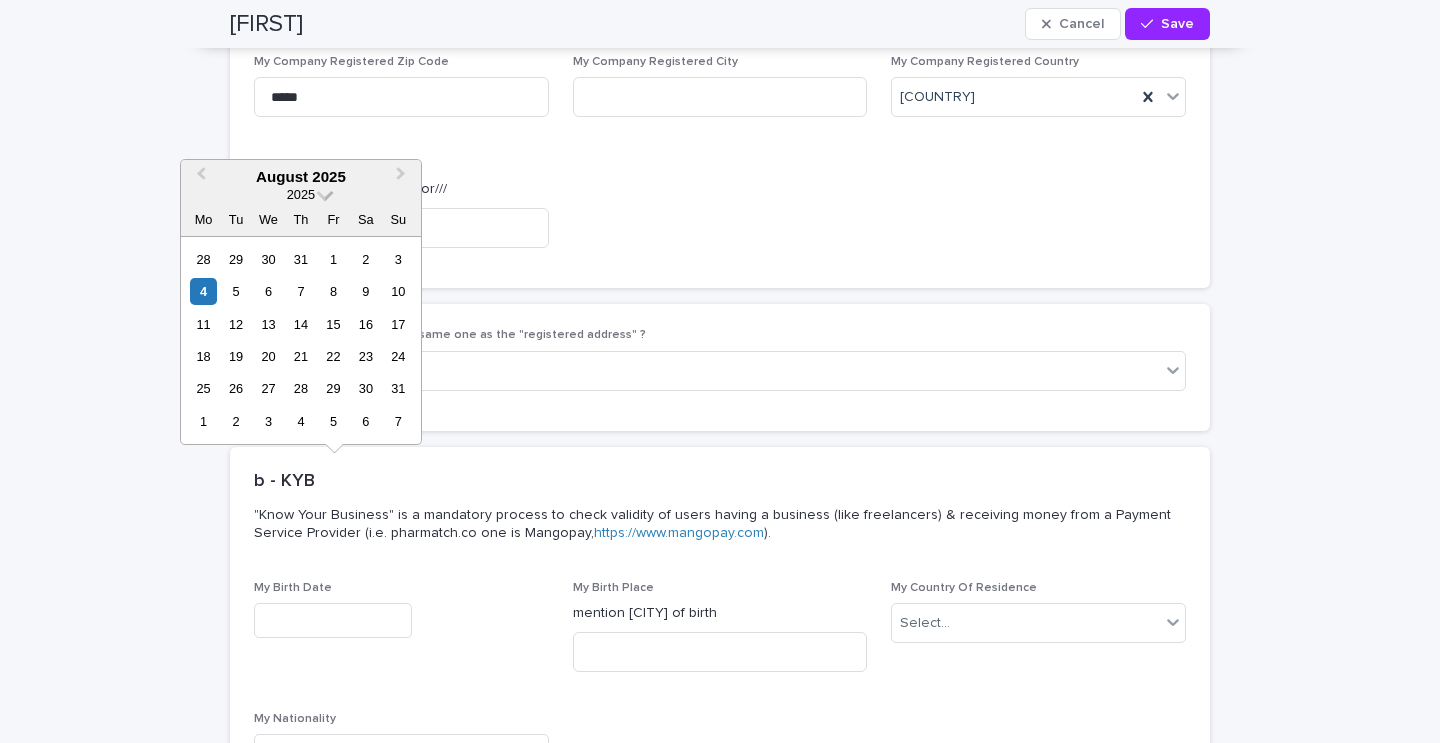 click on "2025" at bounding box center (301, 194) 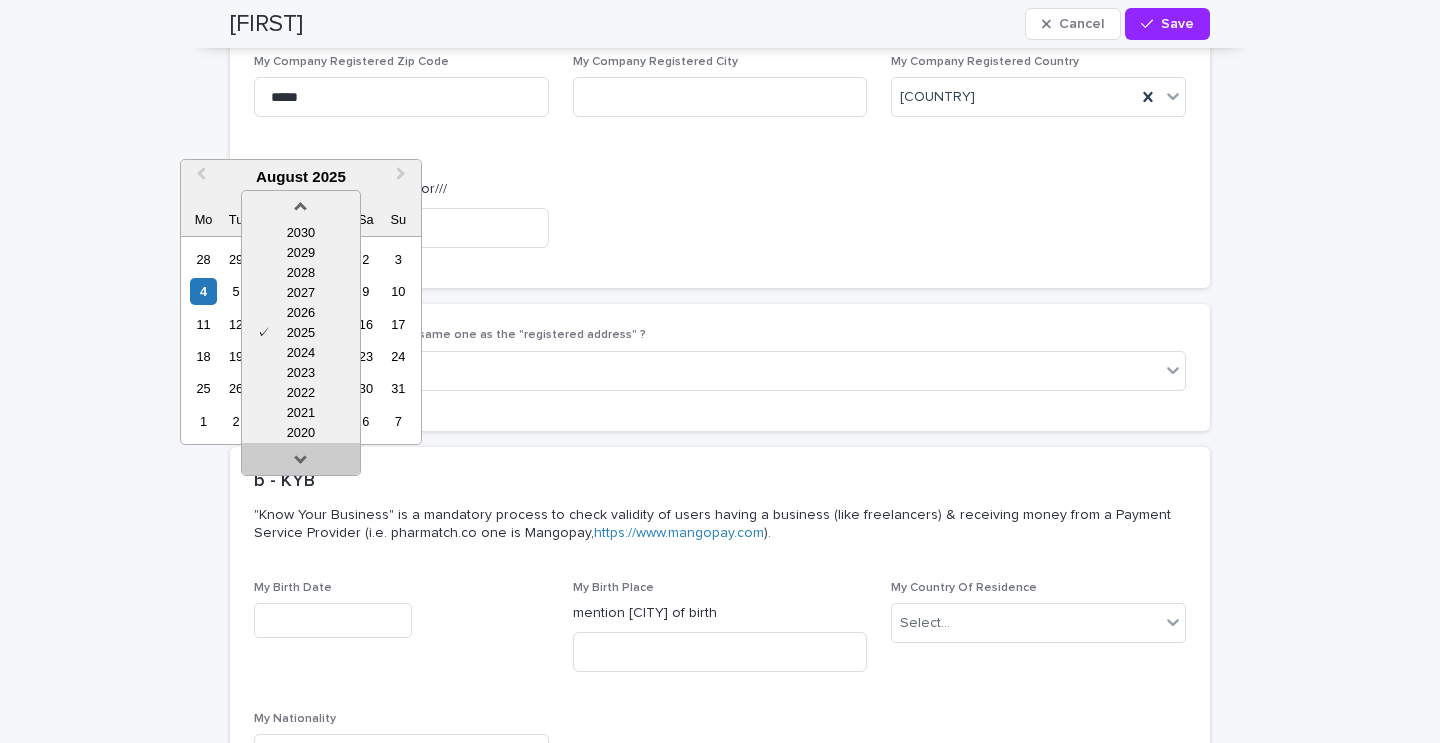 click at bounding box center (301, 463) 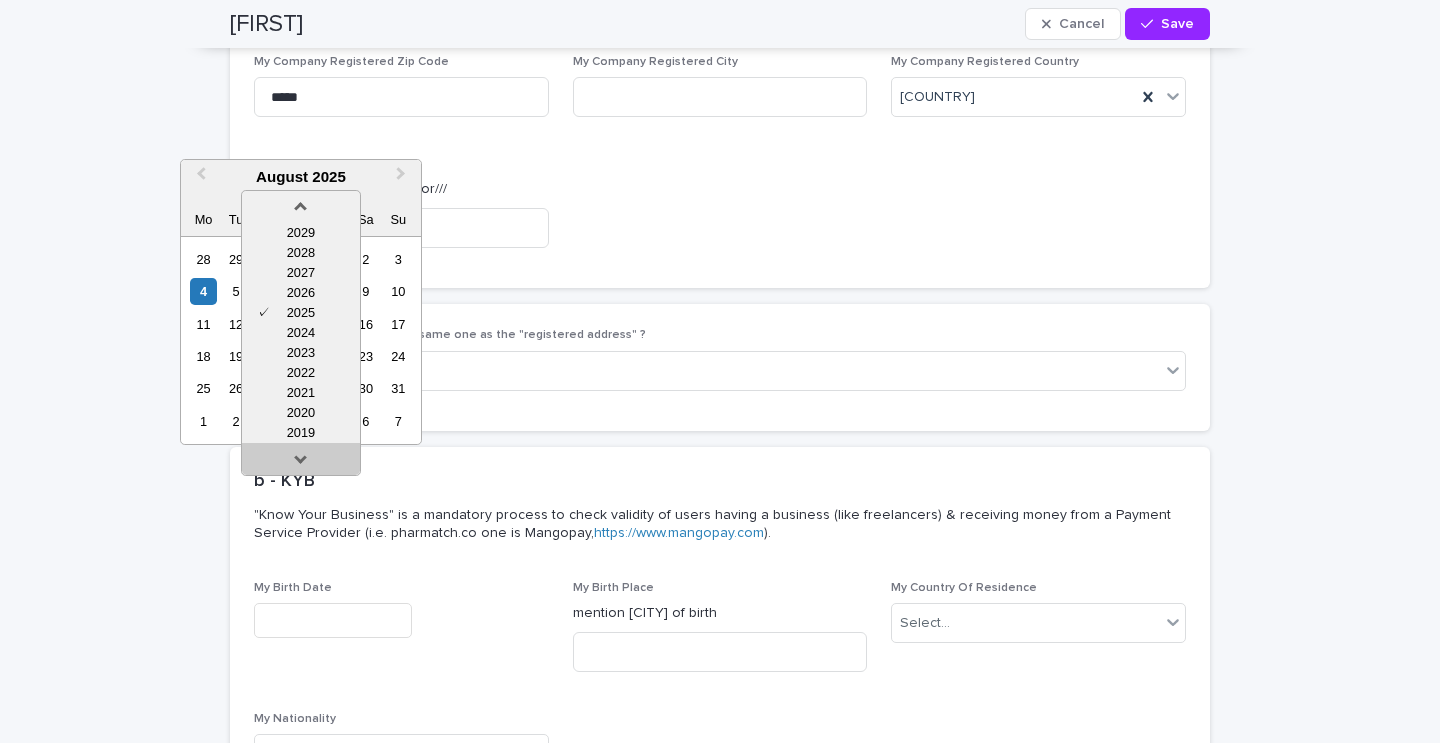 click at bounding box center [301, 463] 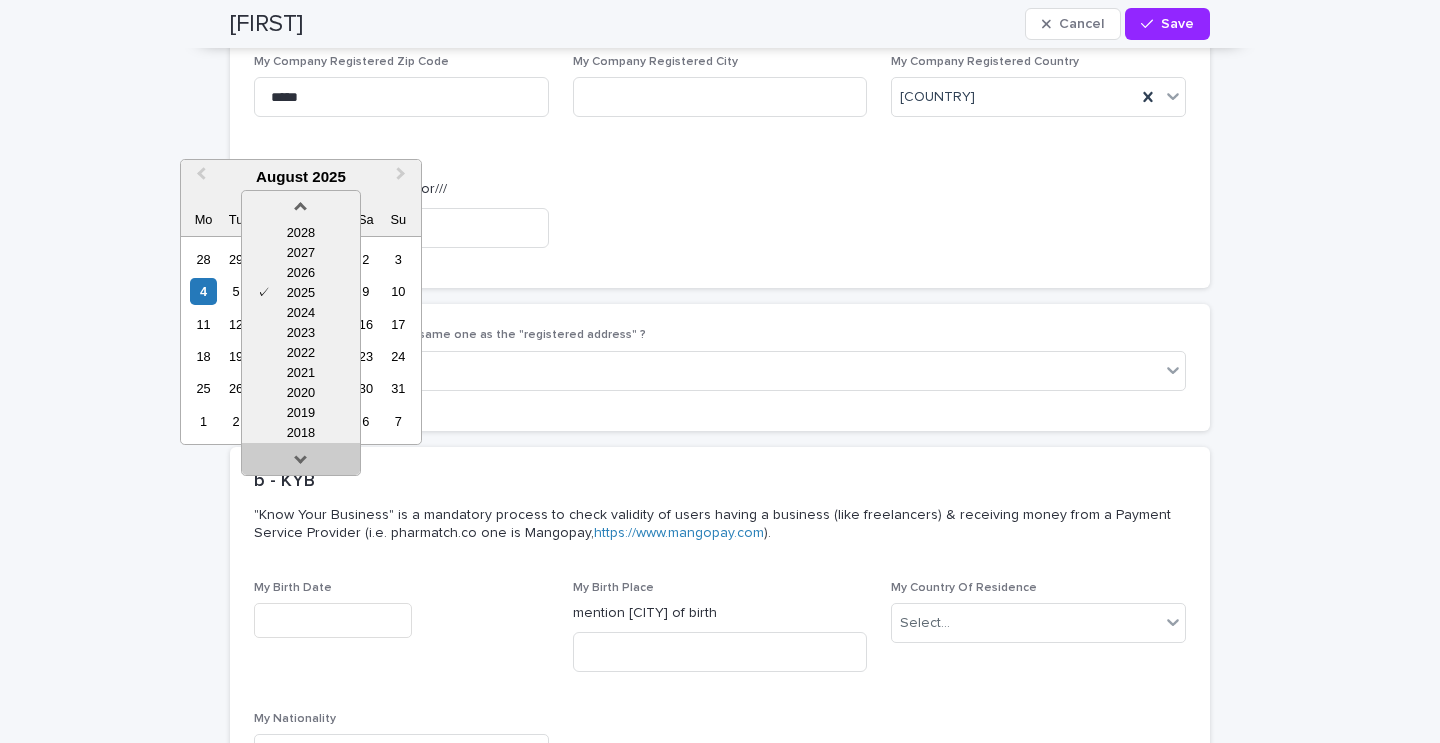 click at bounding box center [301, 463] 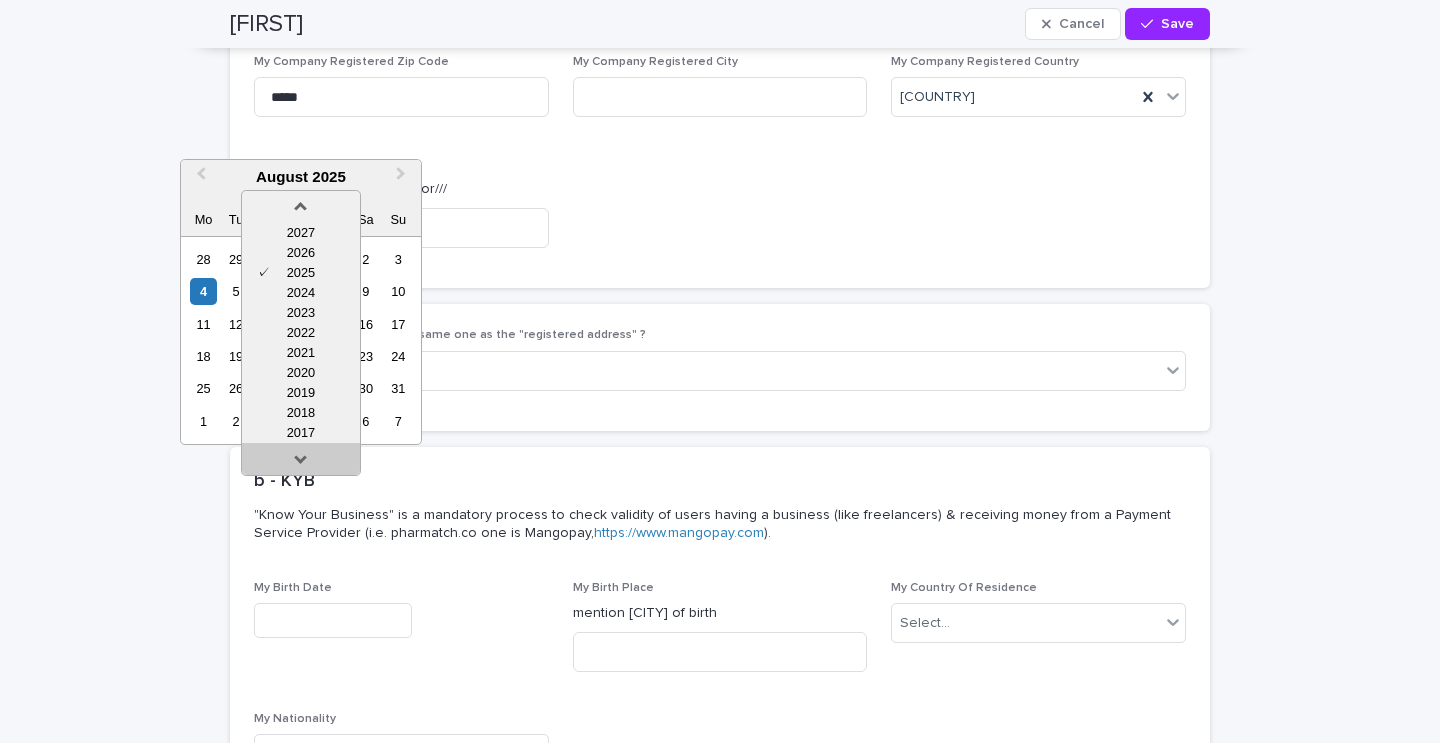 click at bounding box center (301, 463) 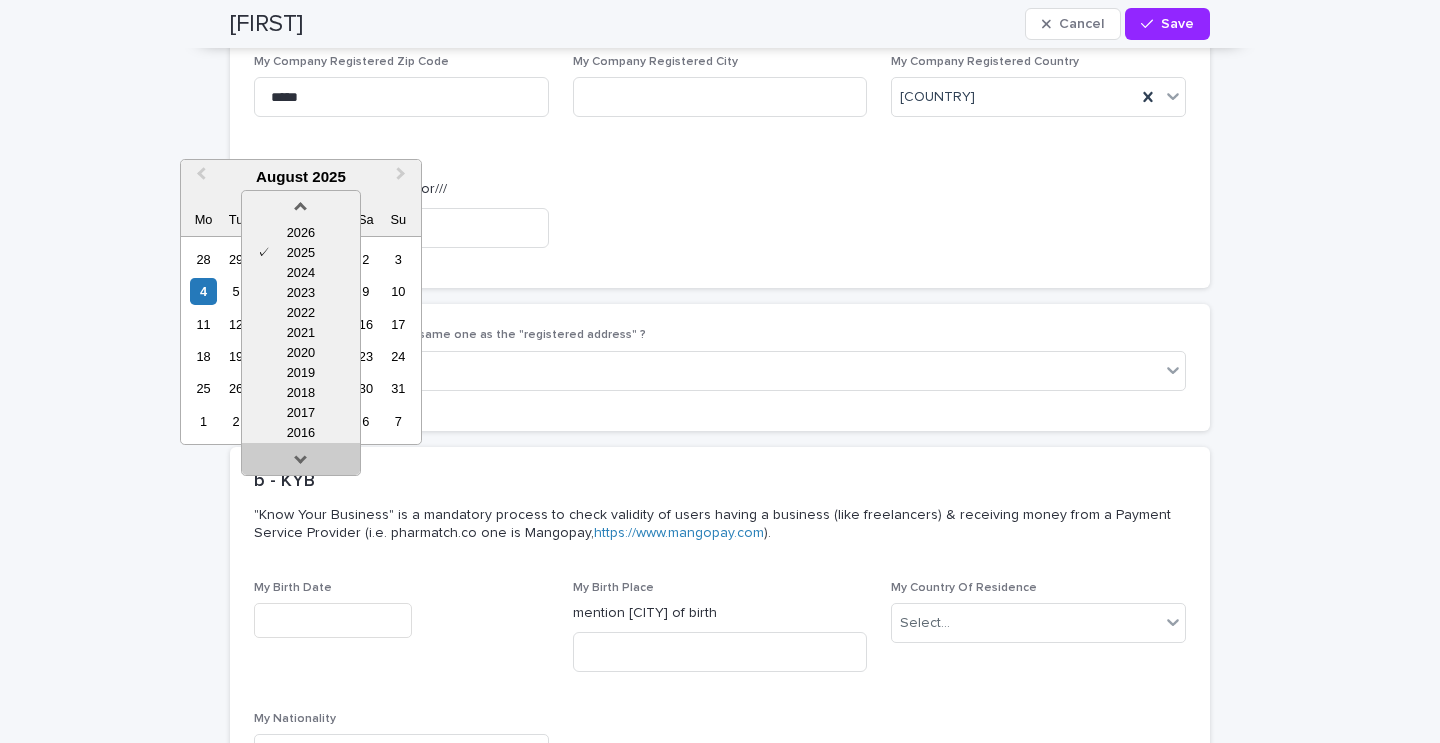 click at bounding box center (301, 463) 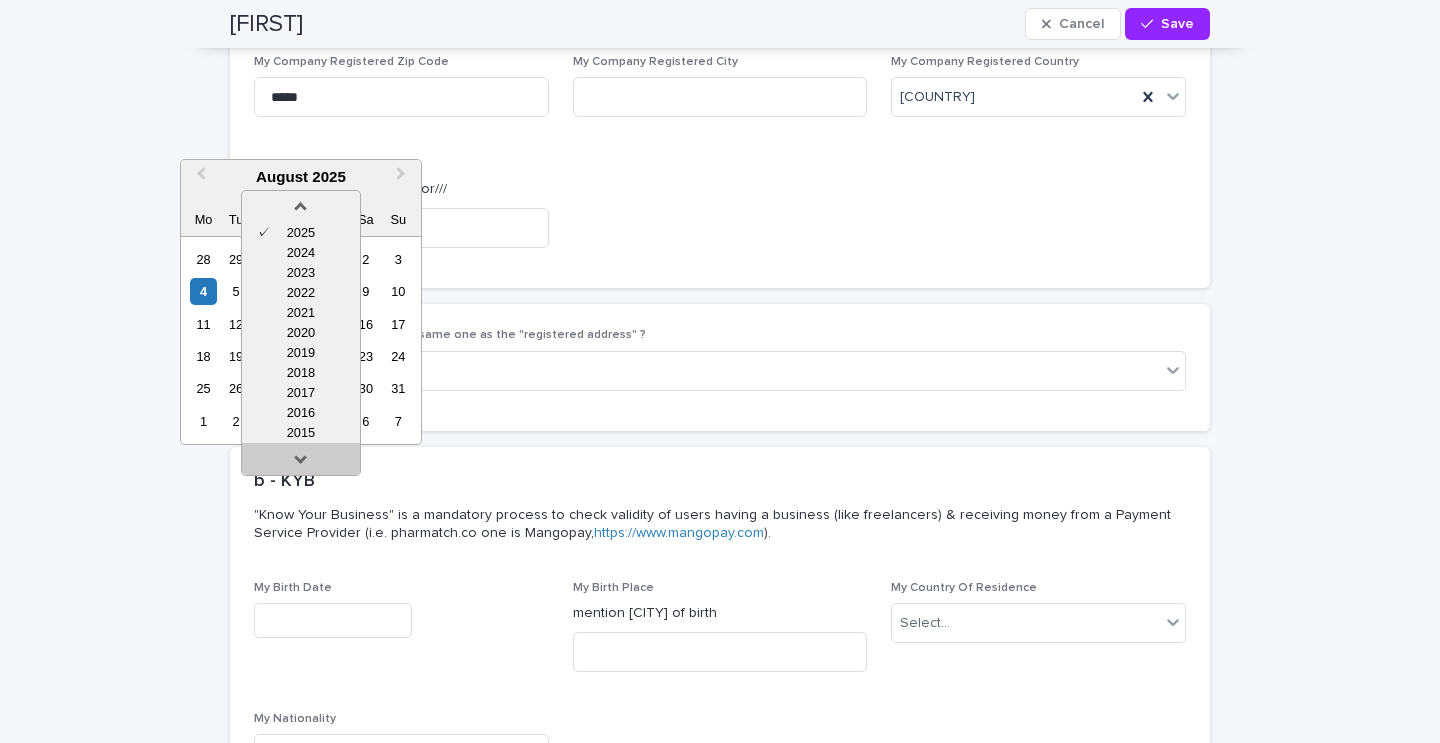 click at bounding box center [301, 463] 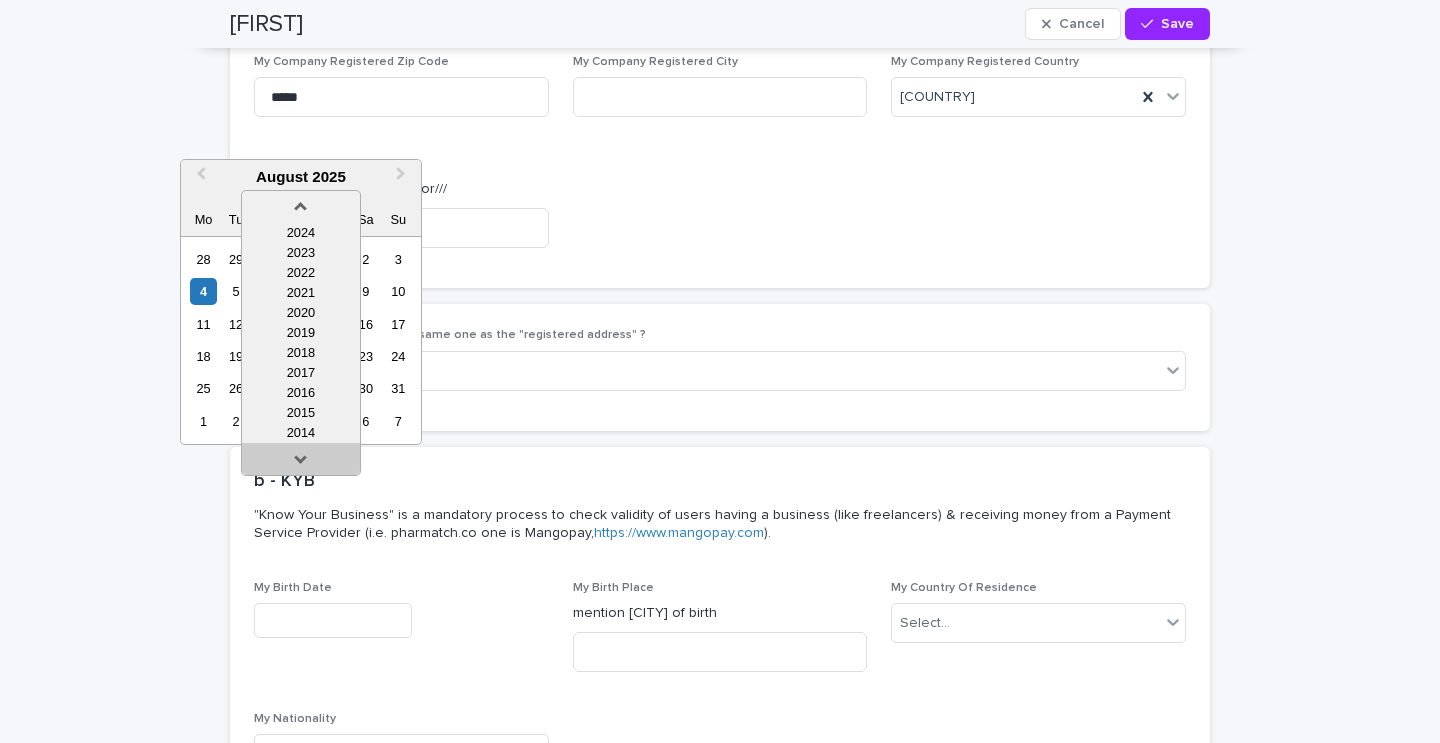 click at bounding box center (301, 463) 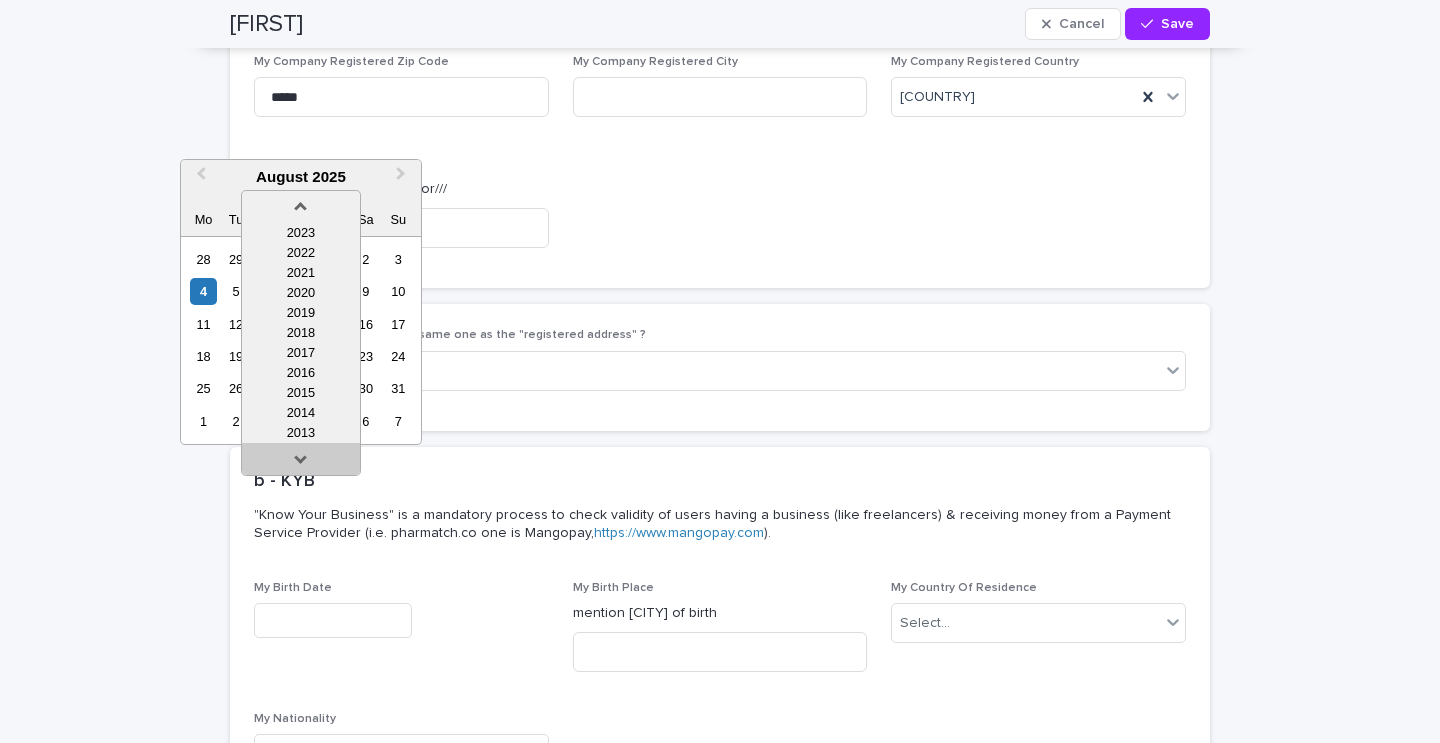click at bounding box center (301, 463) 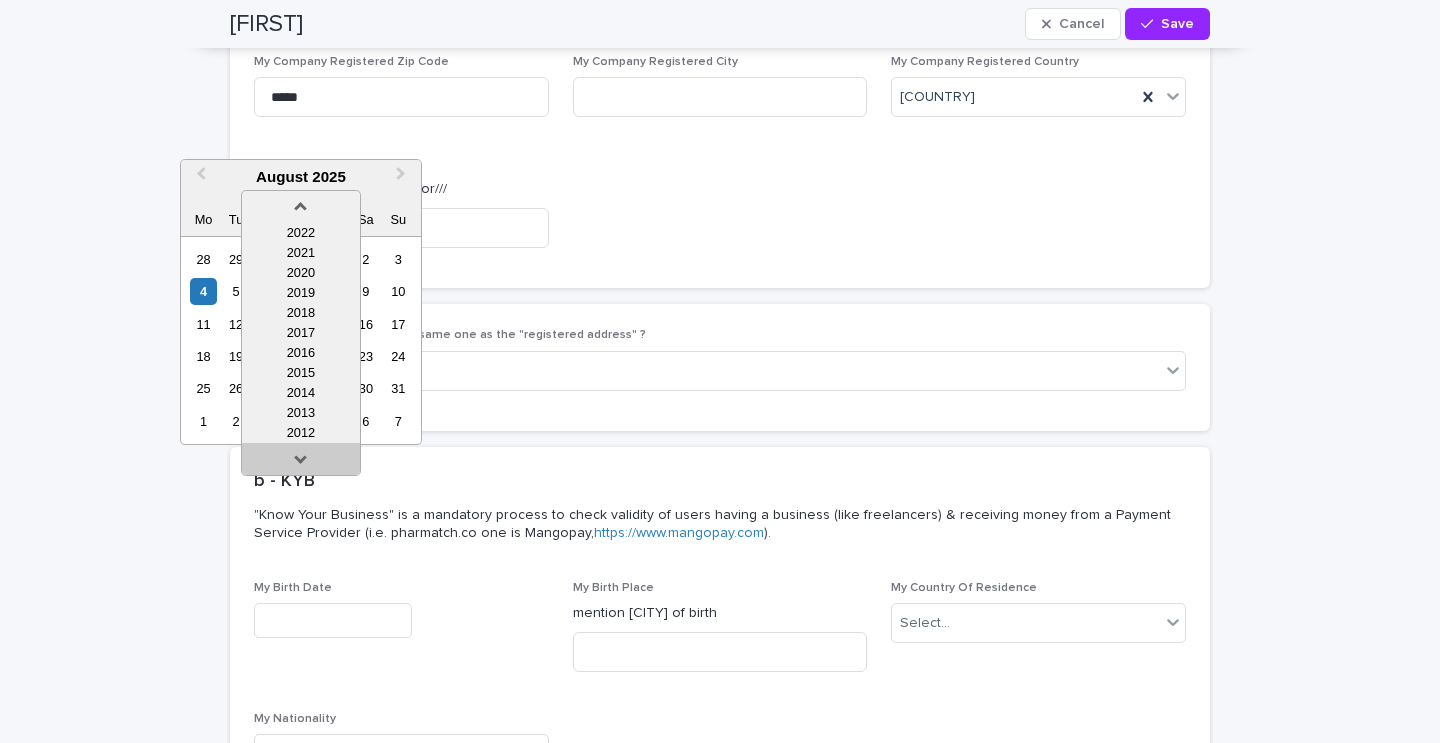 click at bounding box center [301, 463] 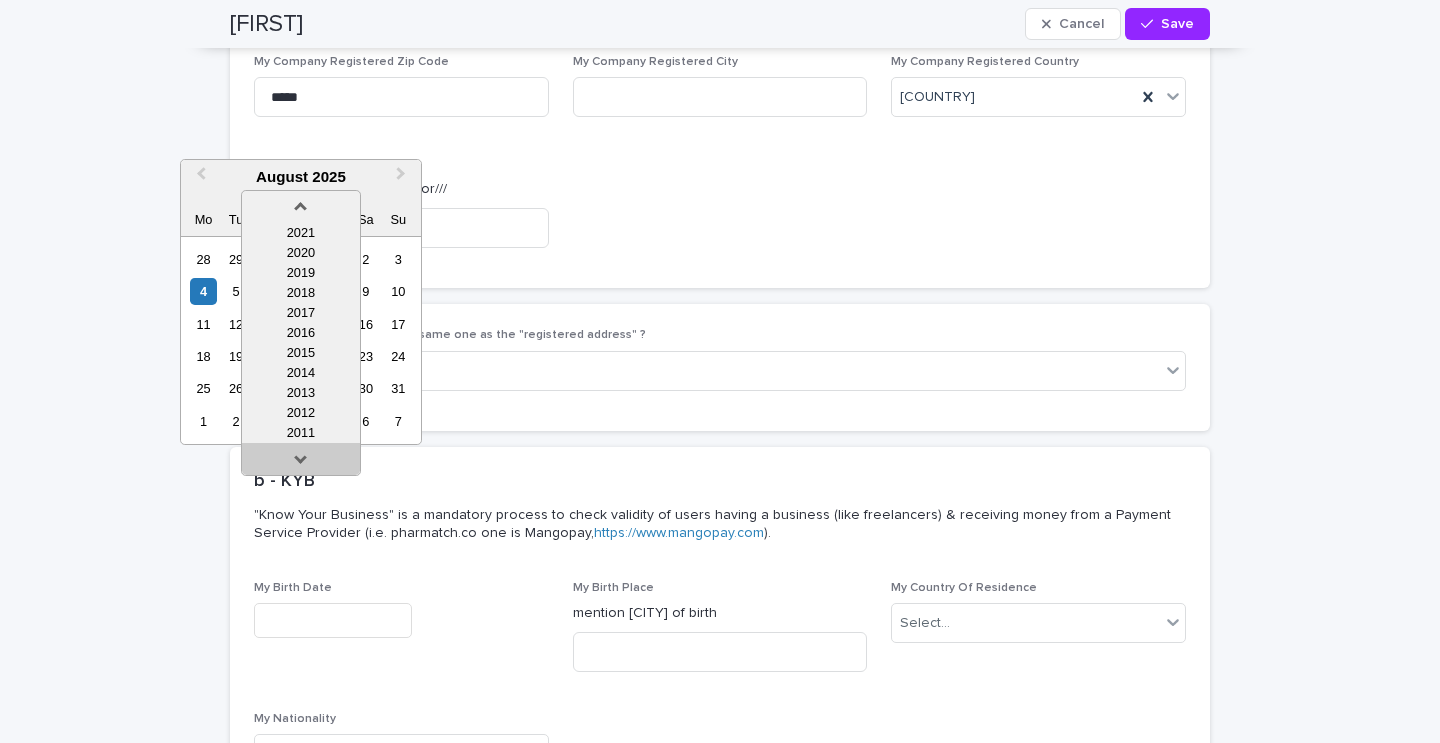 click at bounding box center [301, 463] 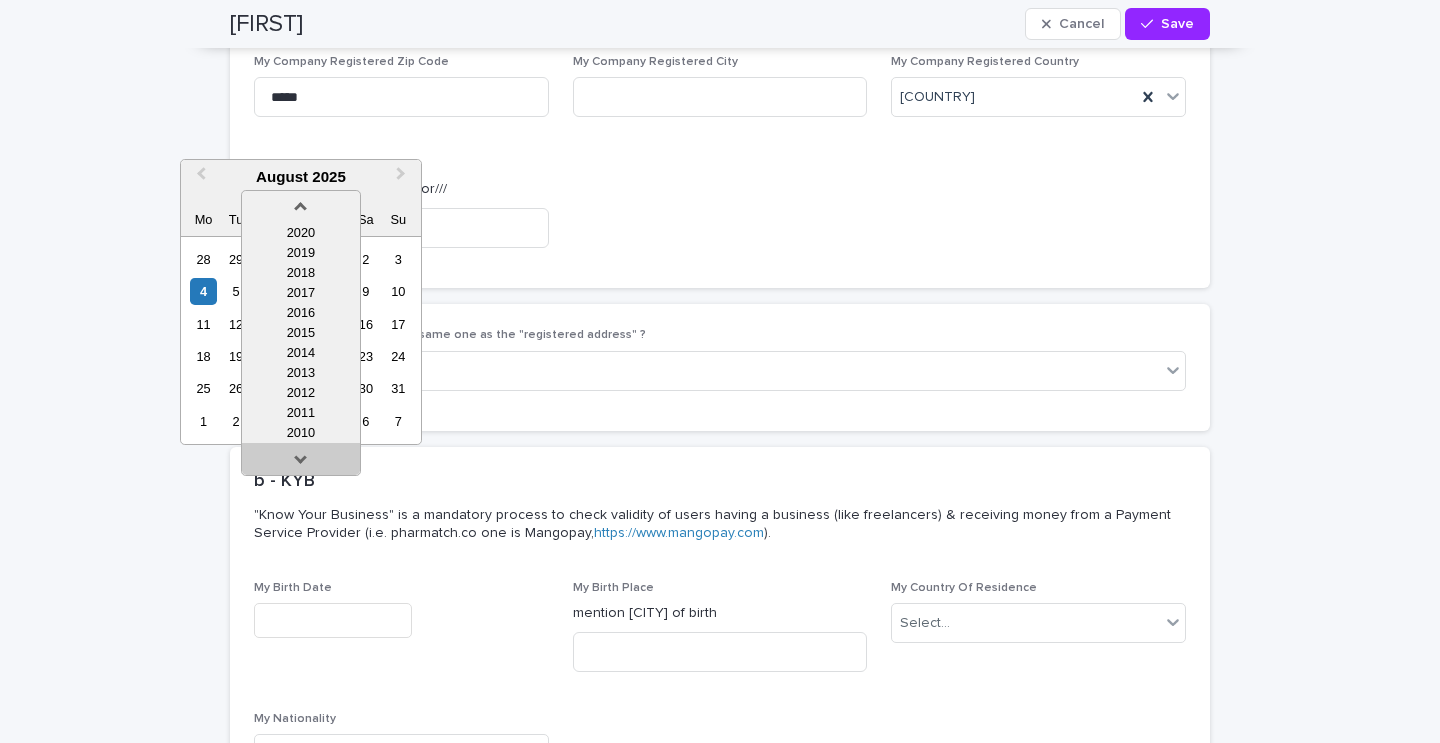 click at bounding box center [301, 463] 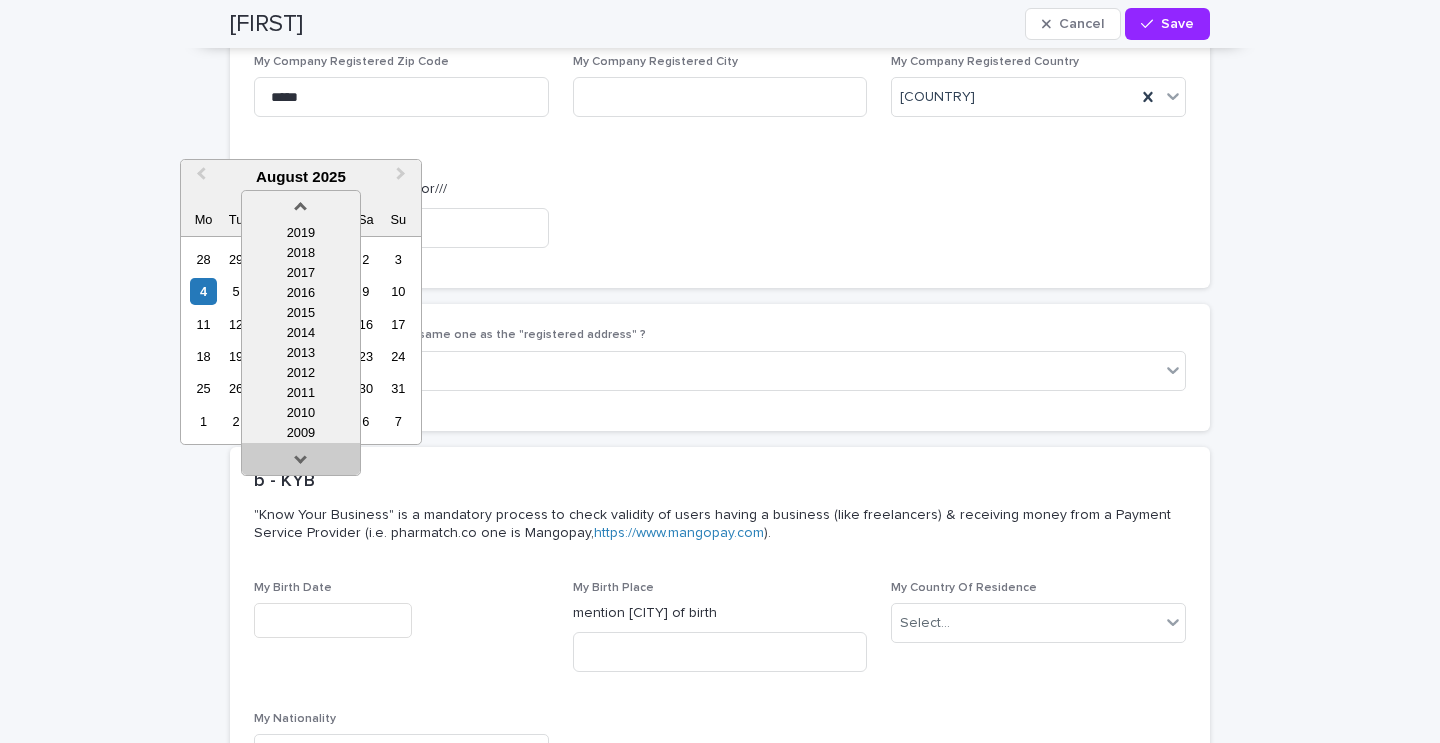 click at bounding box center [301, 463] 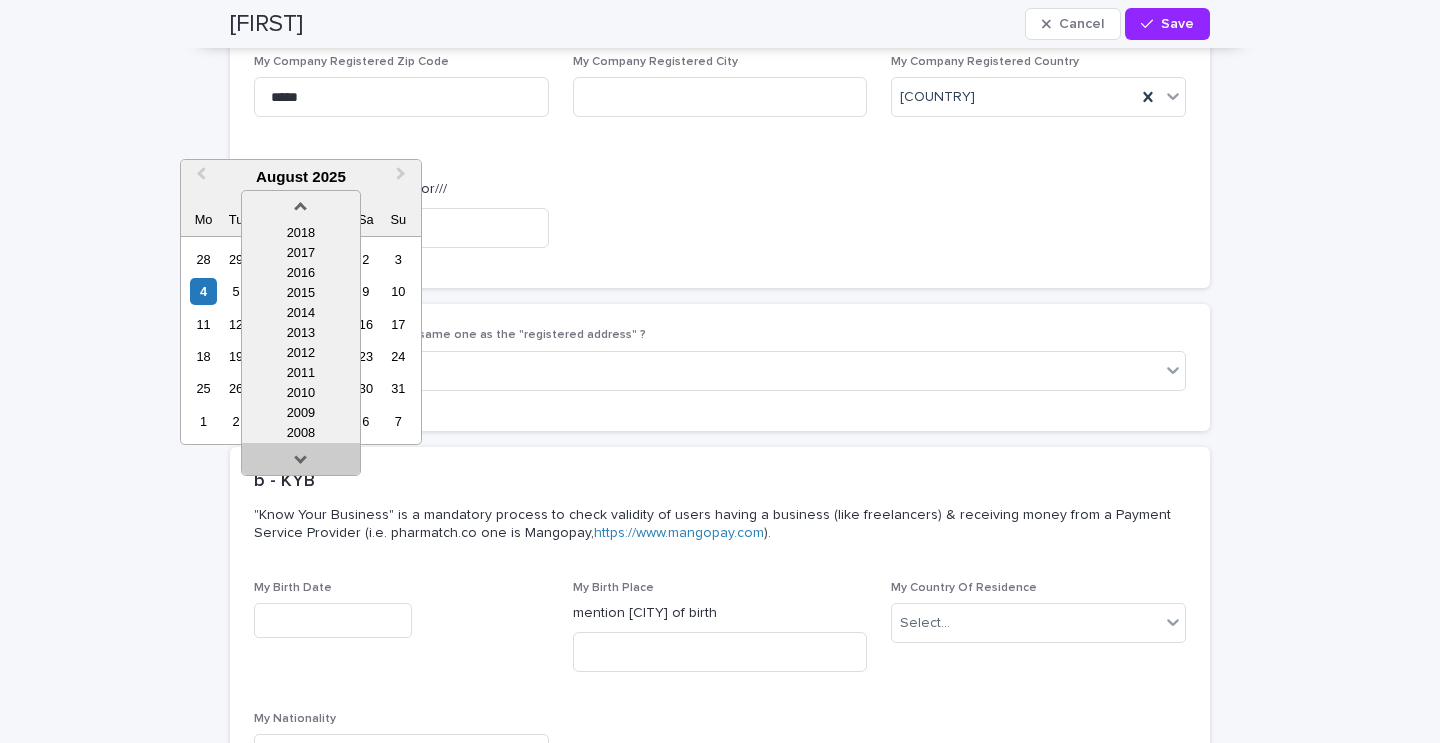 click at bounding box center [301, 463] 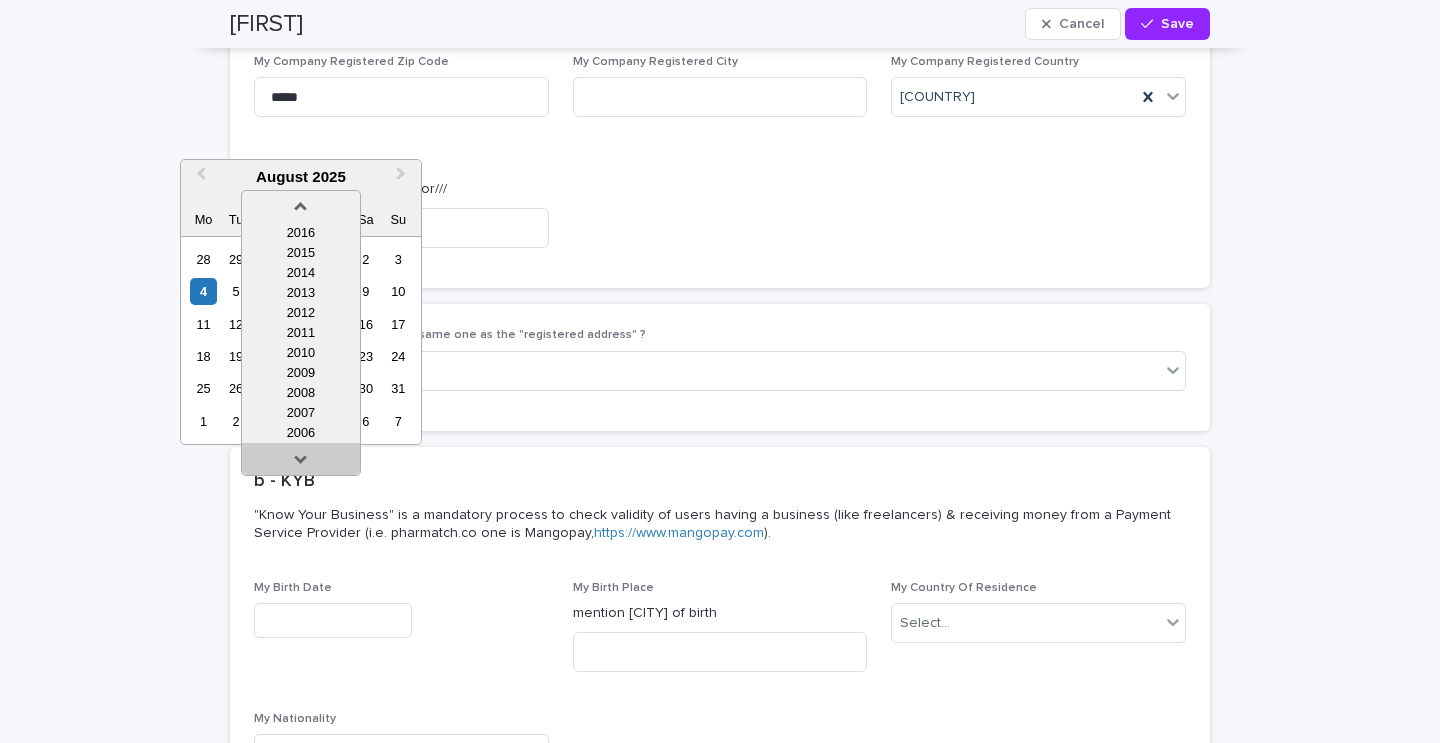 click at bounding box center (301, 463) 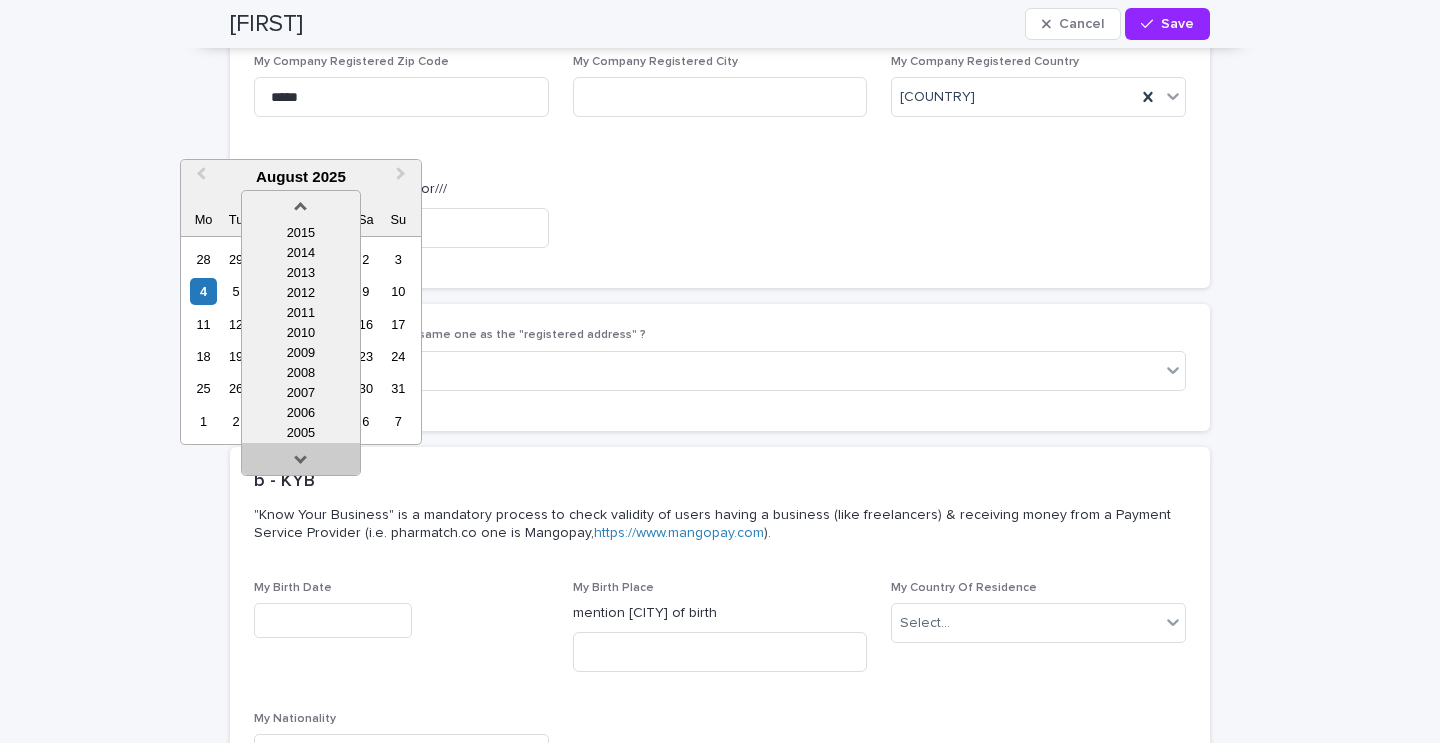 click at bounding box center (301, 463) 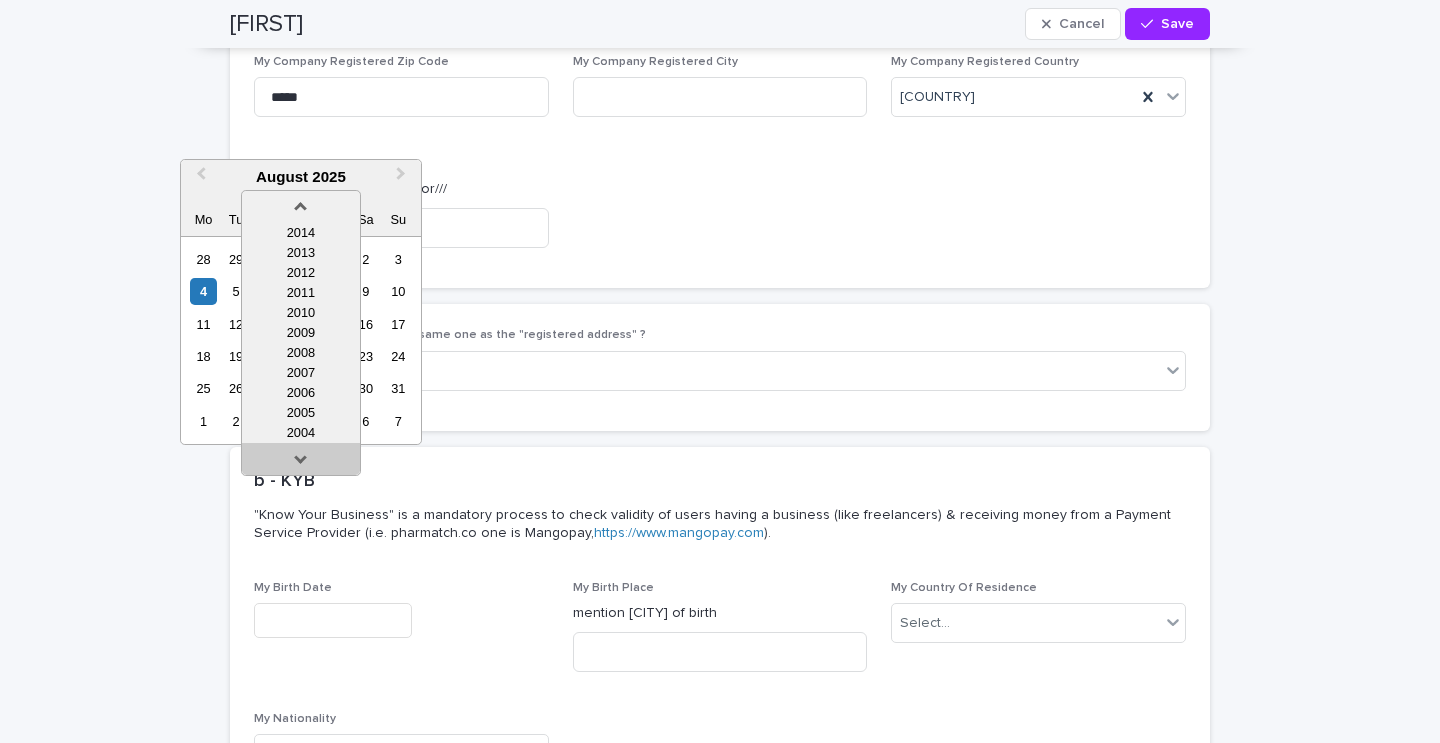 click at bounding box center (301, 463) 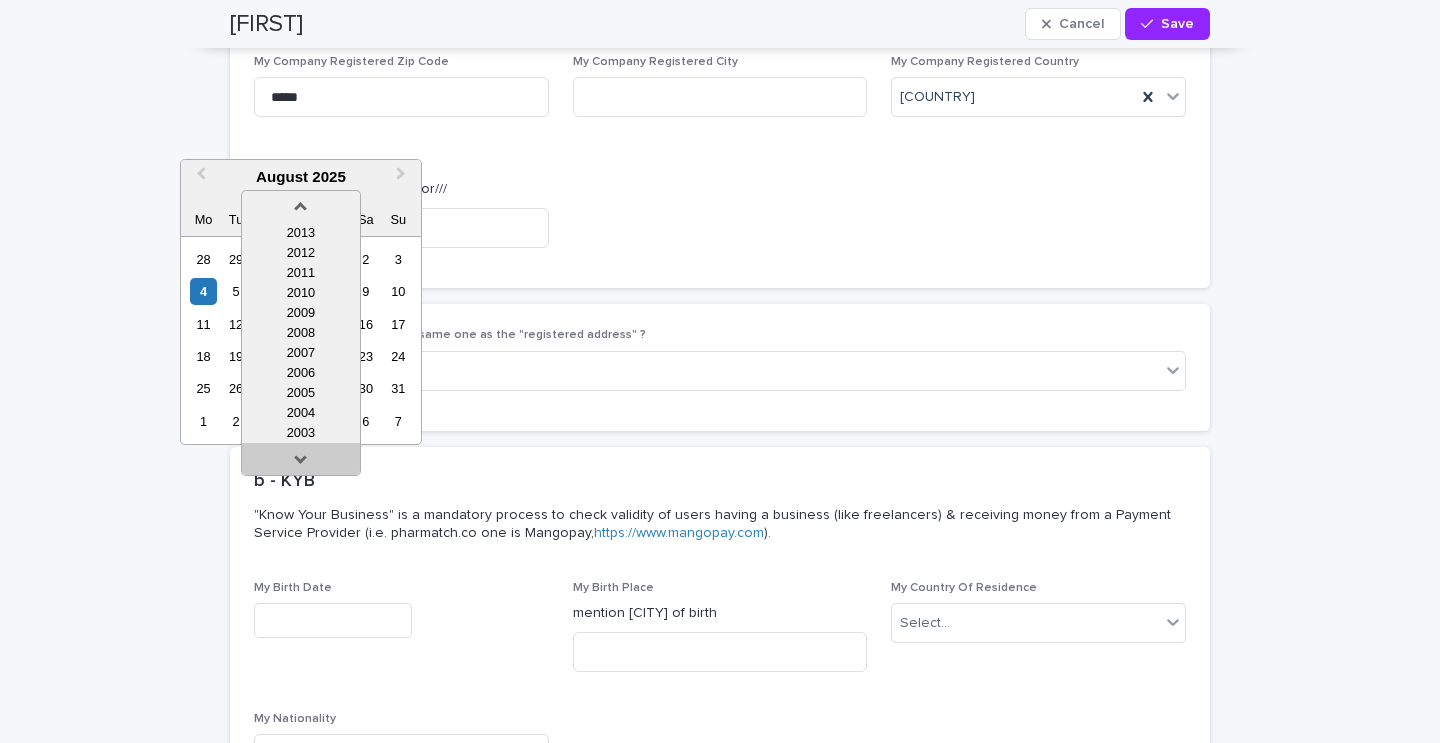 click at bounding box center [301, 463] 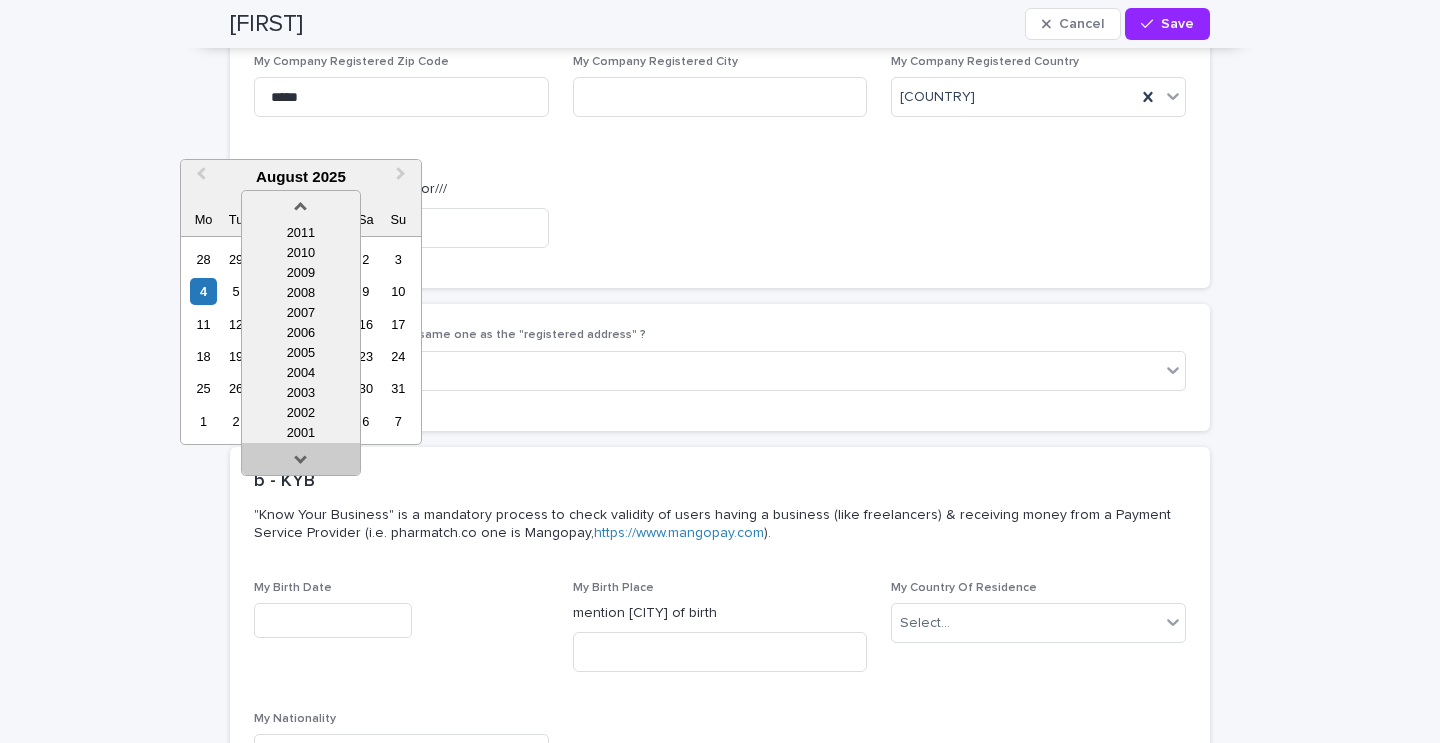 click at bounding box center (301, 463) 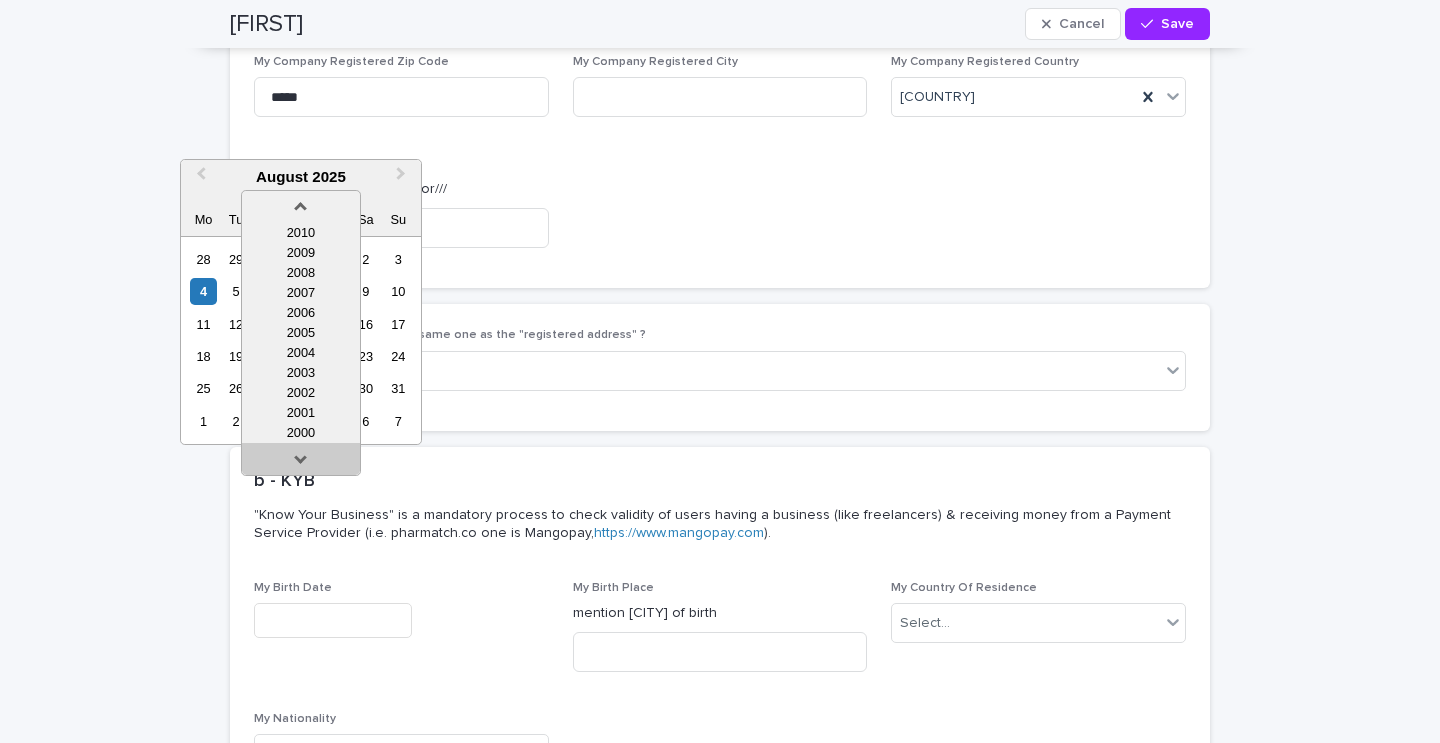 click at bounding box center (301, 463) 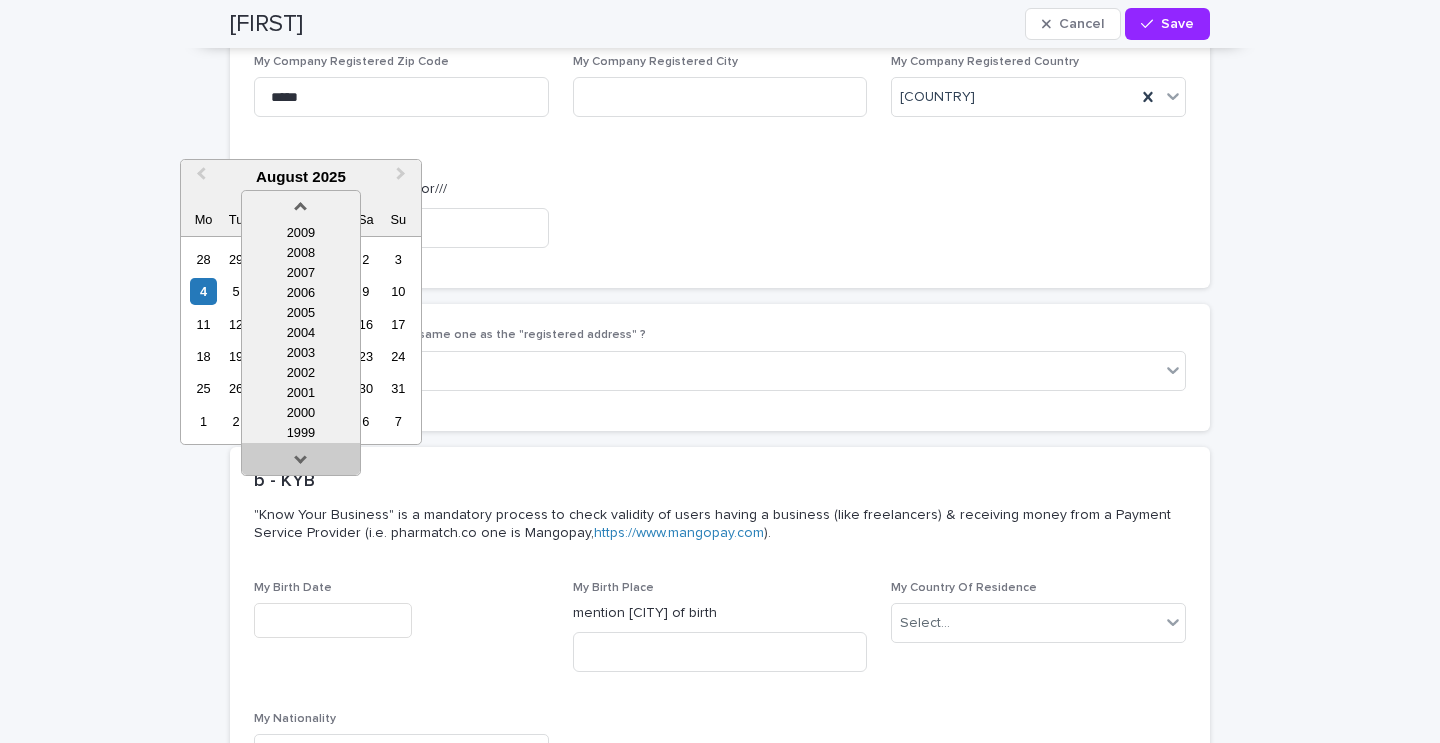 click at bounding box center [301, 463] 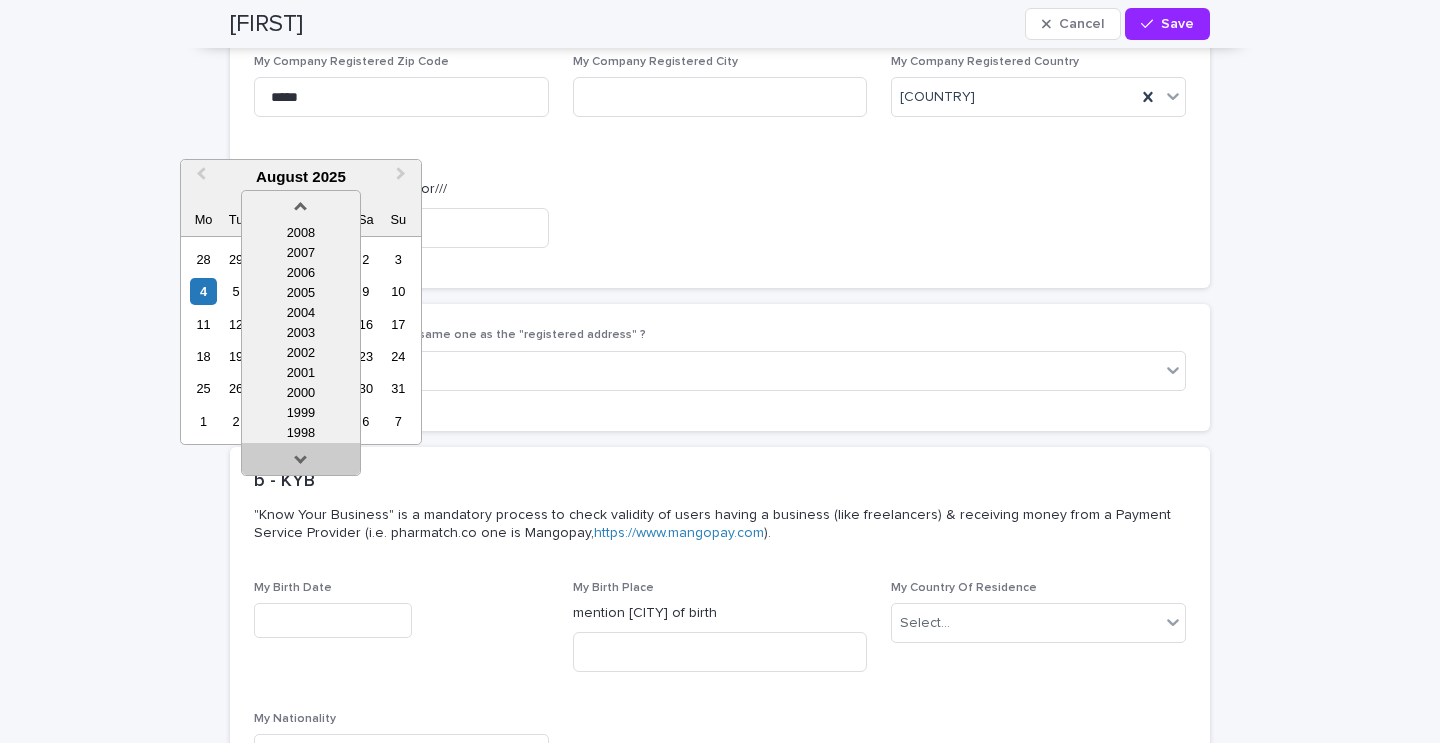 click at bounding box center [301, 463] 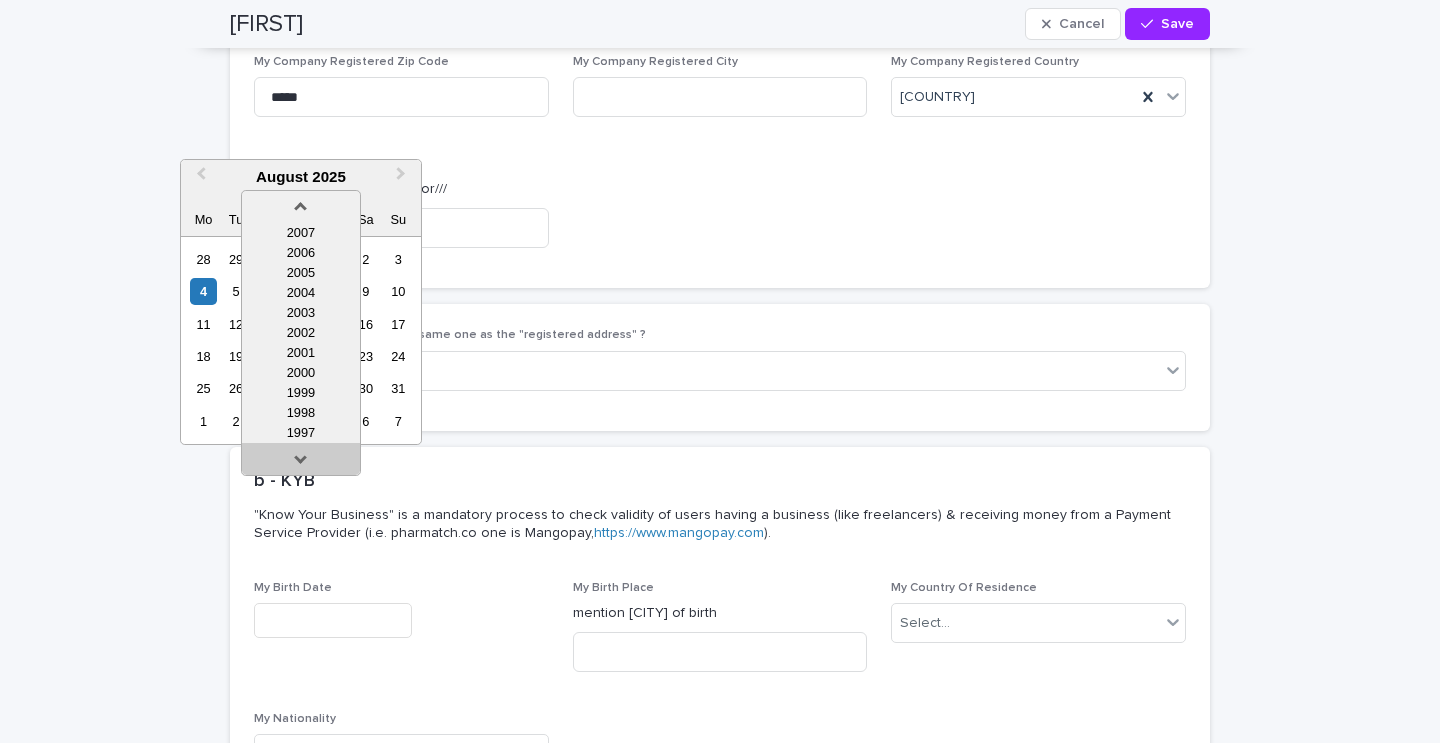 click at bounding box center (301, 463) 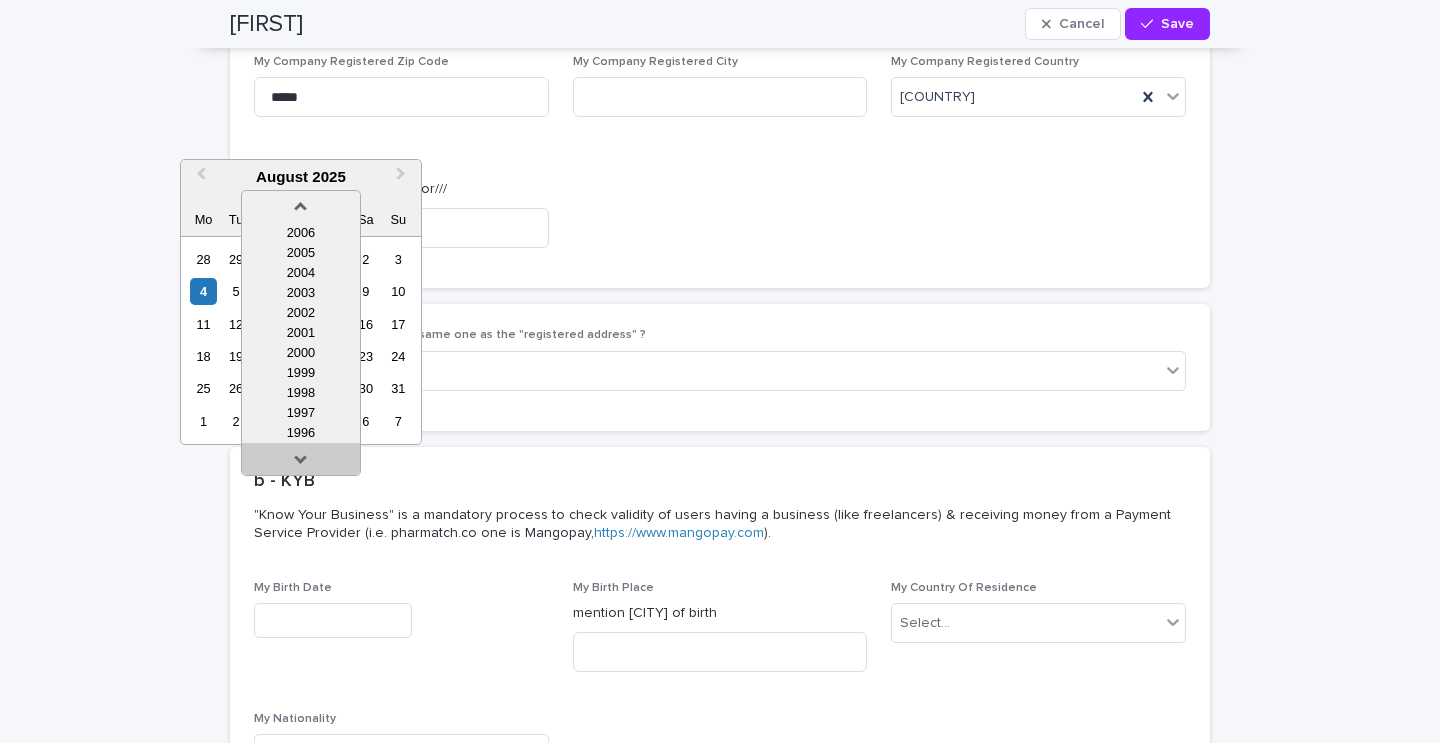 click at bounding box center [301, 463] 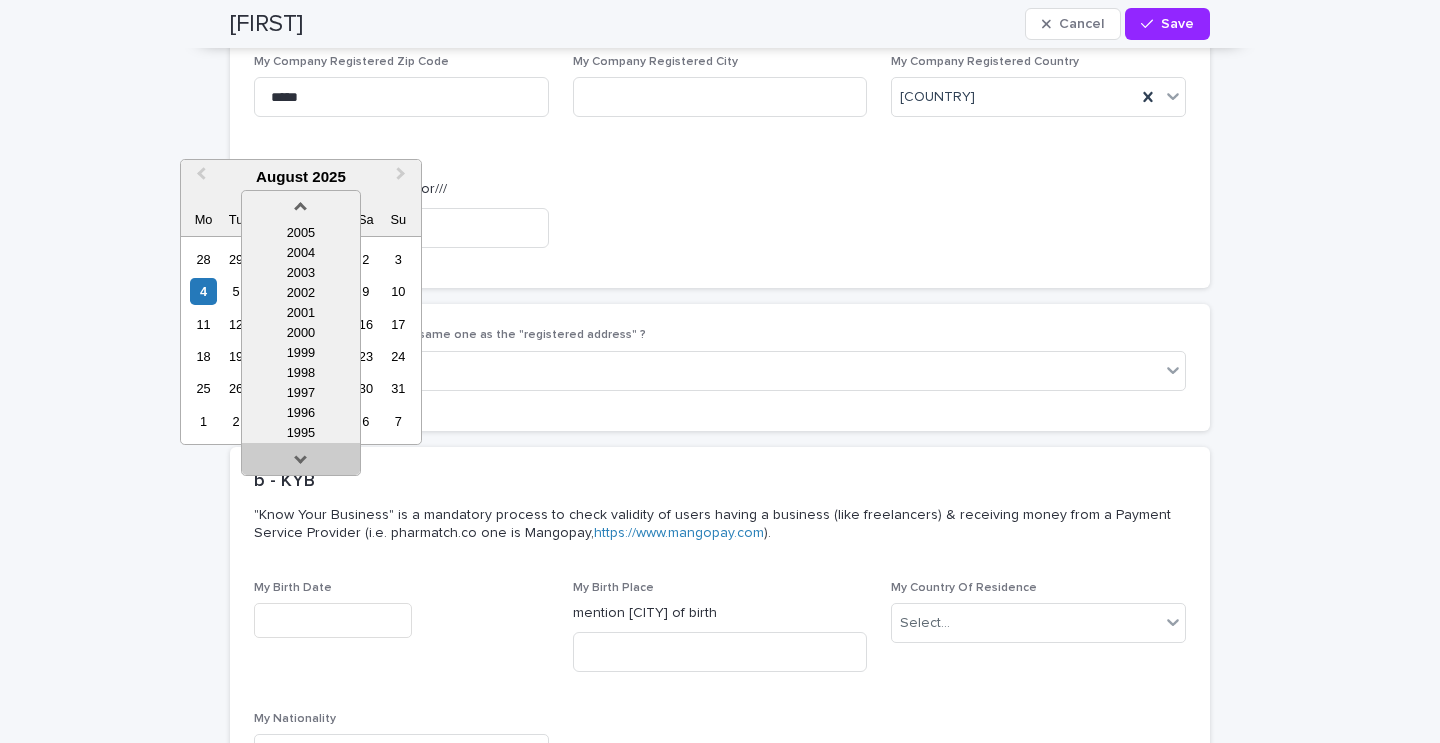 click at bounding box center (301, 463) 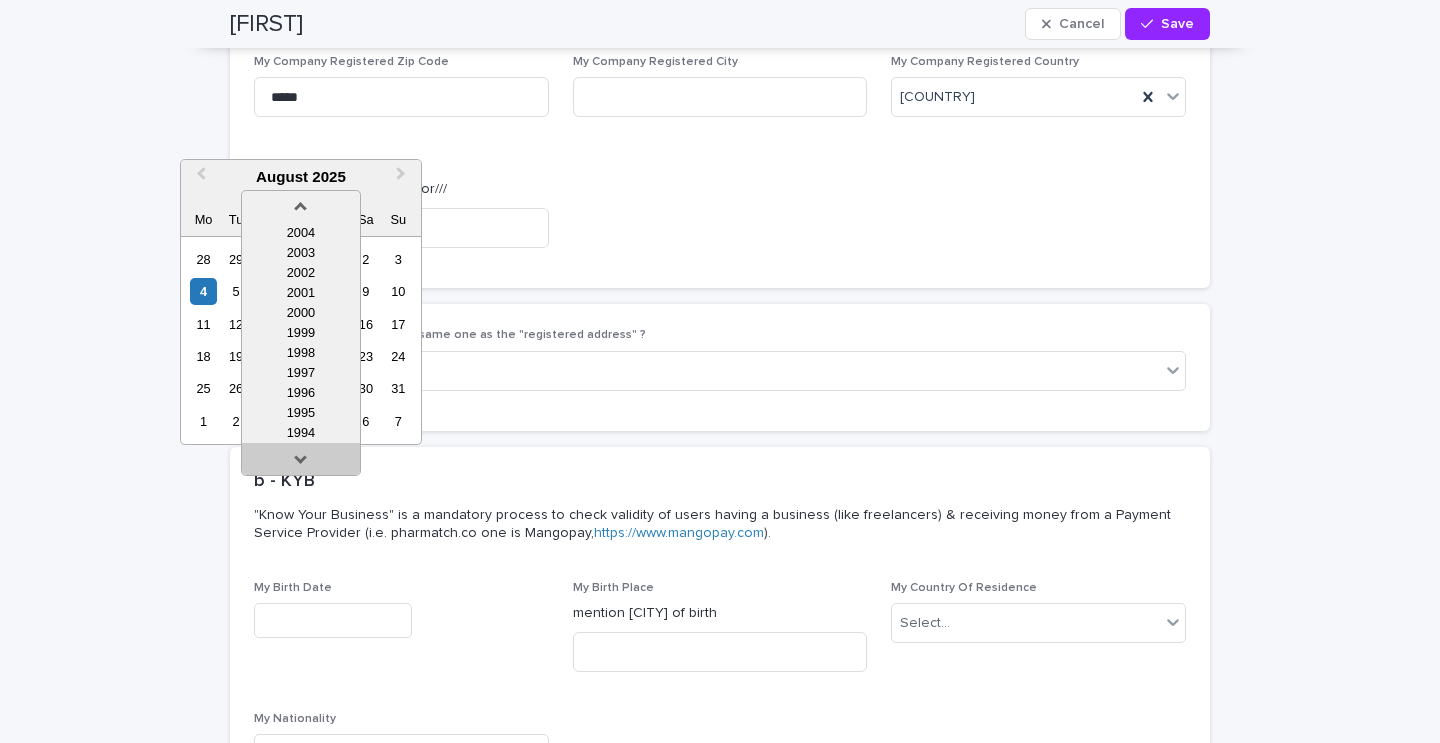 click at bounding box center [301, 463] 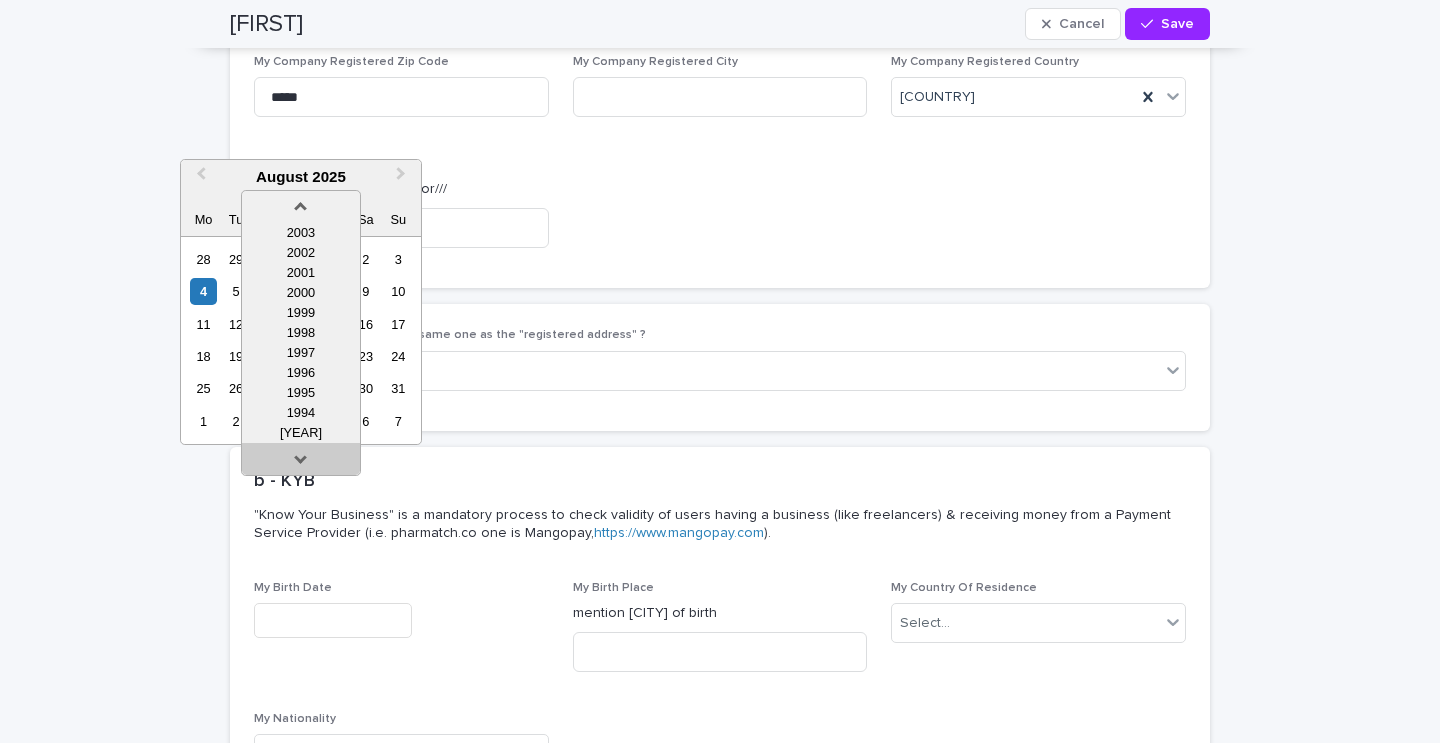 click at bounding box center [301, 463] 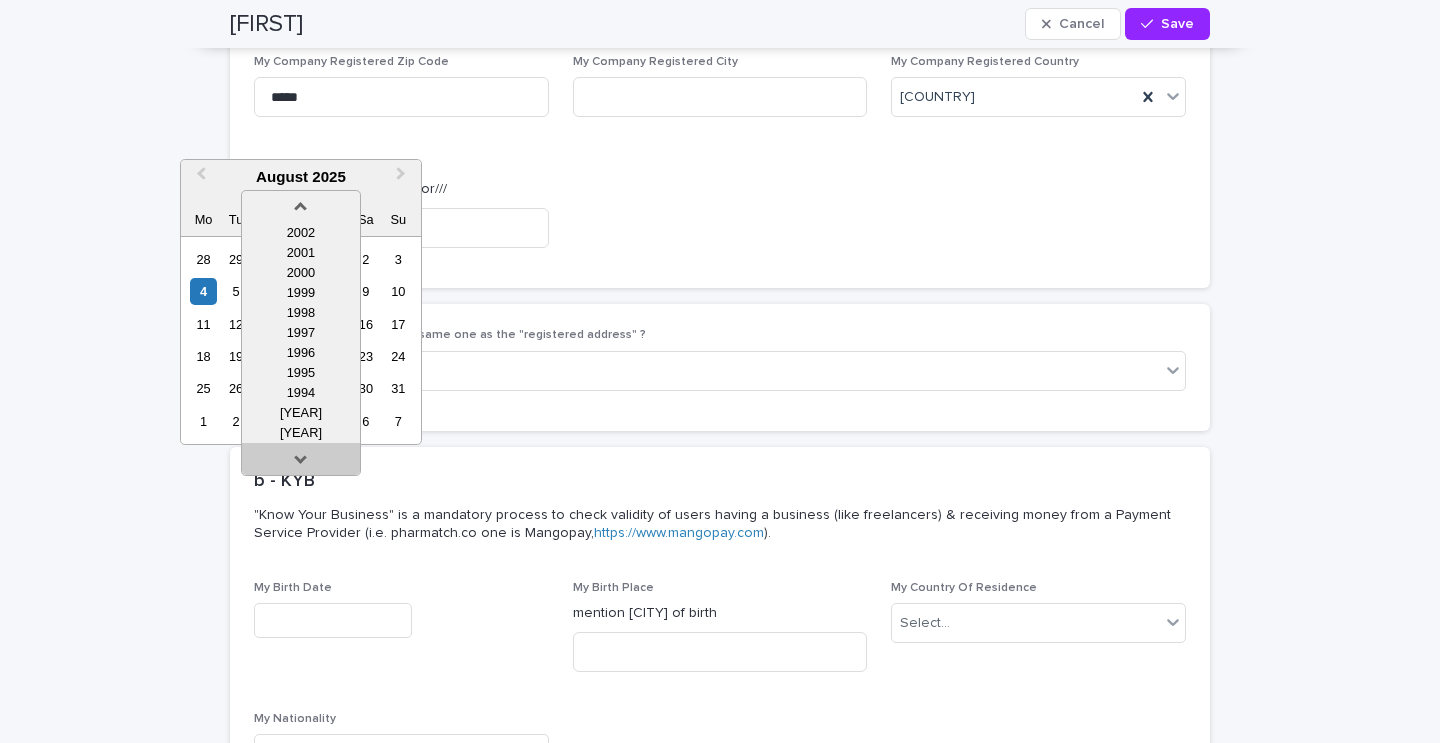 click at bounding box center [301, 463] 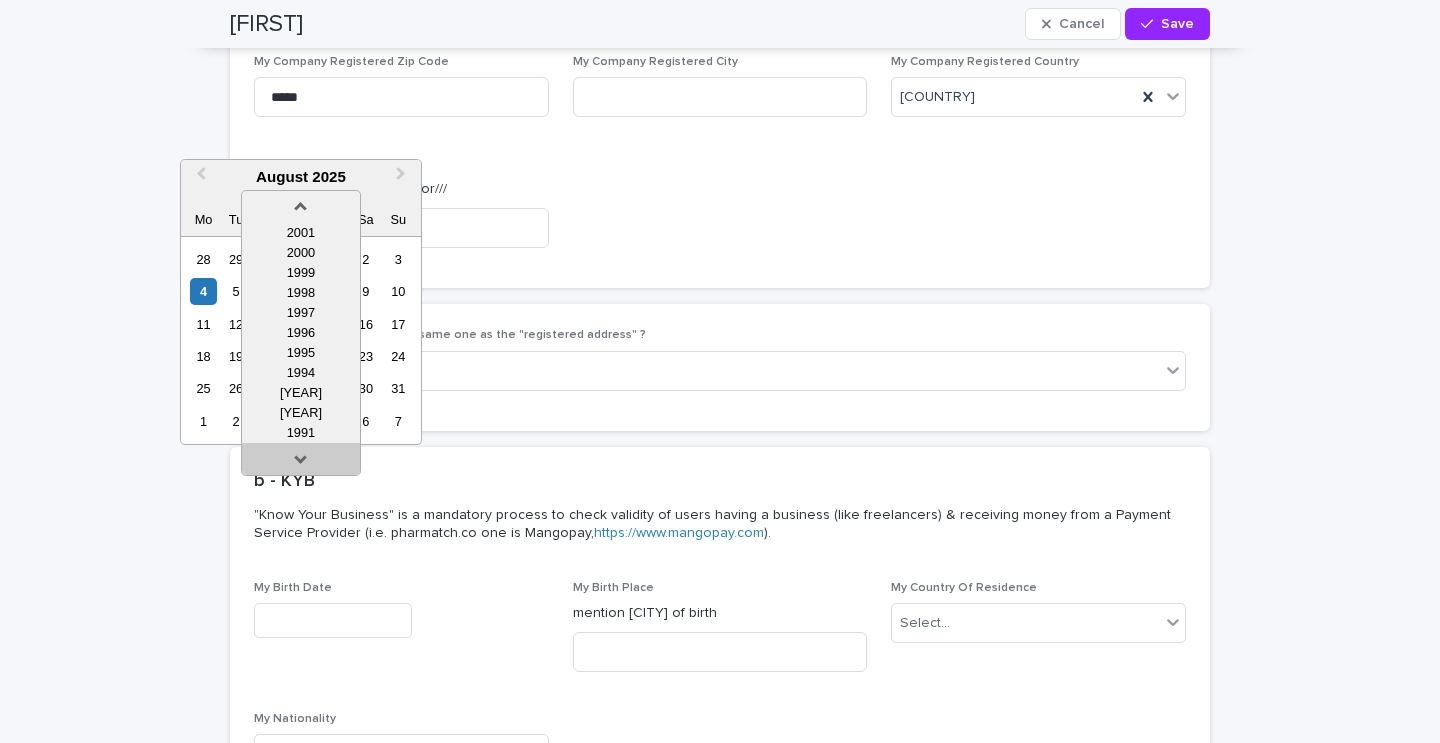 click at bounding box center (301, 463) 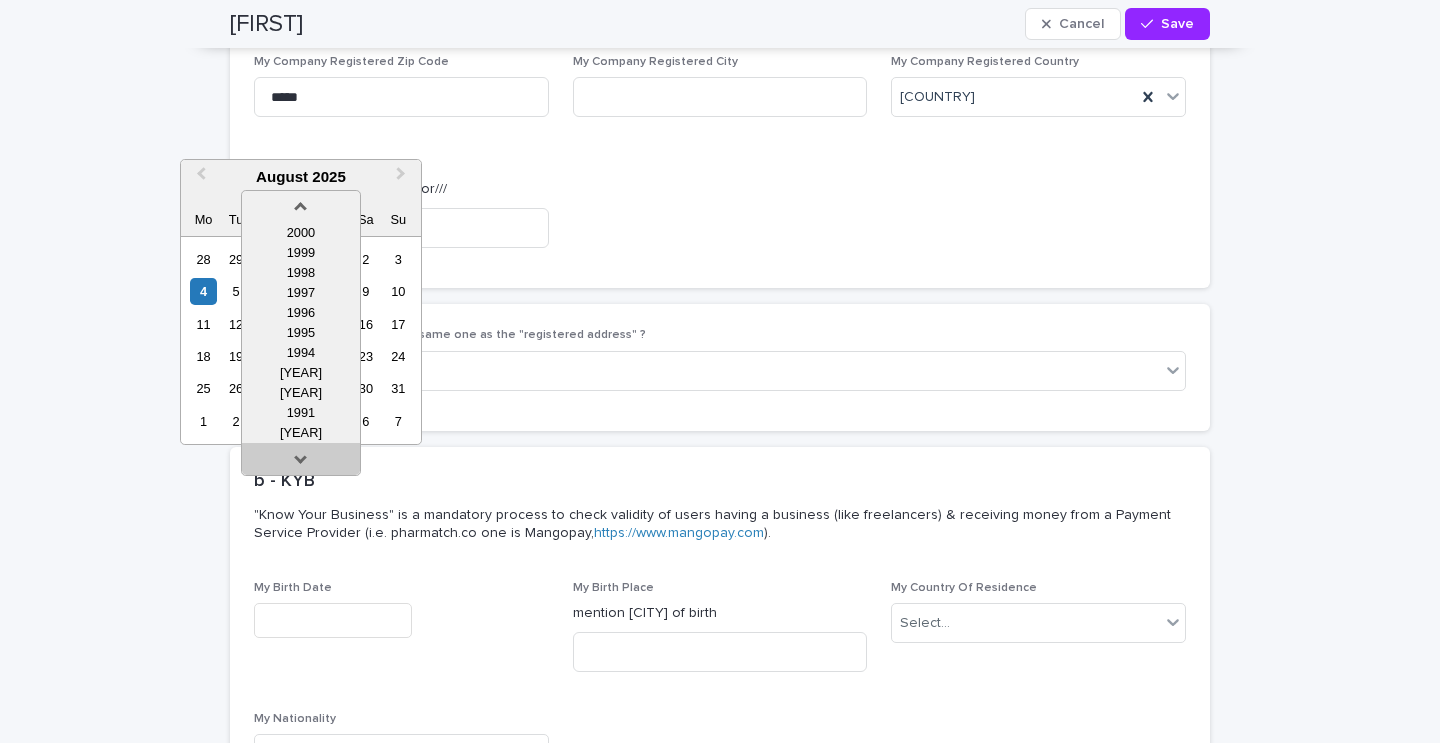 click at bounding box center (301, 463) 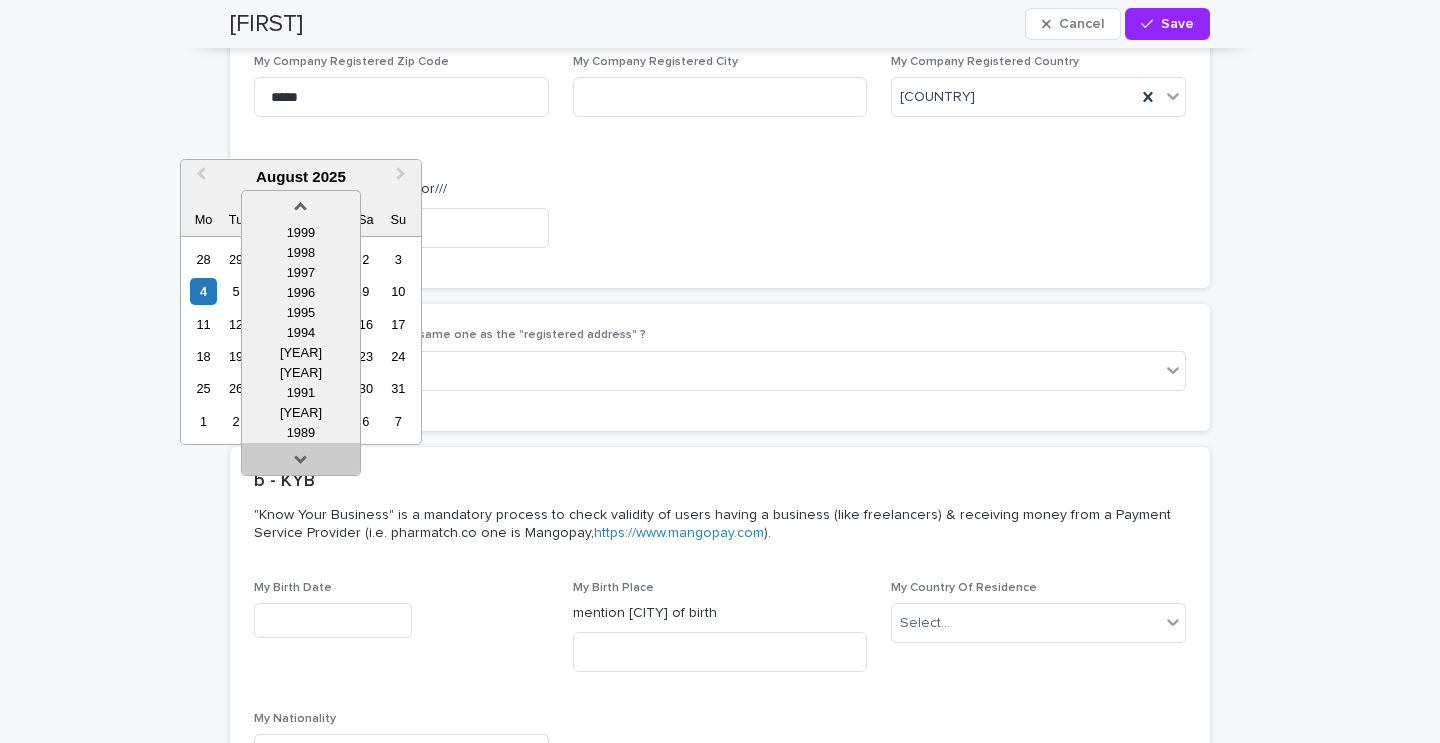 click at bounding box center (301, 463) 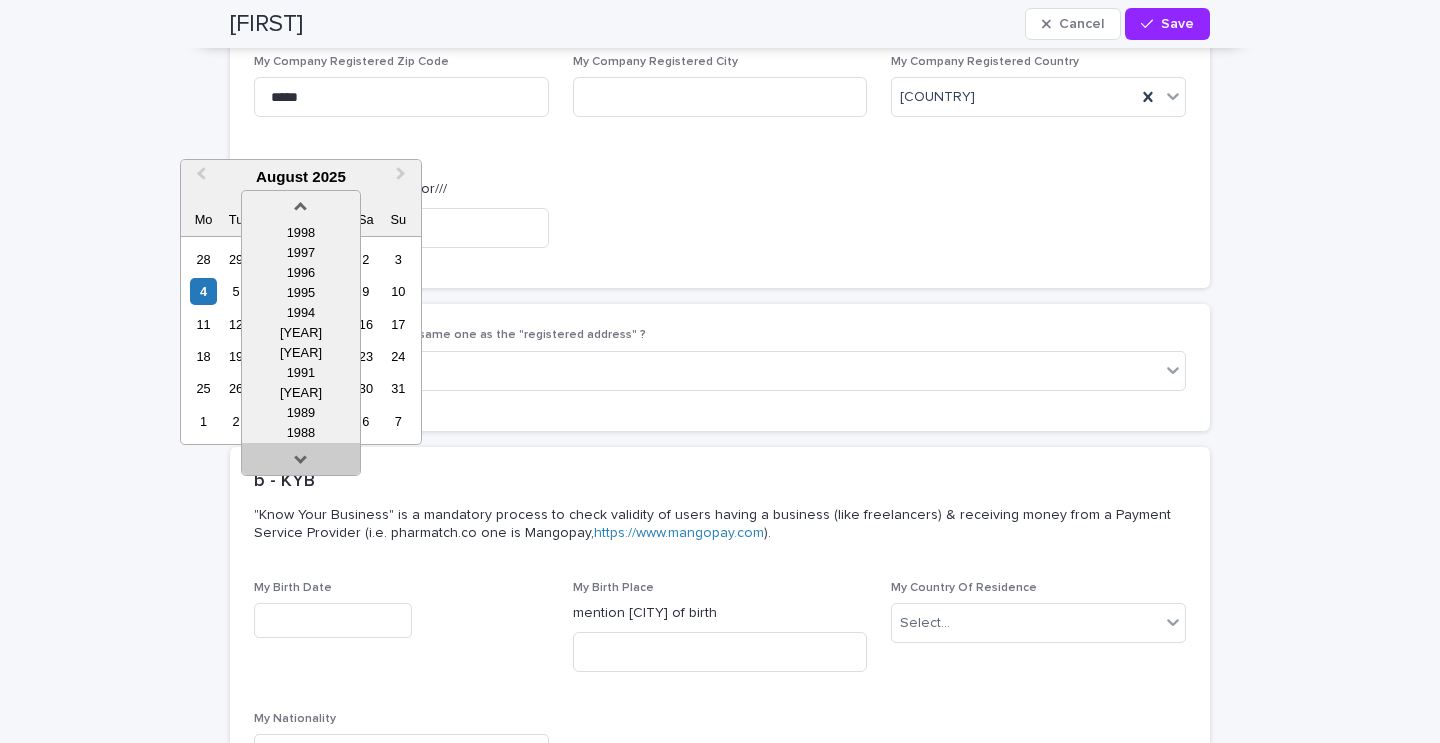click at bounding box center [301, 463] 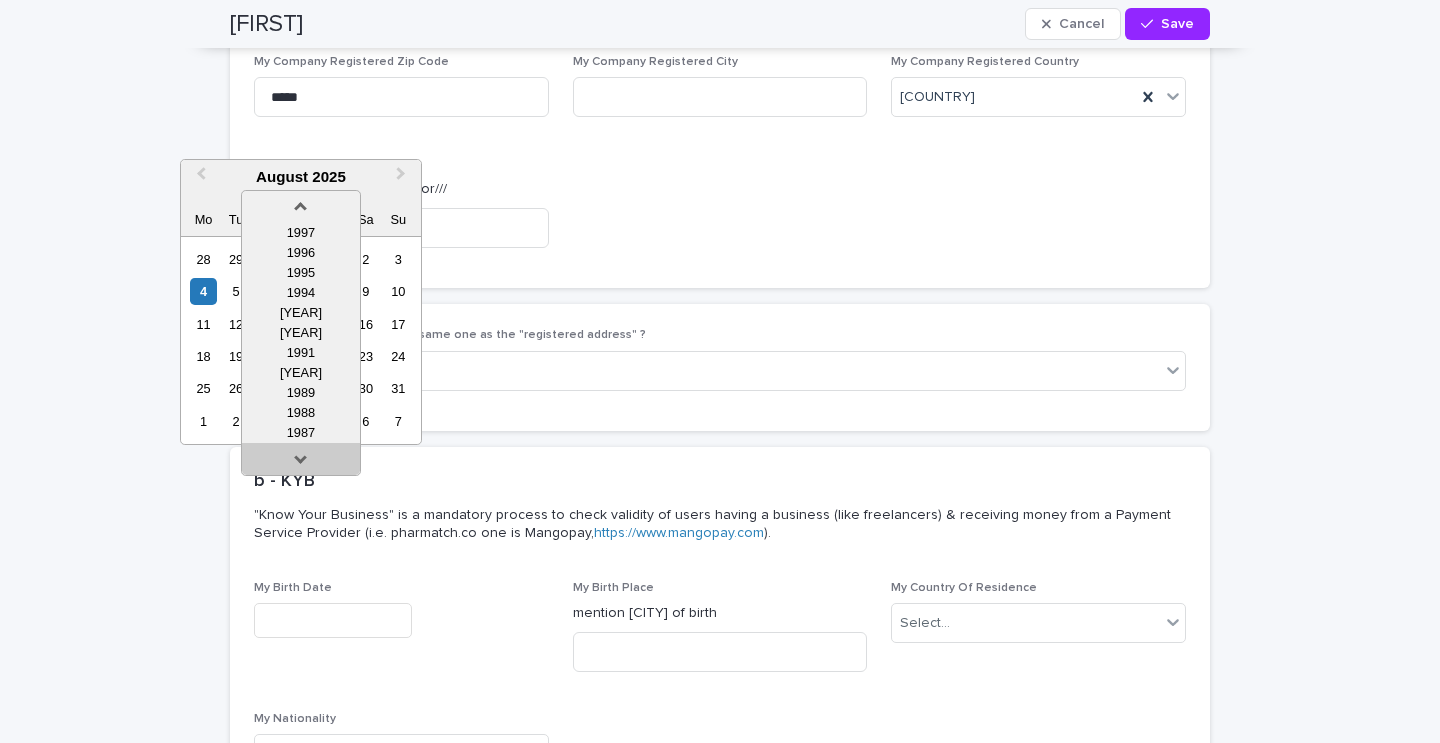click at bounding box center [301, 463] 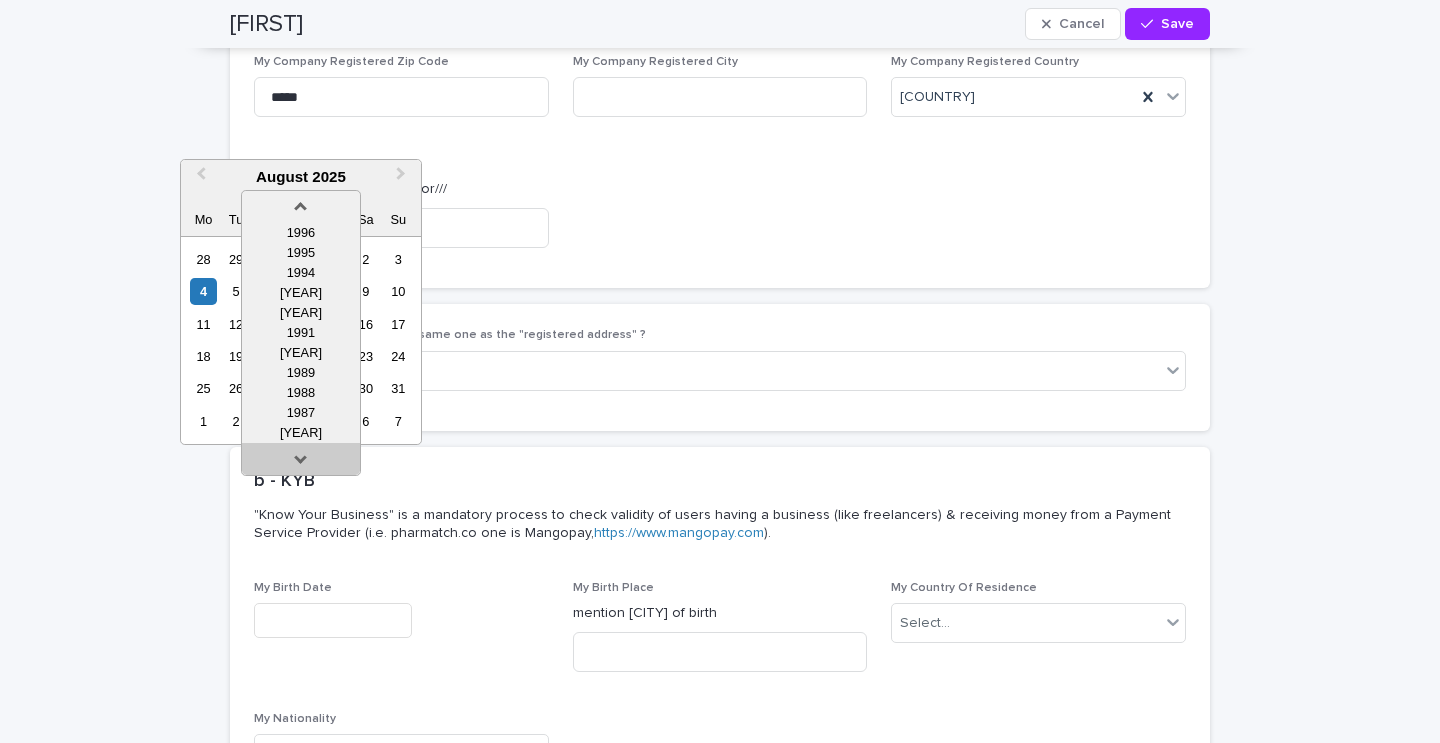 click at bounding box center (301, 463) 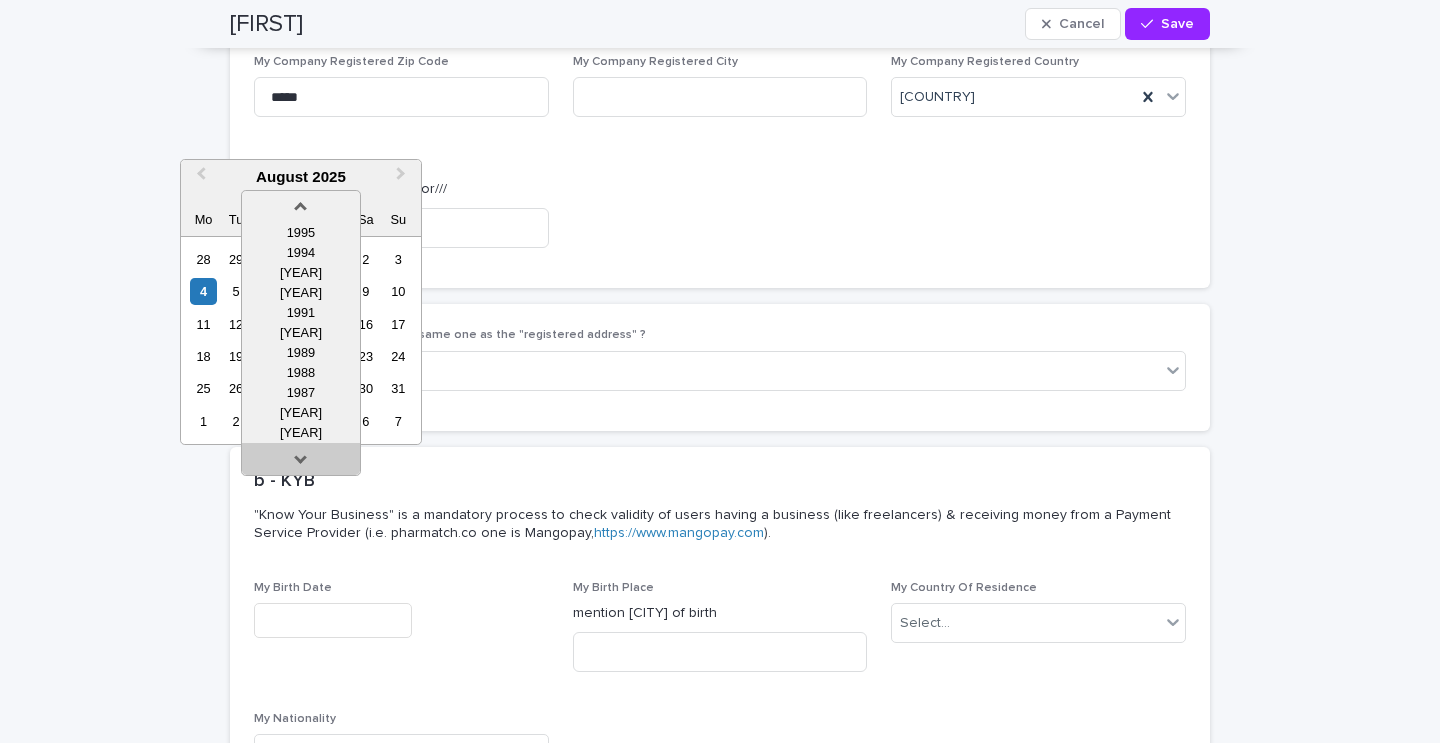 click at bounding box center [301, 463] 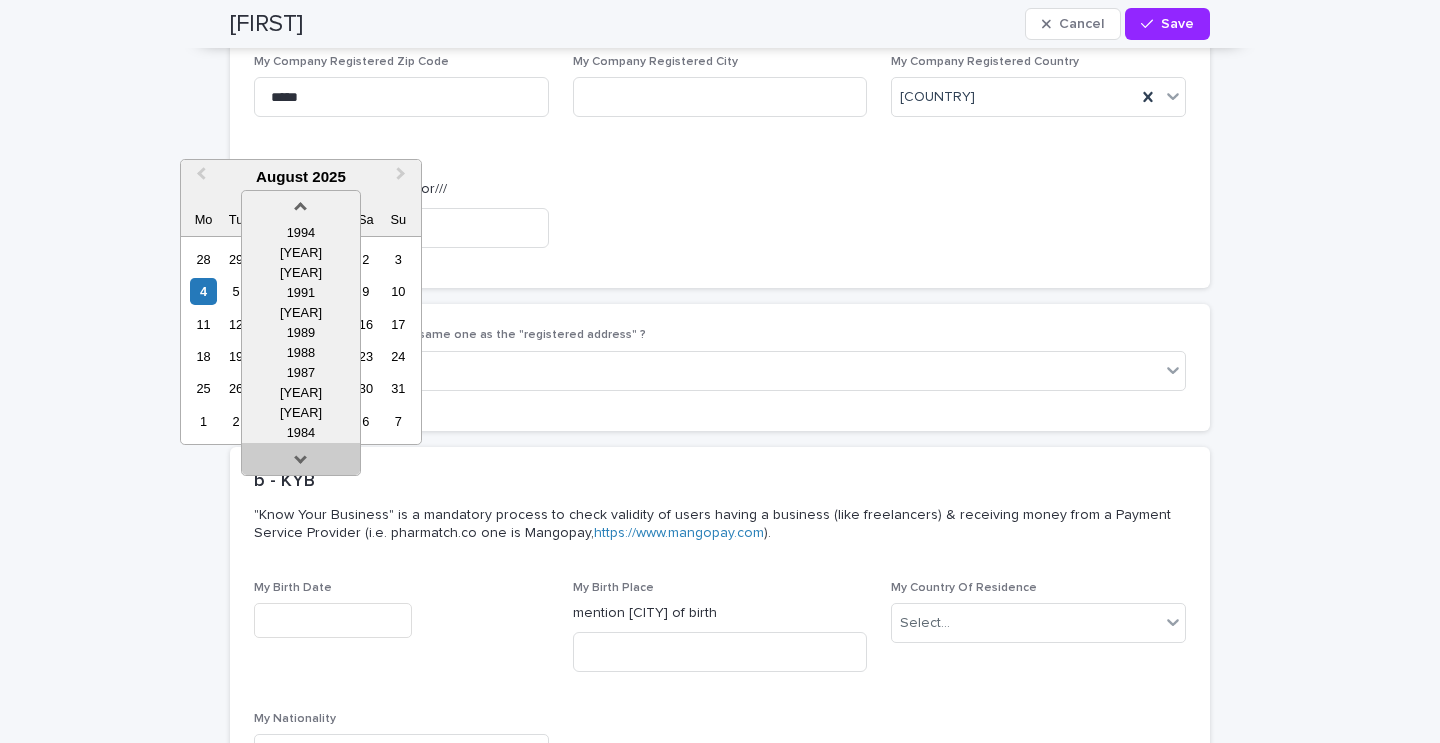 click at bounding box center [301, 463] 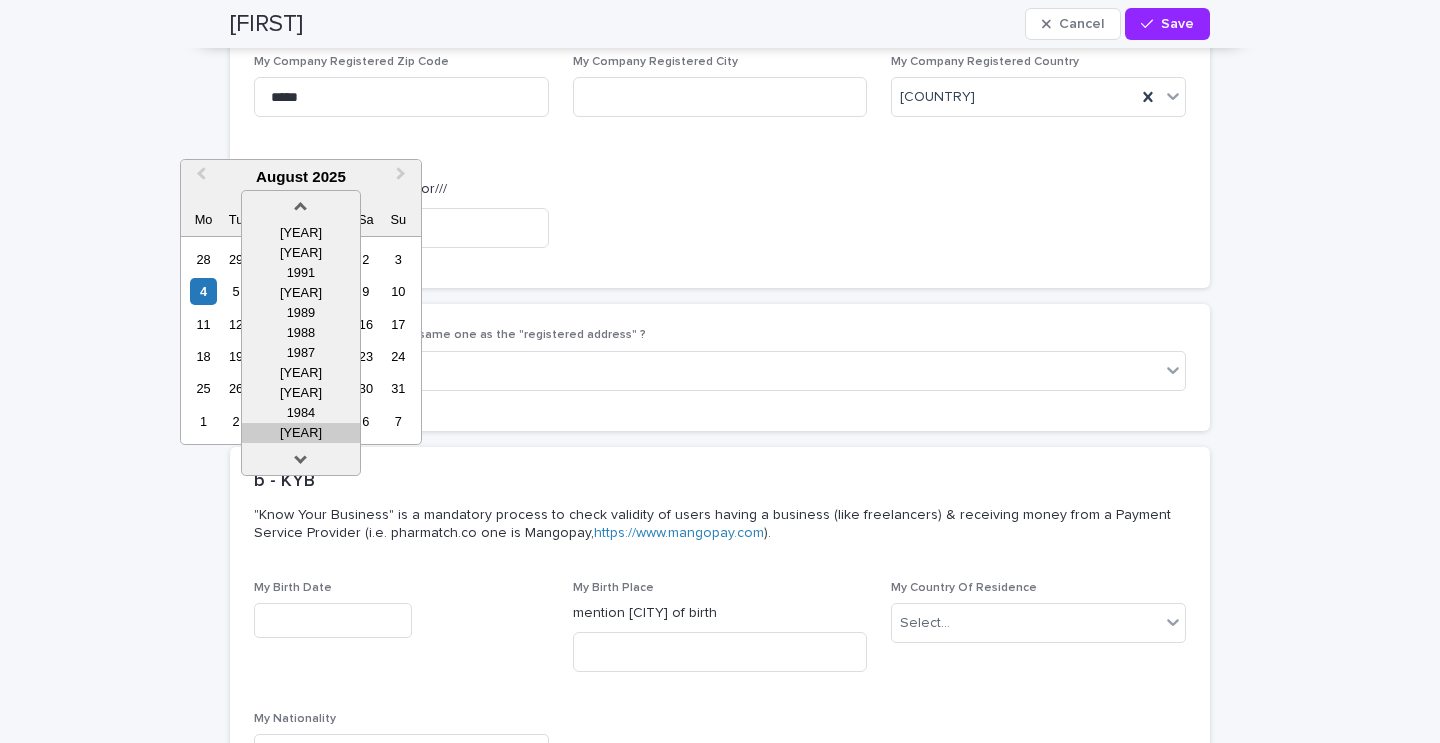 click on "[YEAR]" at bounding box center (301, 433) 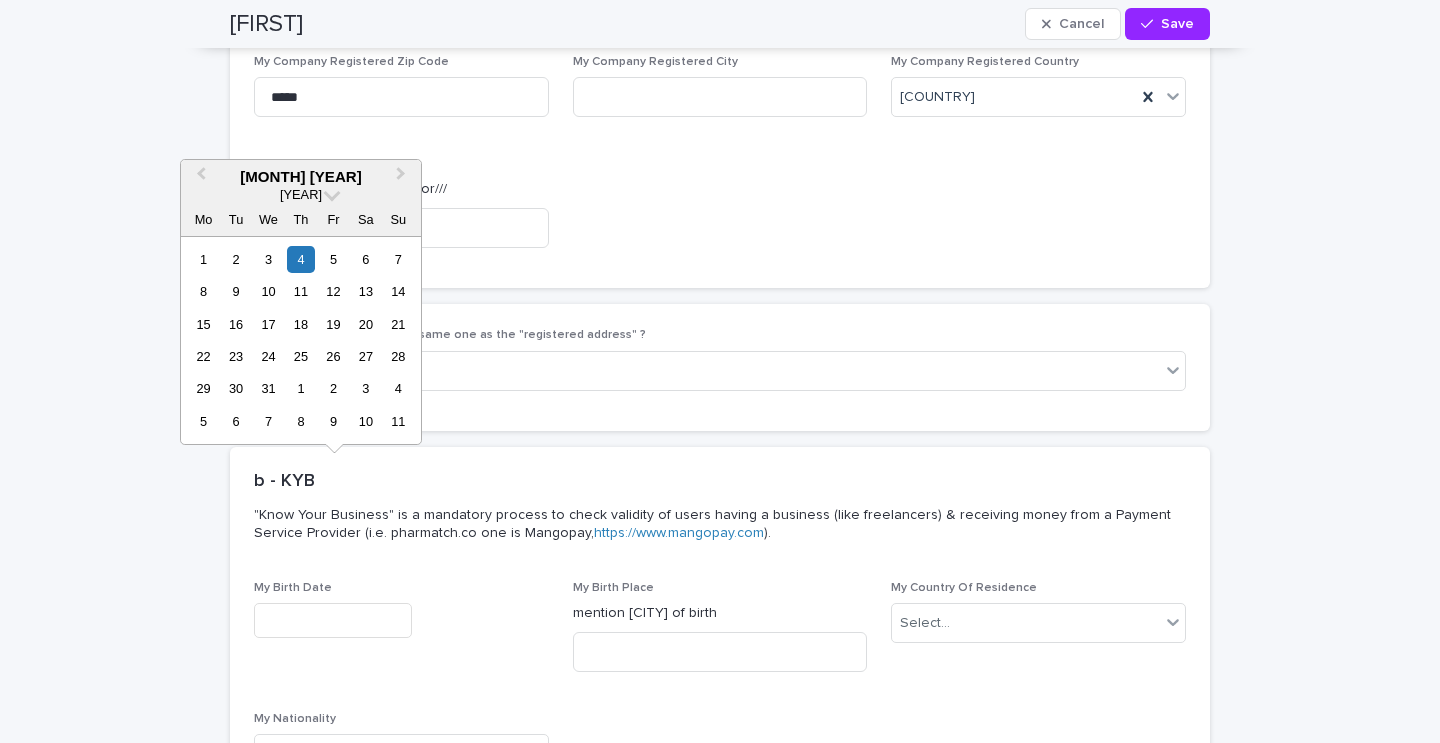 click on "[MONTH] [YEAR]" at bounding box center (301, 177) 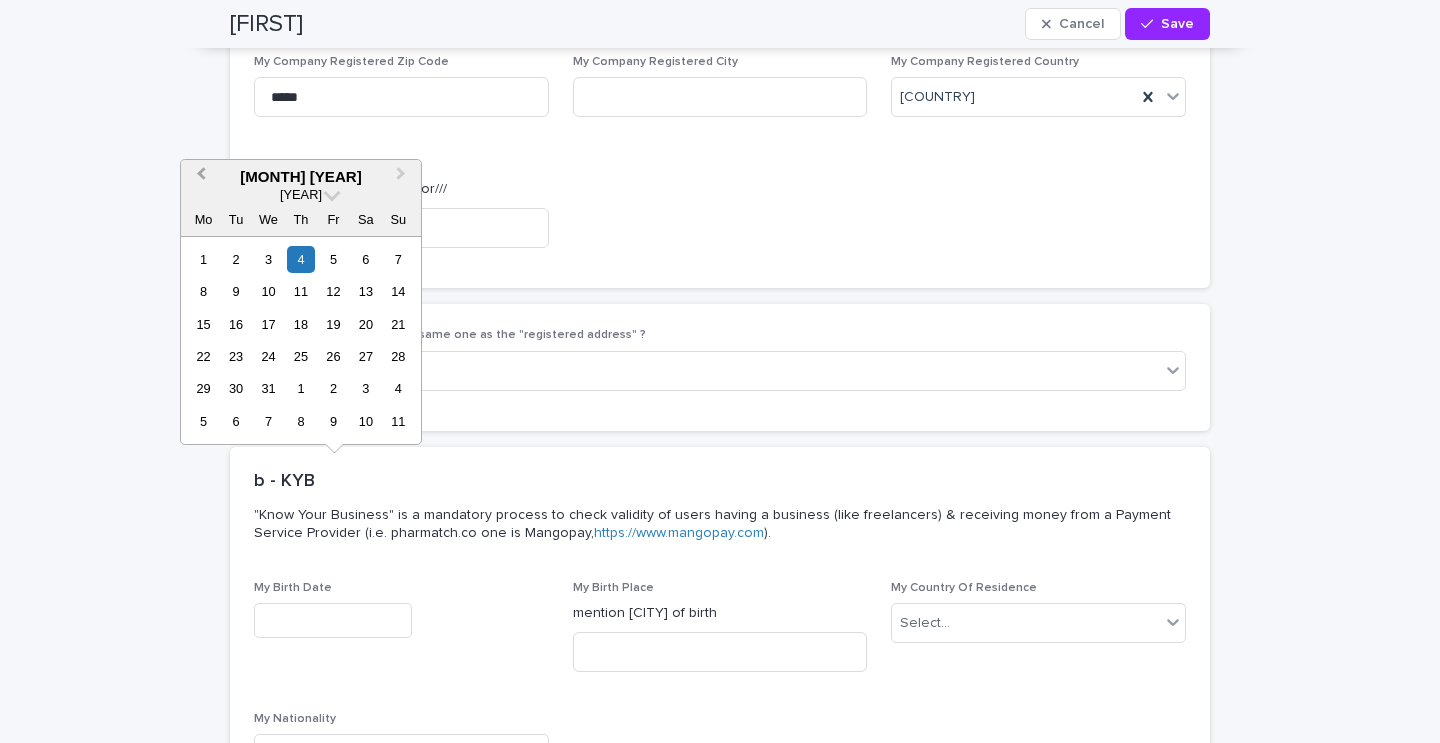 click on "Previous Month" at bounding box center [201, 176] 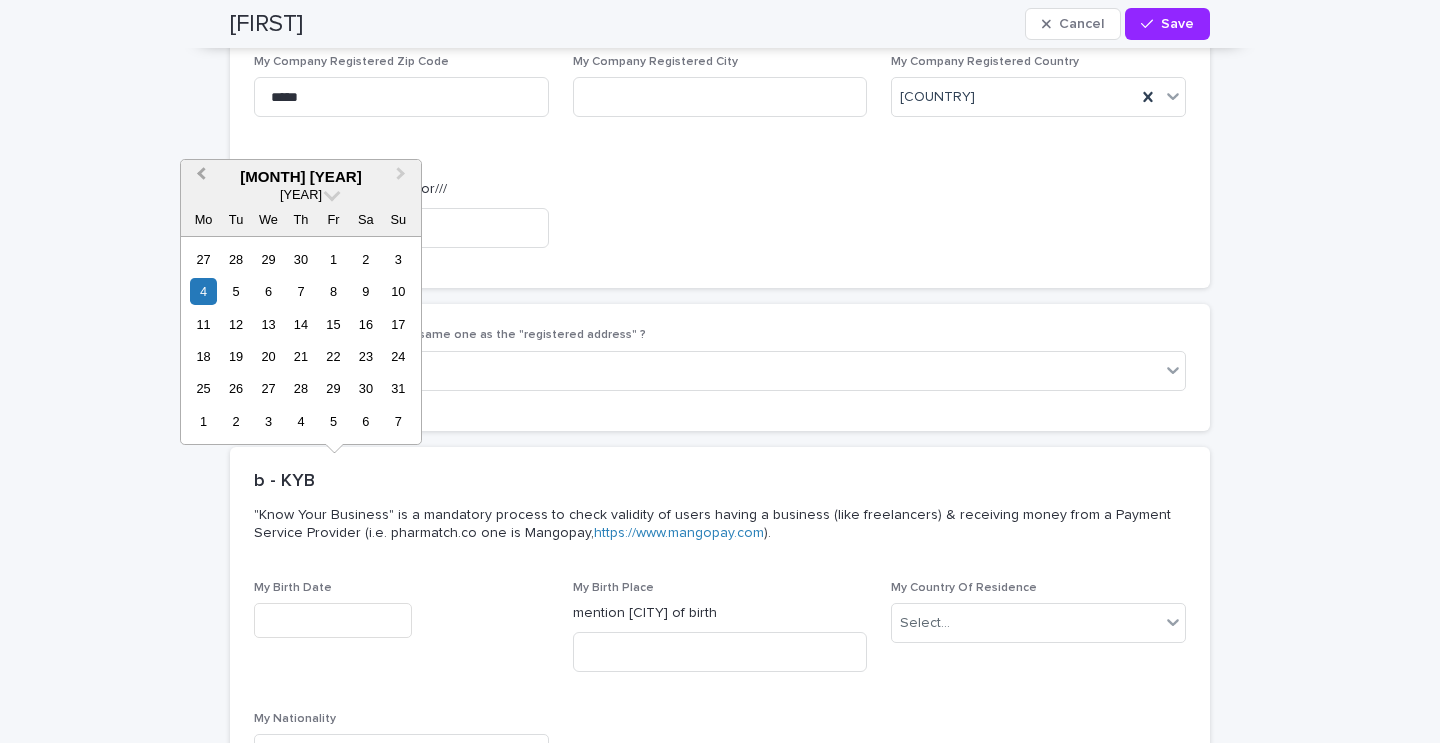 click on "Previous Month" at bounding box center [201, 176] 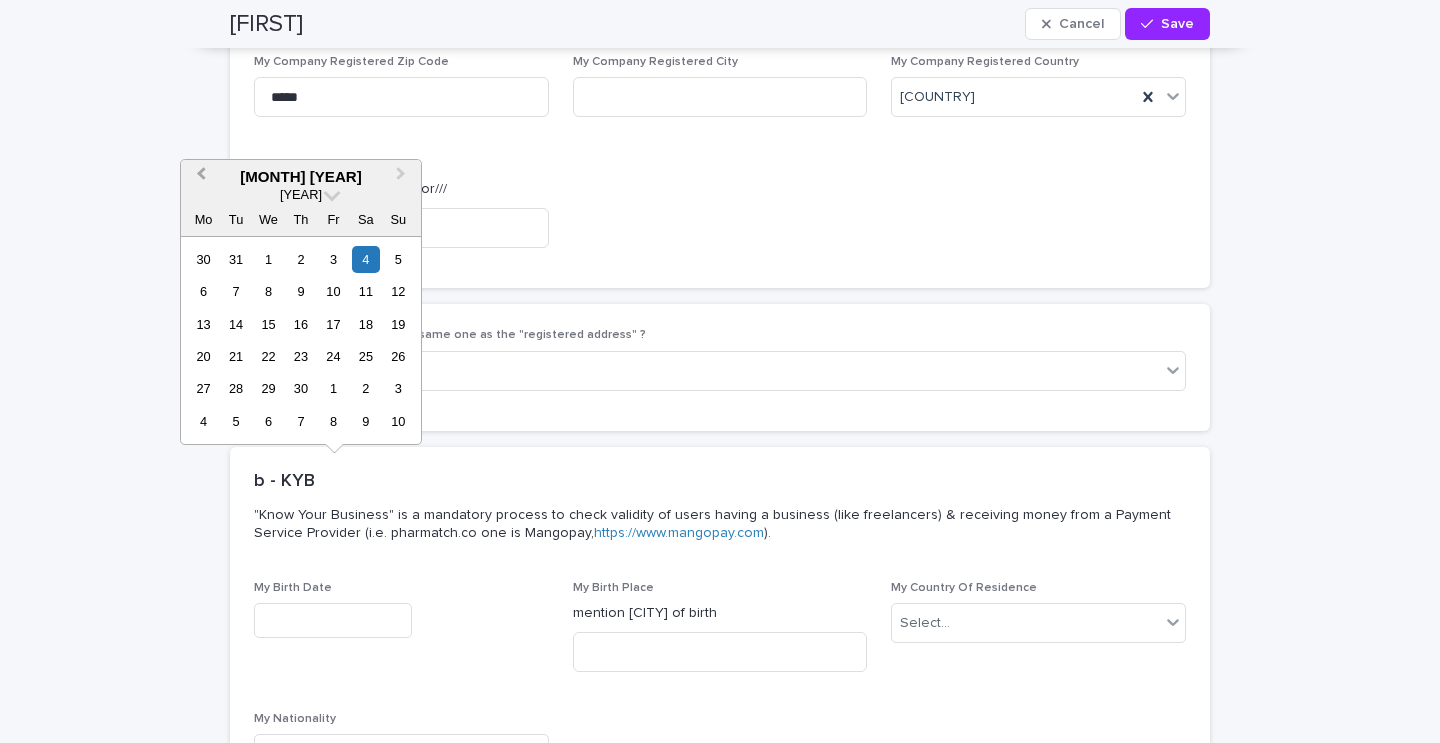 click on "Previous Month" at bounding box center (201, 176) 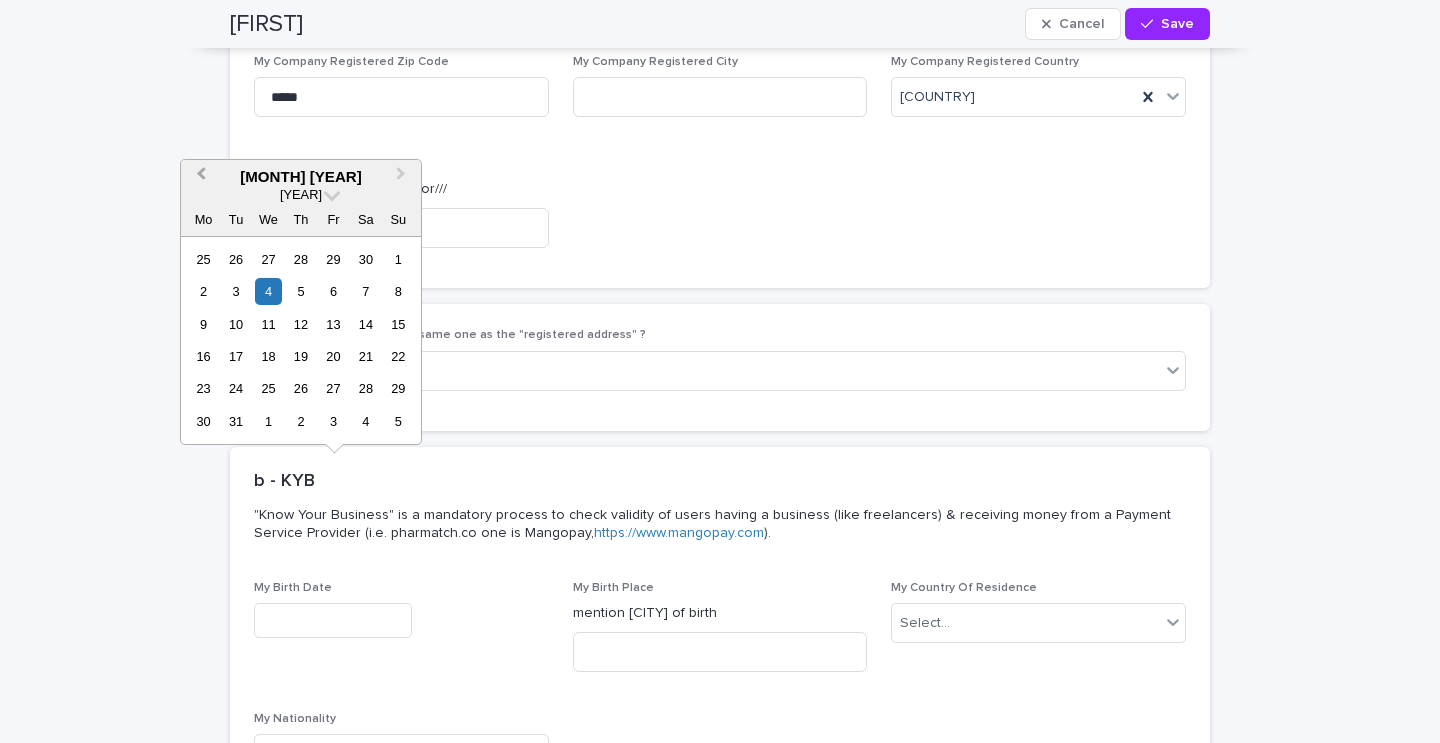 click on "Previous Month" at bounding box center (201, 176) 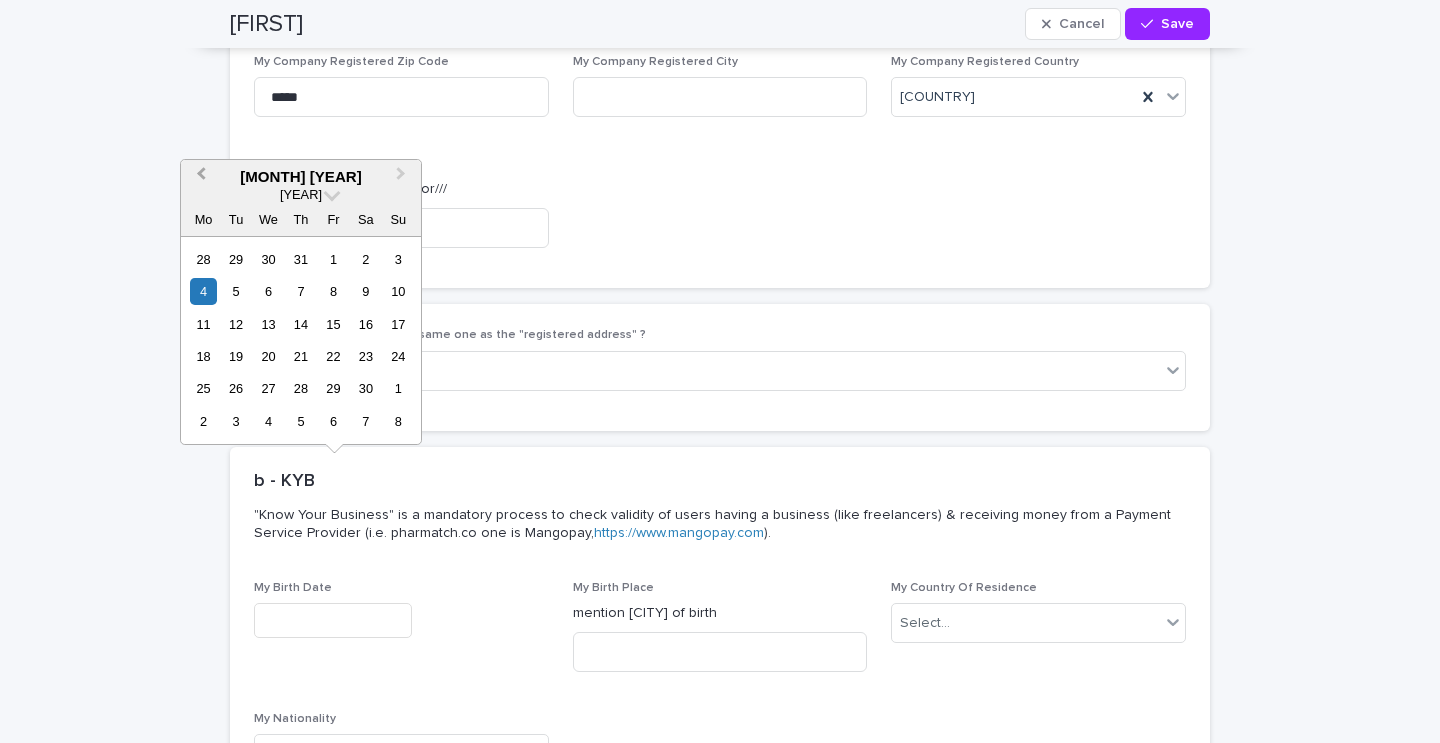 click on "Previous Month" at bounding box center [201, 176] 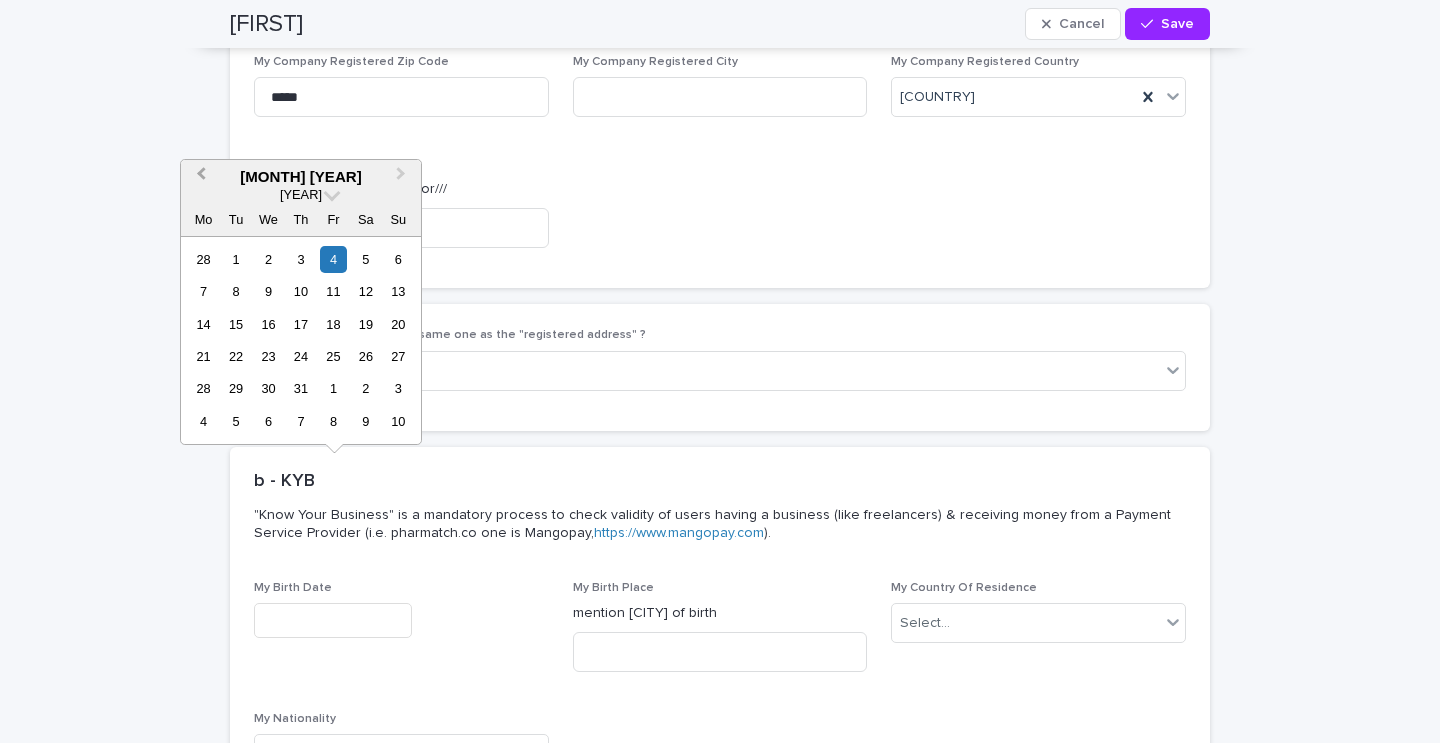 click on "Previous Month" at bounding box center [201, 176] 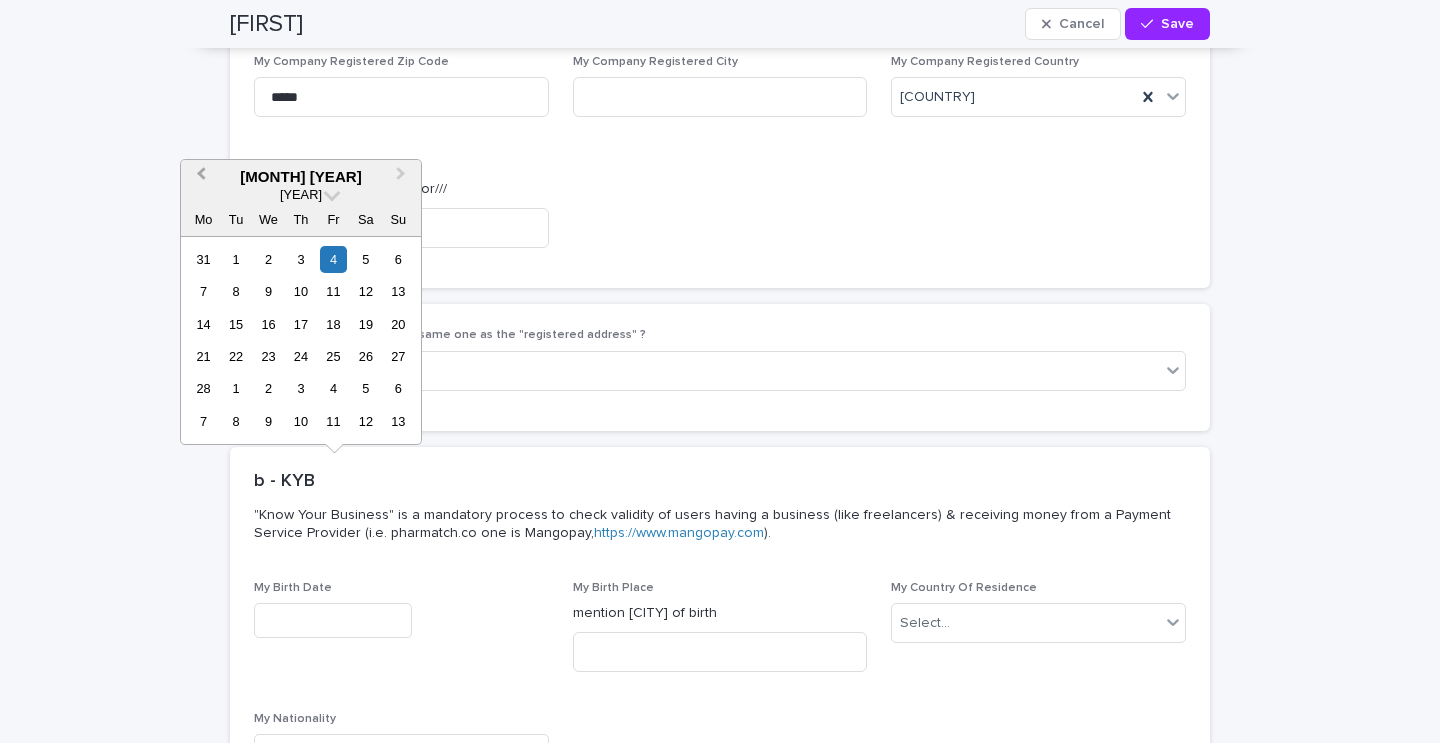 click on "Previous Month" at bounding box center (201, 176) 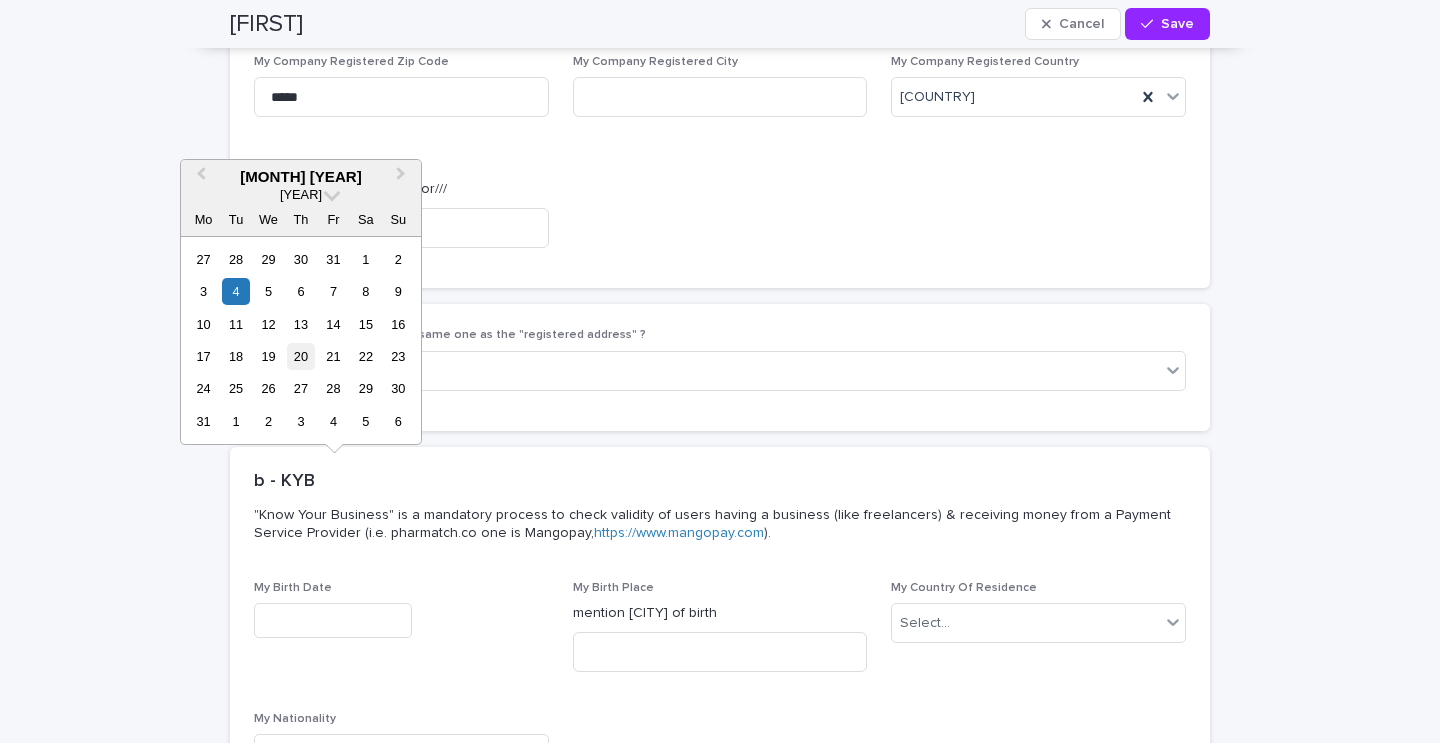 click on "20" at bounding box center (300, 356) 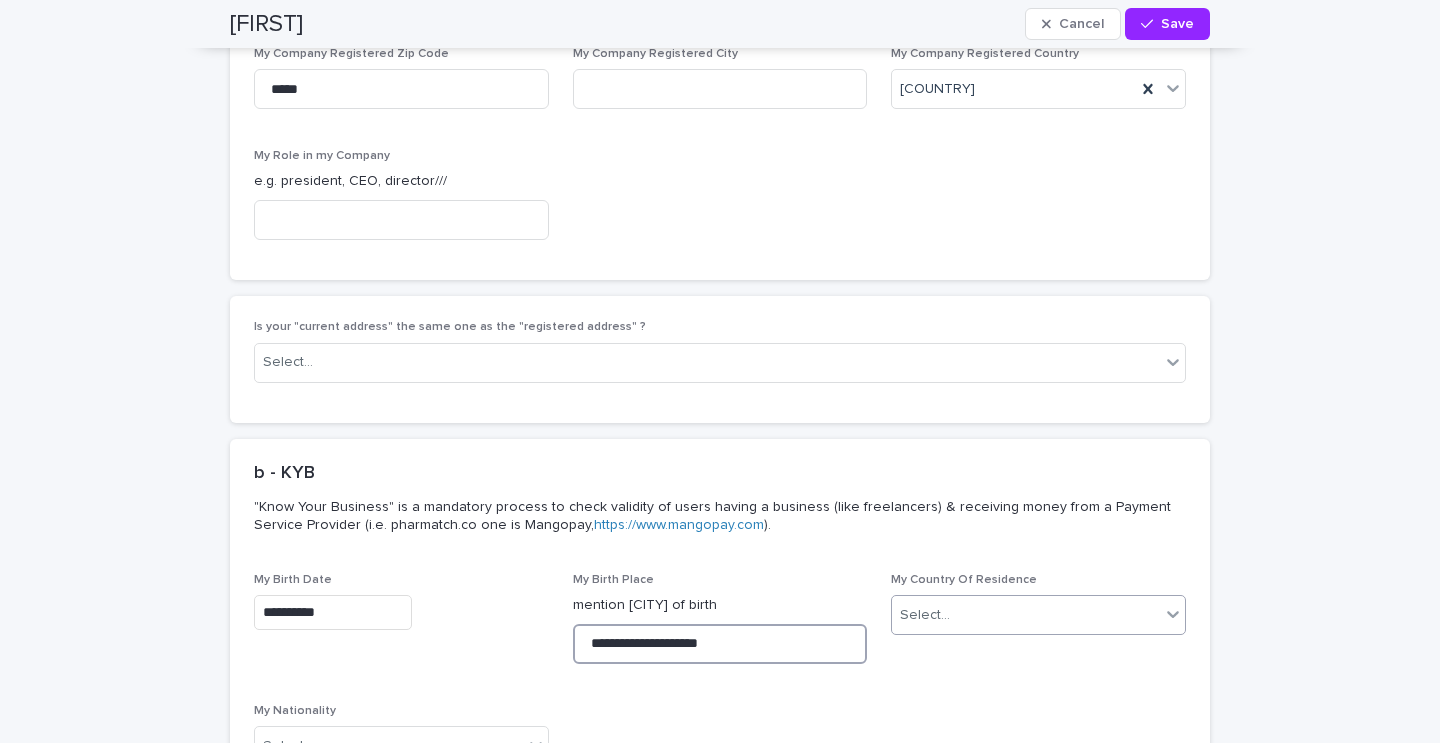 type on "**********" 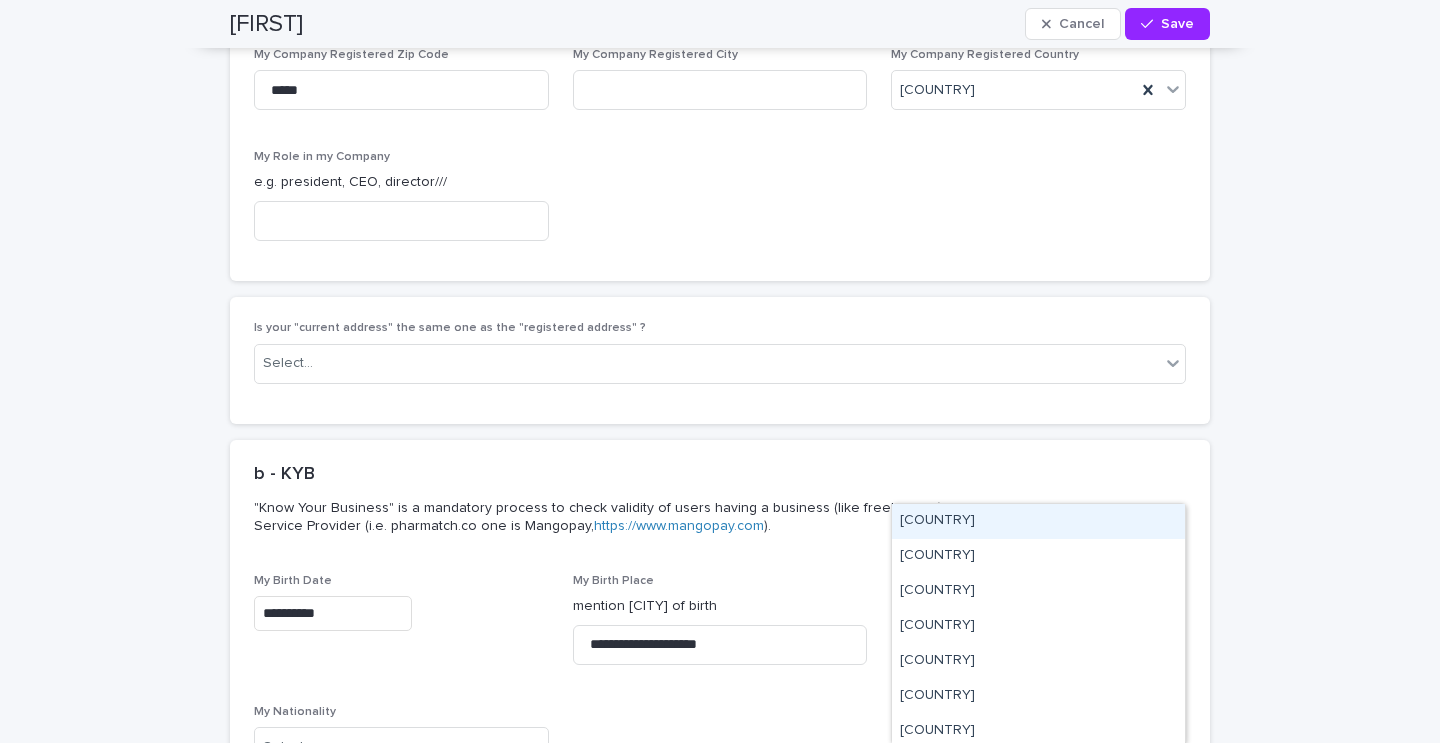 click on "Select..." at bounding box center [1026, 616] 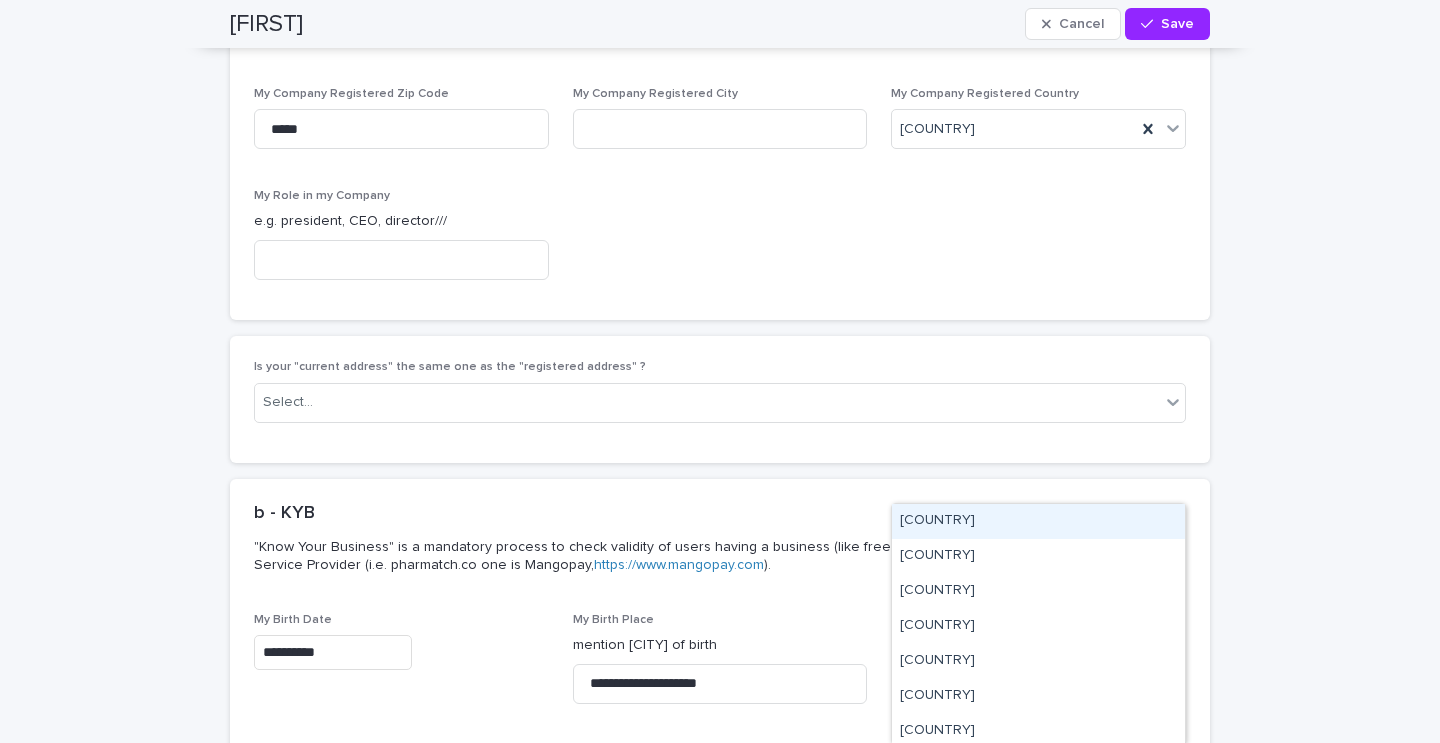 scroll, scrollTop: 5858, scrollLeft: 0, axis: vertical 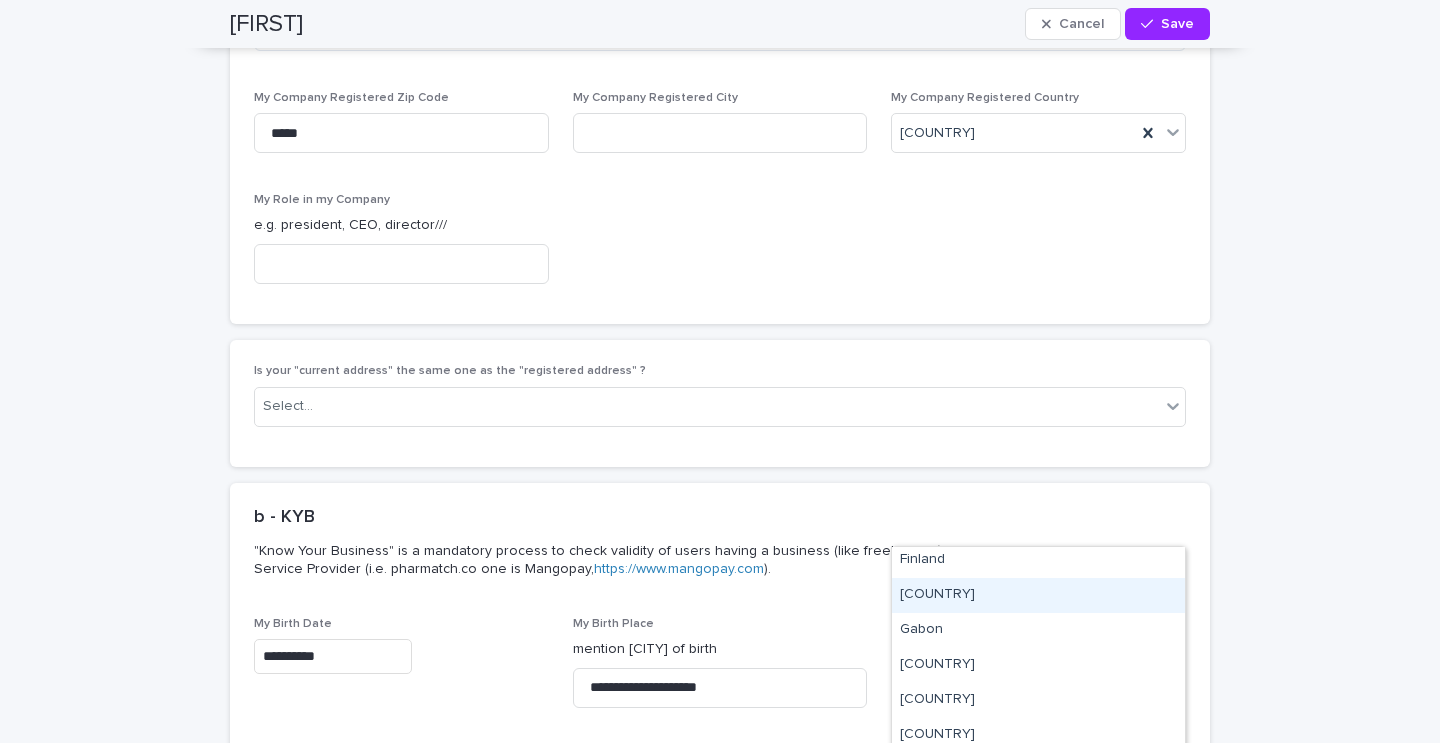 click on "[COUNTRY]" at bounding box center [1038, 595] 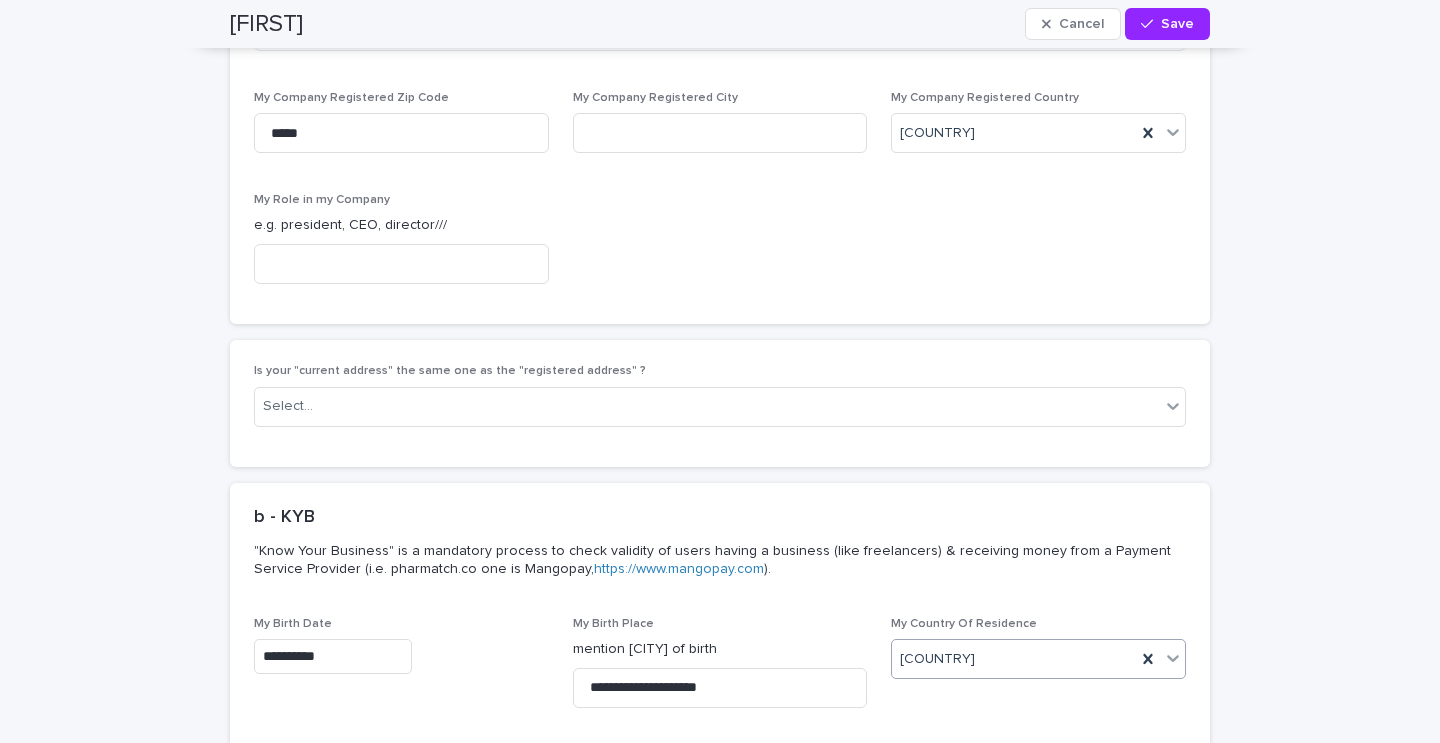 click on "Select..." at bounding box center [389, 790] 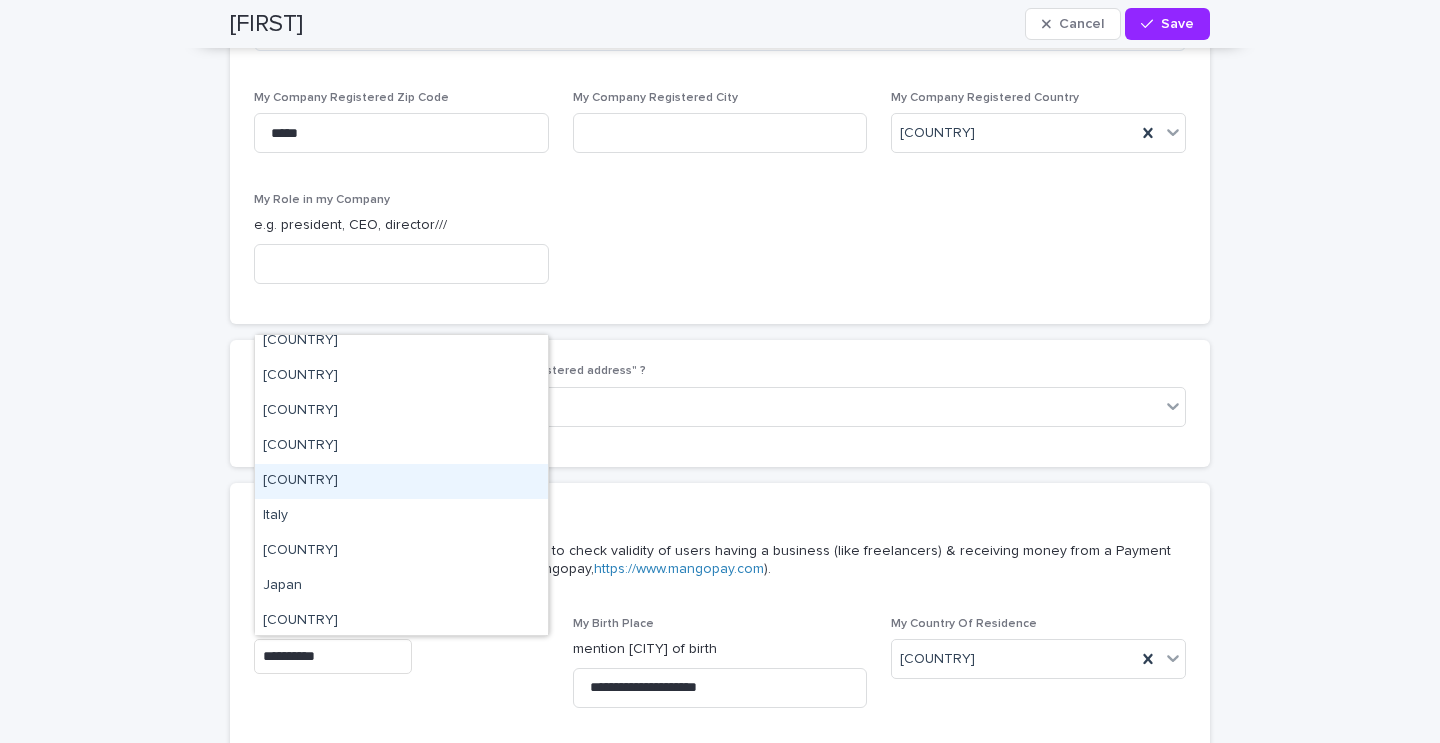 scroll, scrollTop: 2865, scrollLeft: 0, axis: vertical 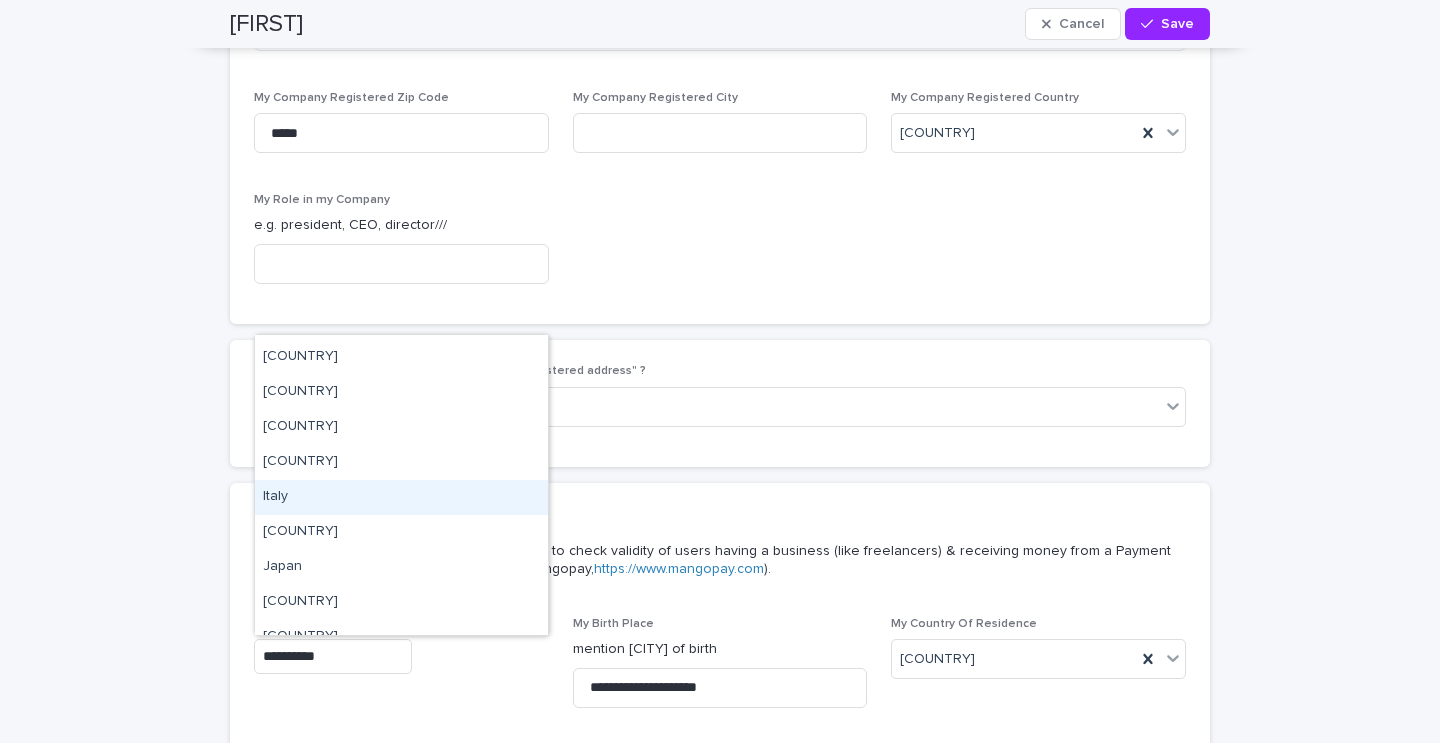 click on "Italy" at bounding box center (401, 497) 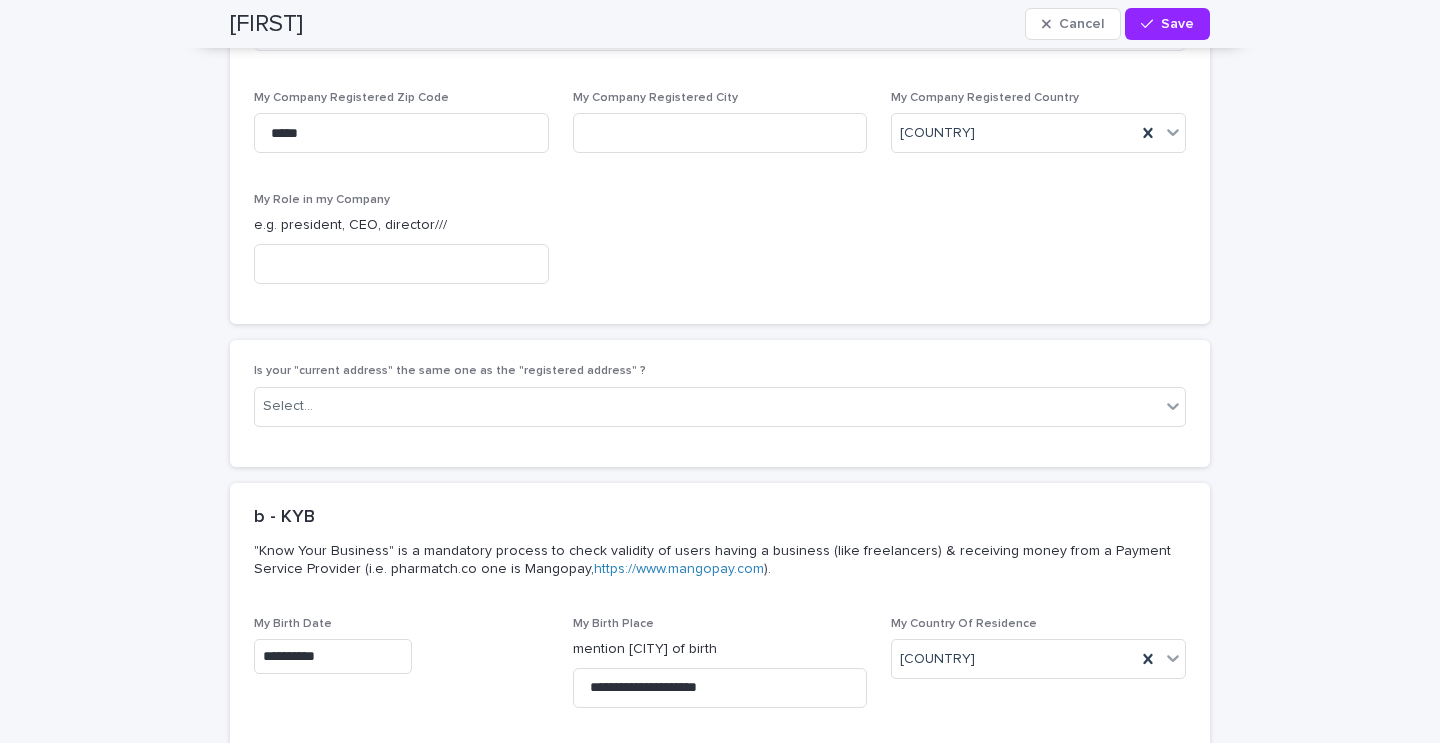 click on "**********" at bounding box center (720, 722) 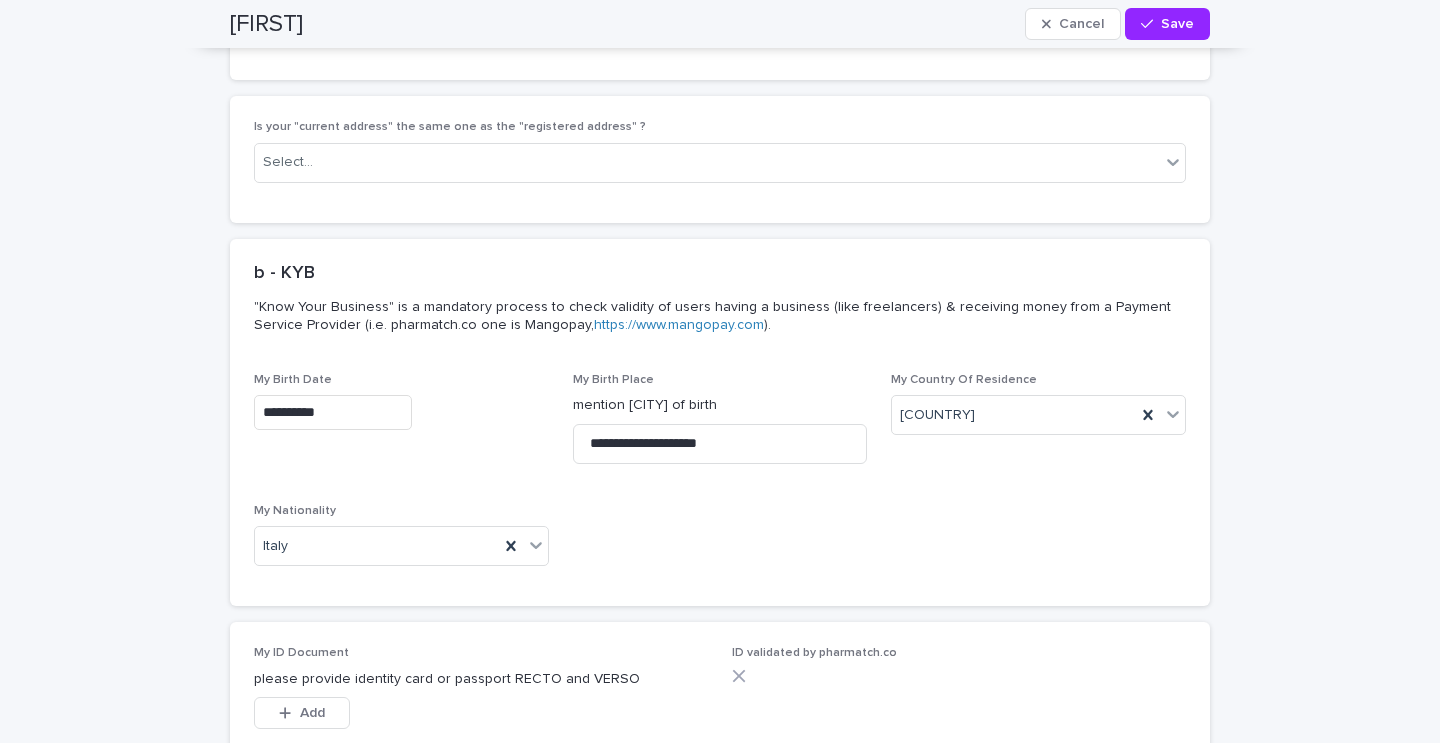 scroll, scrollTop: 6117, scrollLeft: 0, axis: vertical 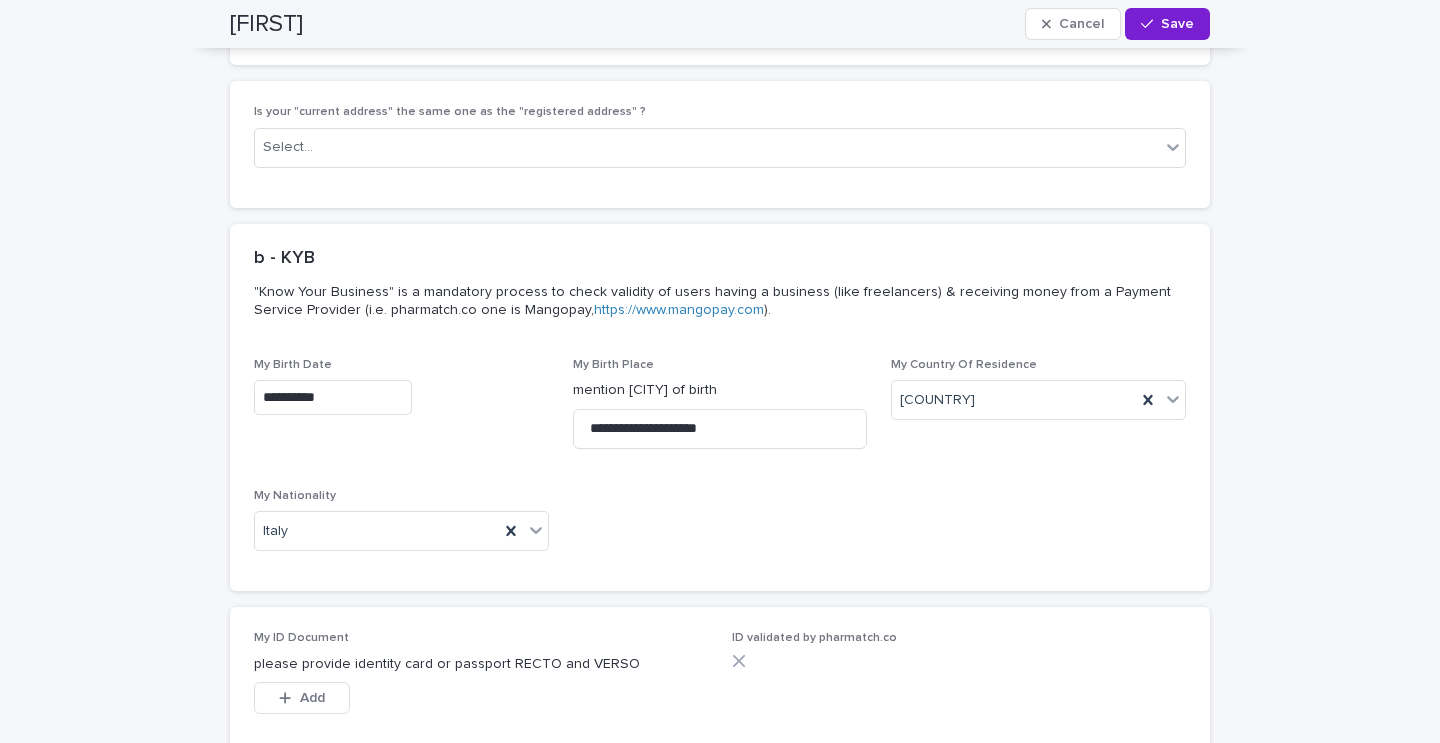 click at bounding box center (1151, 24) 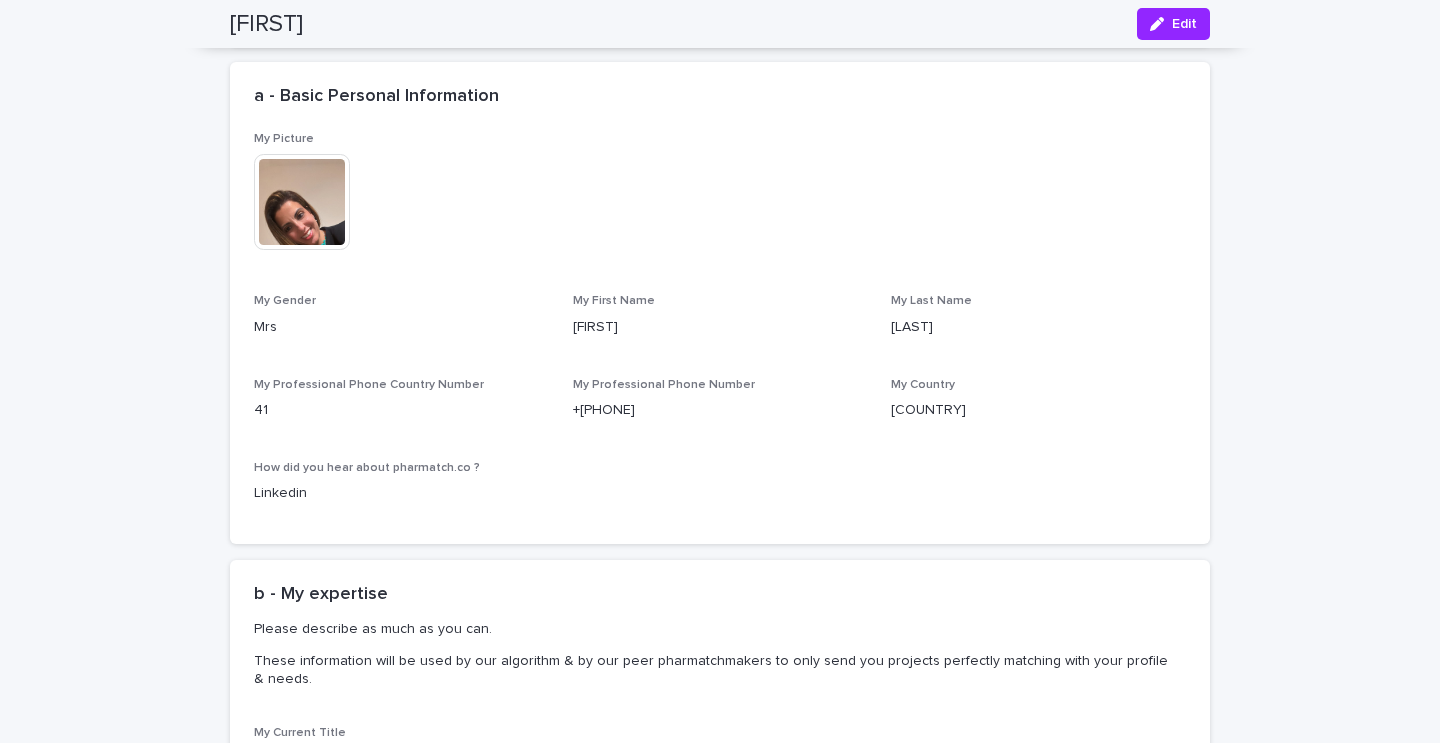 scroll, scrollTop: 579, scrollLeft: 0, axis: vertical 